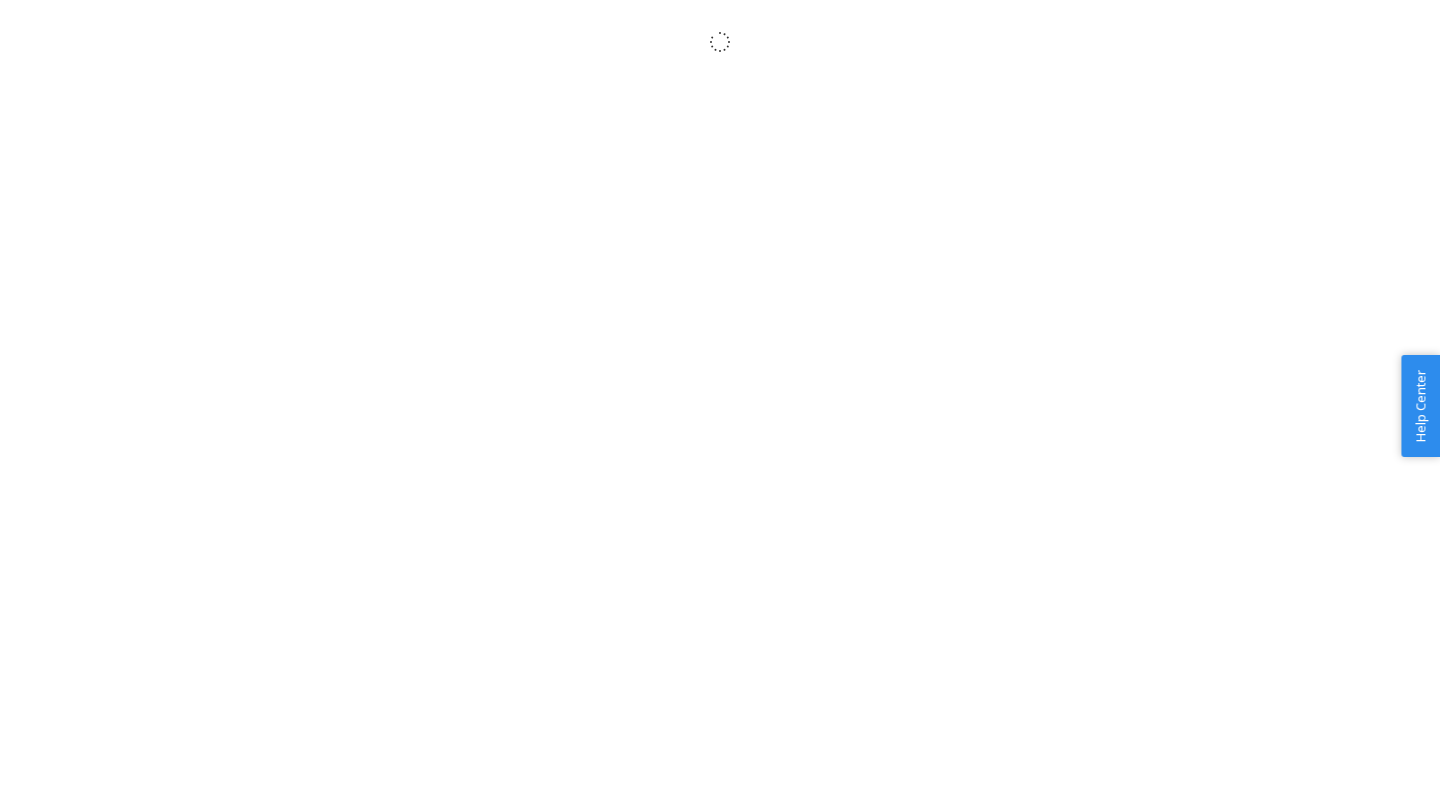 scroll, scrollTop: 0, scrollLeft: 0, axis: both 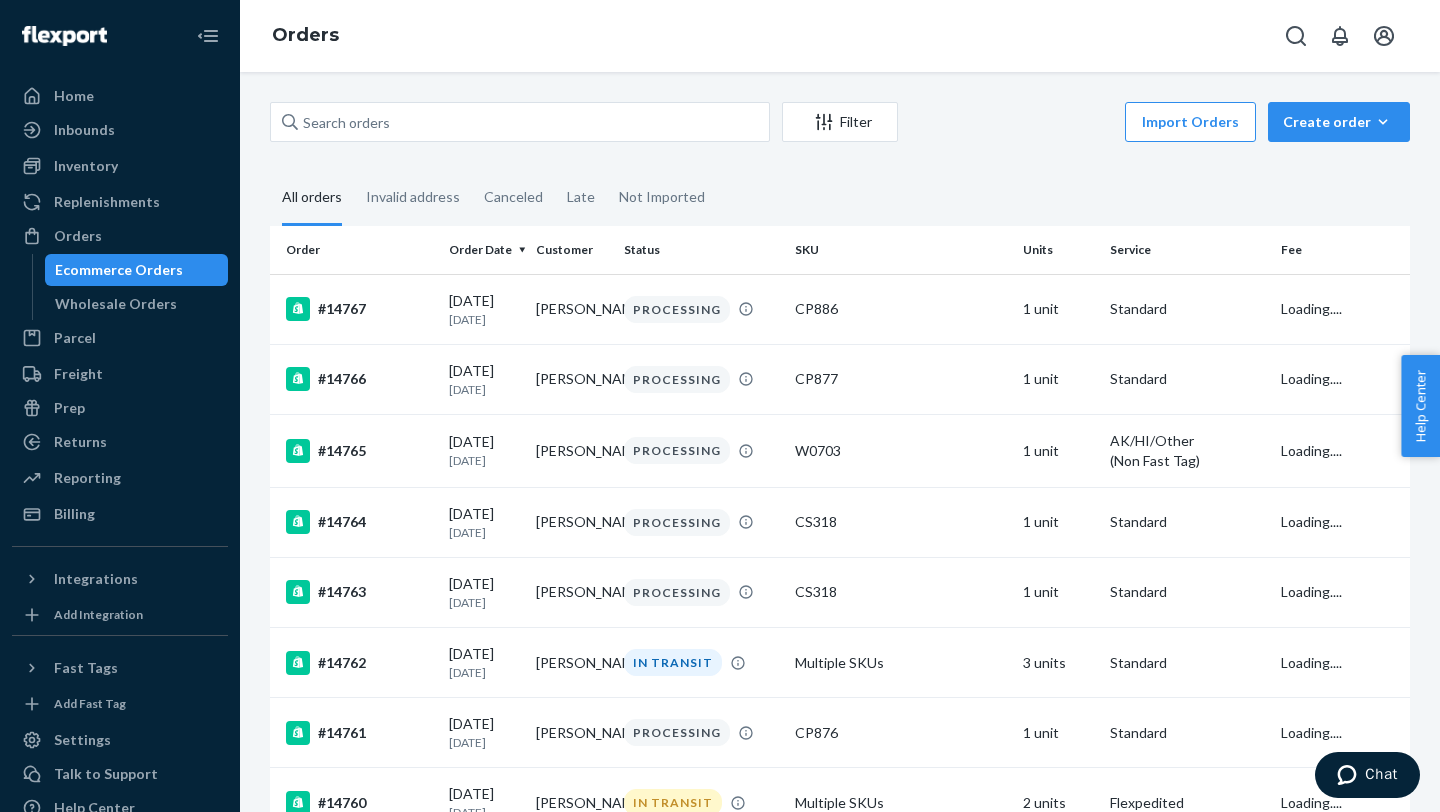 click on "Filter Import Orders Create order Ecommerce order Removal order All orders Invalid address Canceled Late Not Imported Order Order Date Customer Status SKU Units Service Fee #14767 07/11/2025 Today josh attridge PROCESSING CP886 1 unit Standard Loading.... #14766 07/11/2025 Today Travis Holmes PROCESSING CP877 1 unit Standard Loading.... #14765 07/11/2025 Today Eldon Wong PROCESSING W0703 1 unit AK/HI/Other (Non Fast Tag) Loading.... #14764 07/11/2025 Today Daniel Chon PROCESSING CS318 1 unit Standard Loading.... #14763 07/11/2025 Today Scott Carl PROCESSING CS318 1 unit Standard Loading.... #14762 07/11/2025 Today mark alford IN TRANSIT Multiple SKUs 3 units Standard Loading.... #14761 07/11/2025 Today Zachary Winlow PROCESSING CP876 1 unit Standard Loading.... #14760 07/11/2025 Today Brad Cameron IN TRANSIT Multiple SKUs 2 units Flexpedited Loading.... #14759 07/11/2025 Today Ryan Smith IN TRANSIT CP876 1 unit Flexpedited Loading.... HJPGUUTHEE 07/11/2025 Today Benjamin Landry IN TRANSIT MS334 1 unit #14758" at bounding box center (840, 442) 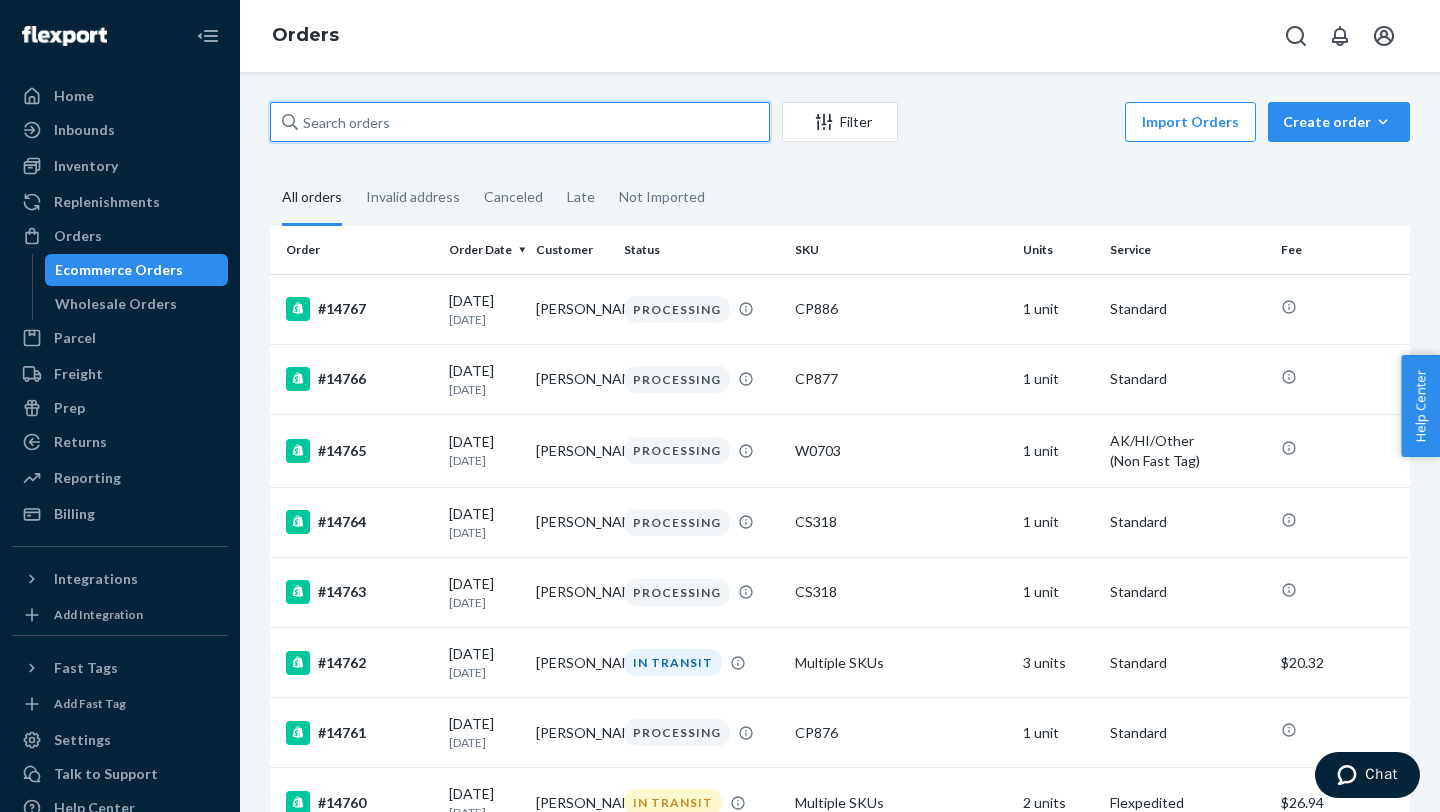 click at bounding box center (520, 122) 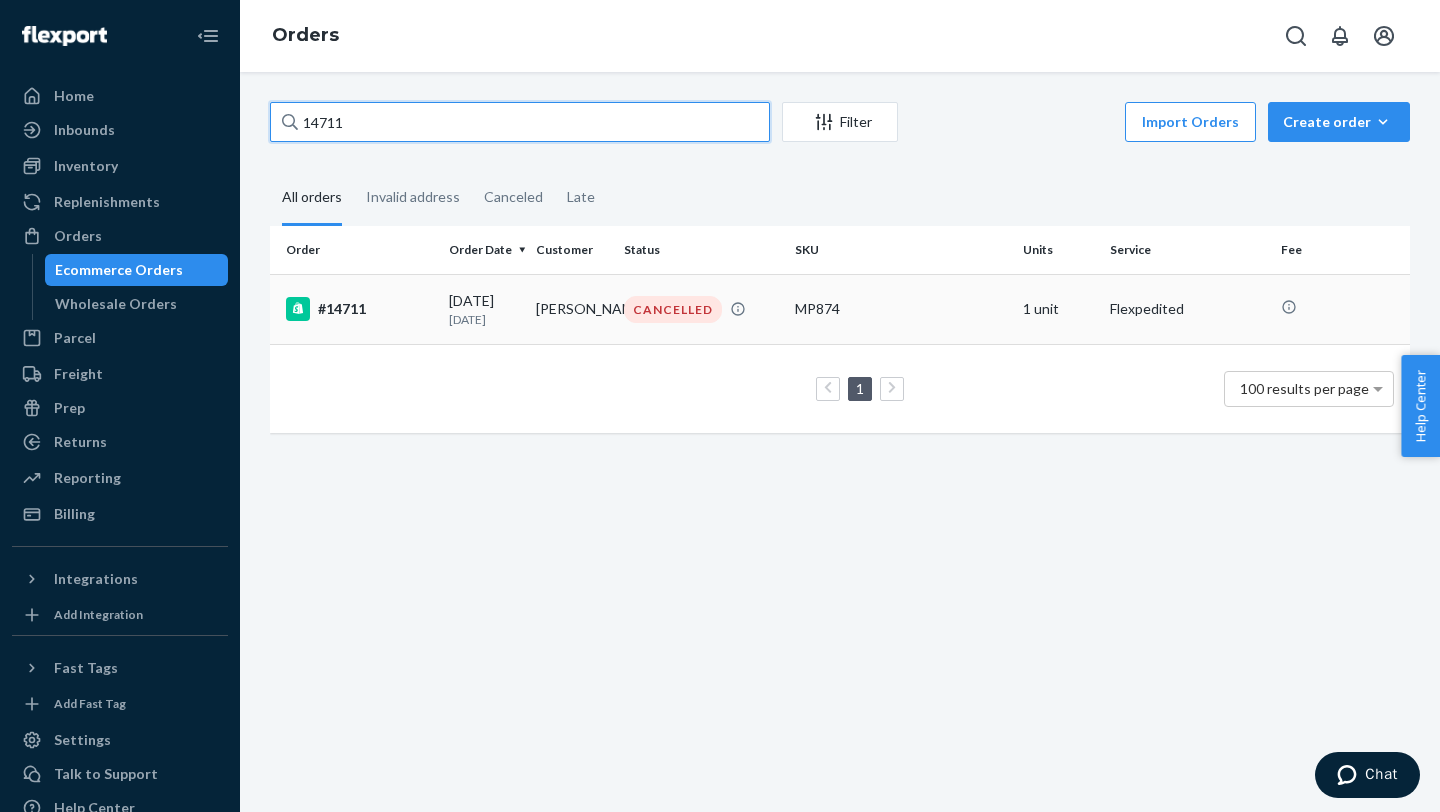 type on "14711" 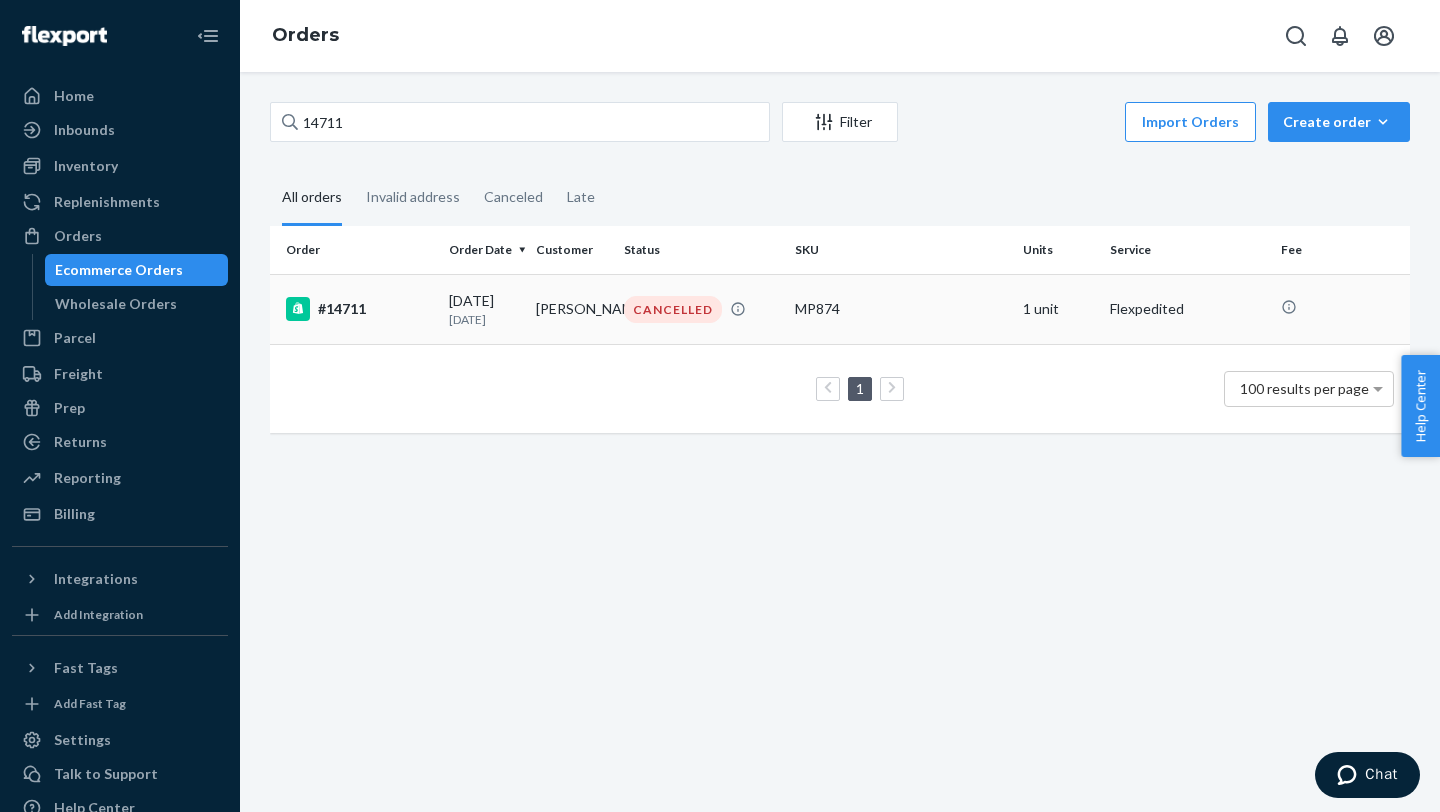 click on "#14711" at bounding box center [359, 309] 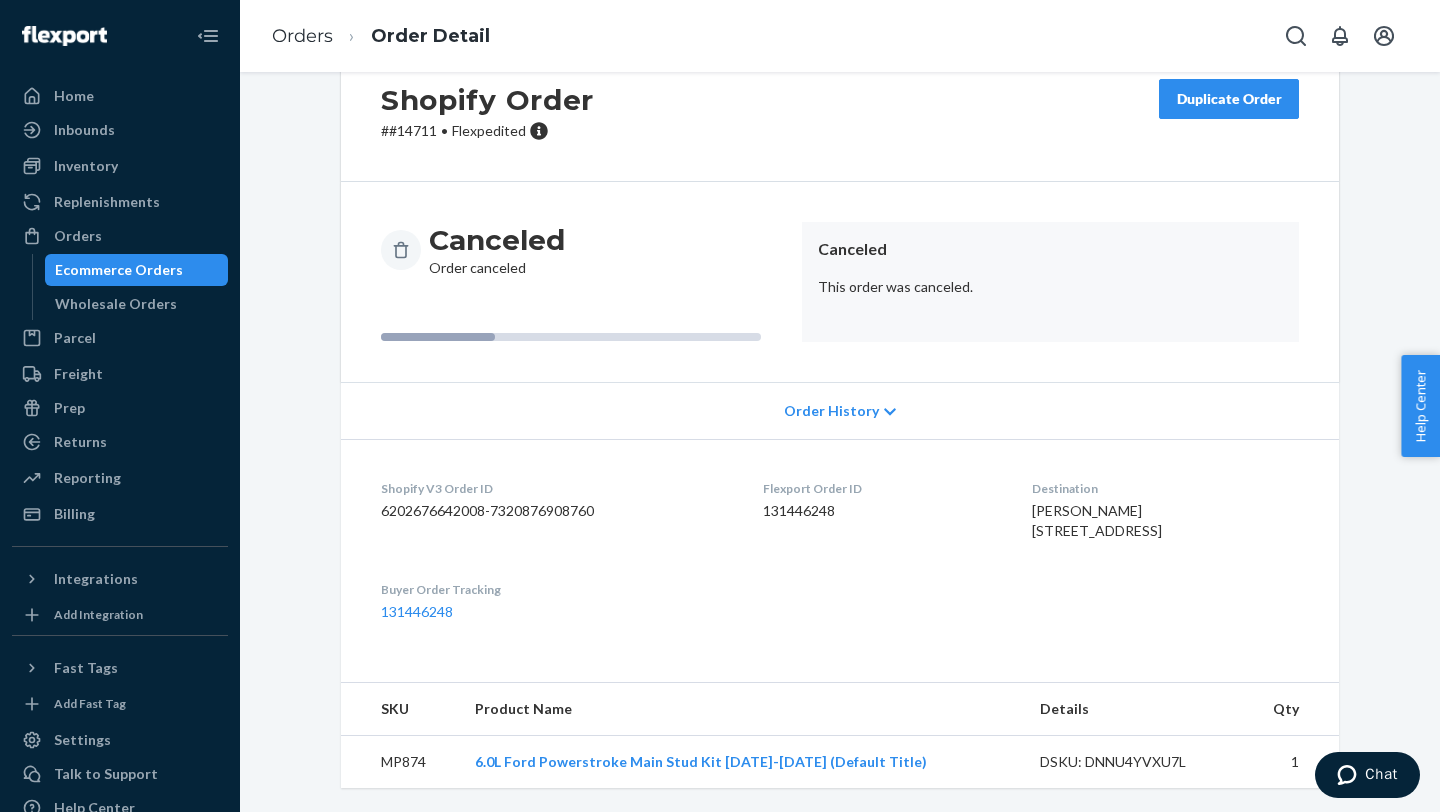 scroll, scrollTop: 0, scrollLeft: 0, axis: both 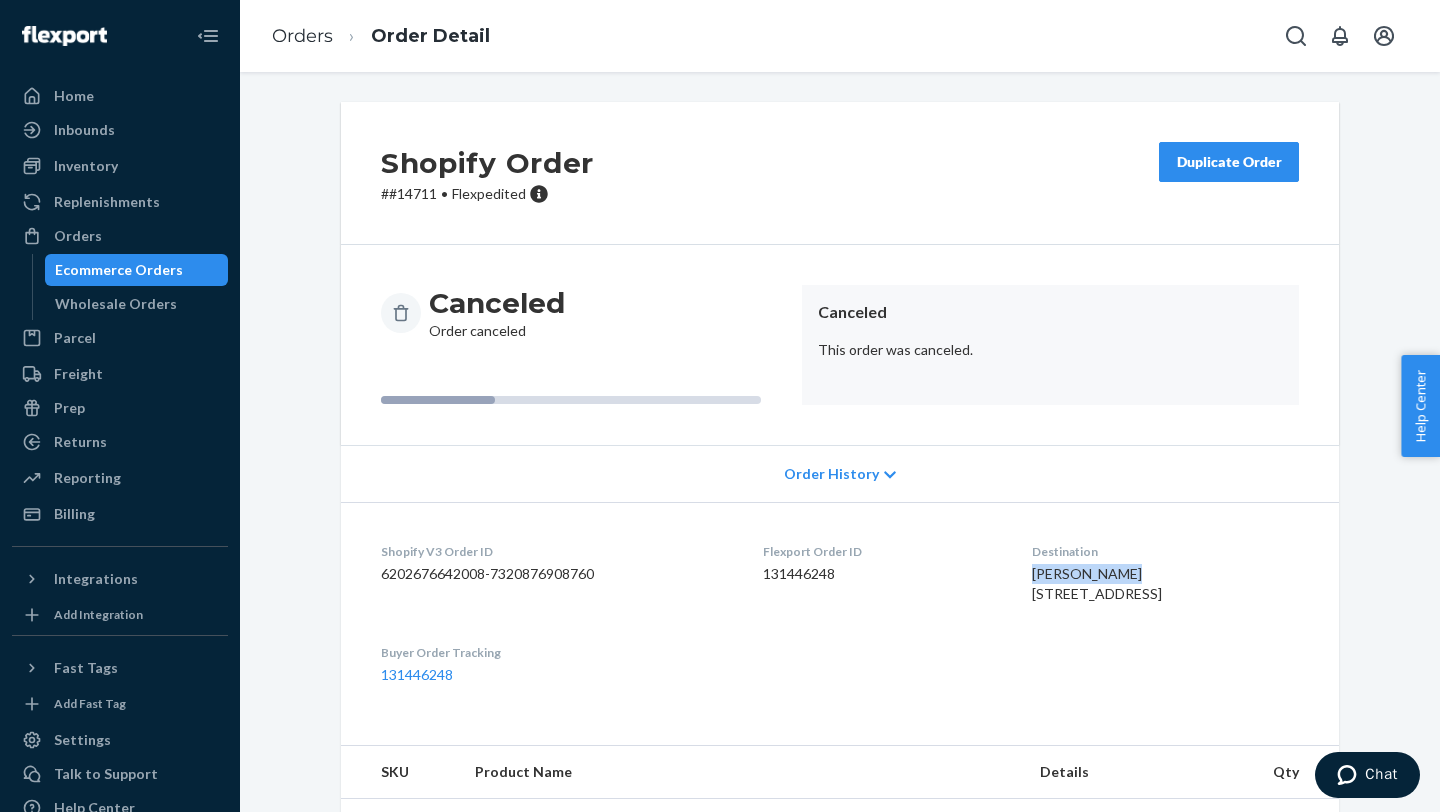 drag, startPoint x: 1115, startPoint y: 579, endPoint x: 1008, endPoint y: 581, distance: 107.01869 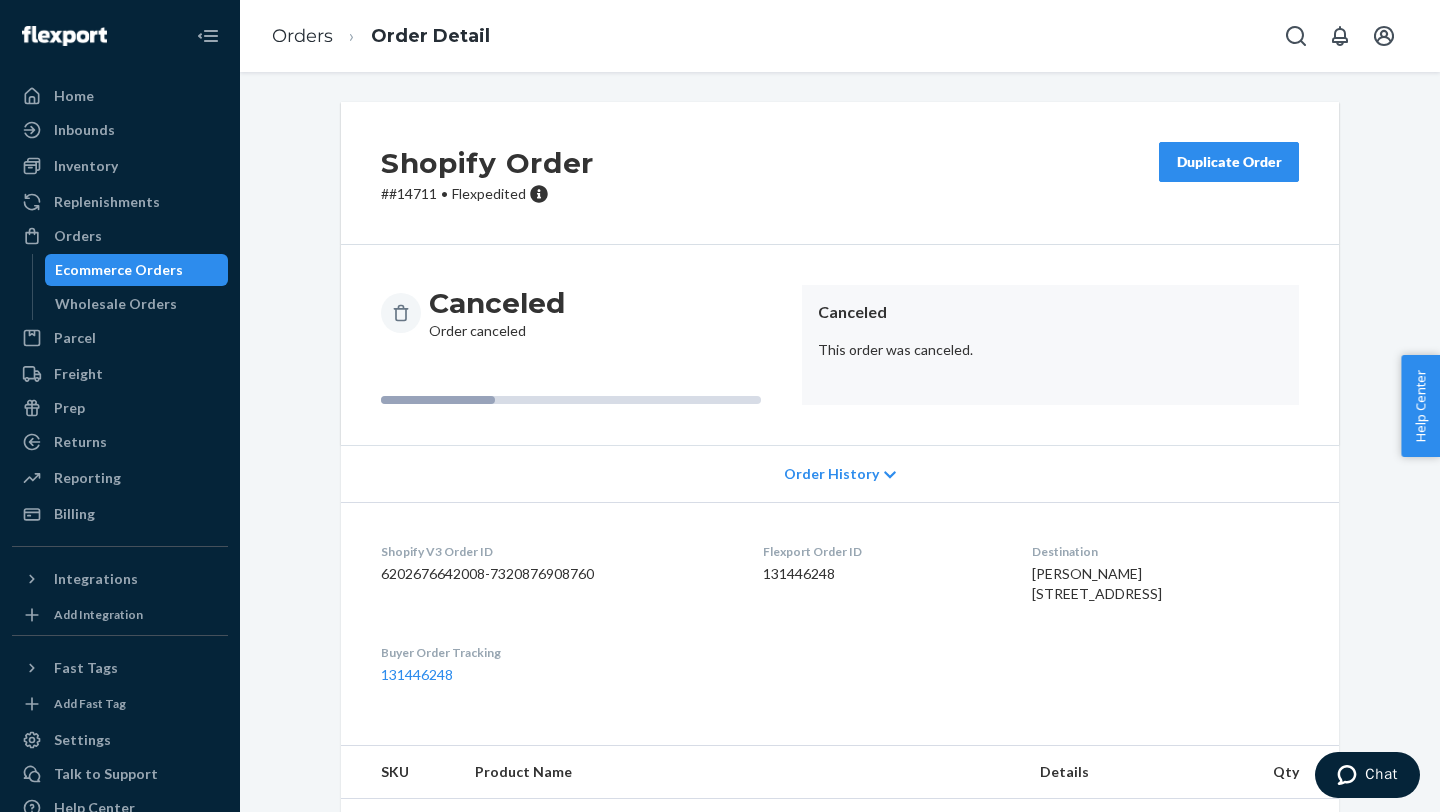 click on "Orders Order Detail" at bounding box center (381, 36) 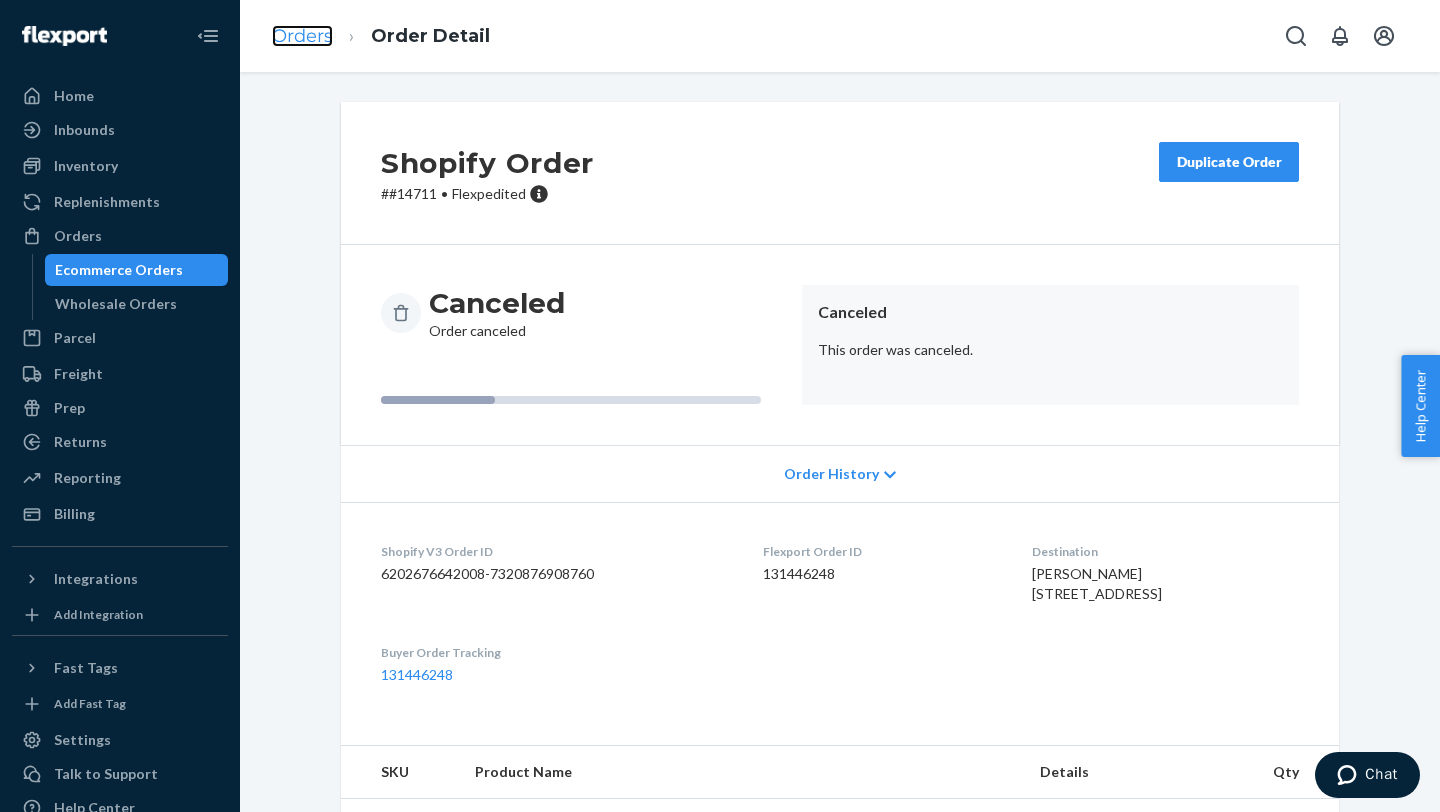 click on "Orders" at bounding box center [302, 36] 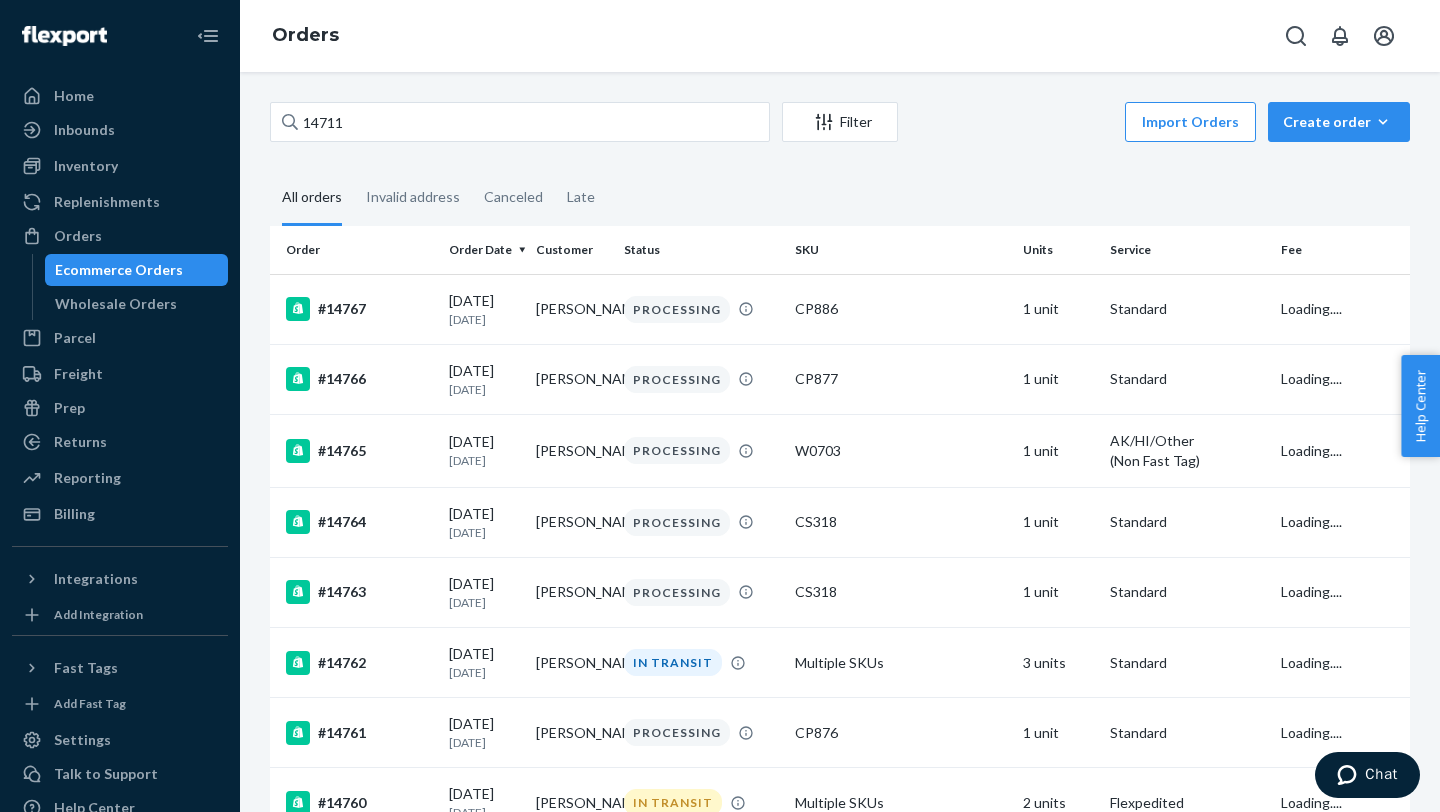 click on "14711 Filter Import Orders Create order Ecommerce order Removal order All orders Invalid address Canceled Late Order Order Date Customer Status SKU Units Service Fee #14767 07/11/2025 Today josh attridge PROCESSING CP886 1 unit Standard Loading.... #14766 07/11/2025 Today Travis Holmes PROCESSING CP877 1 unit Standard Loading.... #14765 07/11/2025 Today Eldon Wong PROCESSING W0703 1 unit AK/HI/Other (Non Fast Tag) Loading.... #14764 07/11/2025 Today Daniel Chon PROCESSING CS318 1 unit Standard Loading.... #14763 07/11/2025 Today Scott Carl PROCESSING CS318 1 unit Standard Loading.... #14762 07/11/2025 Today mark alford IN TRANSIT Multiple SKUs 3 units Standard Loading.... #14761 07/11/2025 Today Zachary Winlow PROCESSING CP876 1 unit Standard Loading.... #14760 07/11/2025 Today Brad Cameron IN TRANSIT Multiple SKUs 2 units Flexpedited Loading.... #14759 07/11/2025 Today Ryan Smith IN TRANSIT CP876 1 unit Flexpedited Loading.... HJPGUUTHEE 07/11/2025 Today Benjamin Landry IN TRANSIT MS334 1 unit Loading.... 1" at bounding box center [840, 442] 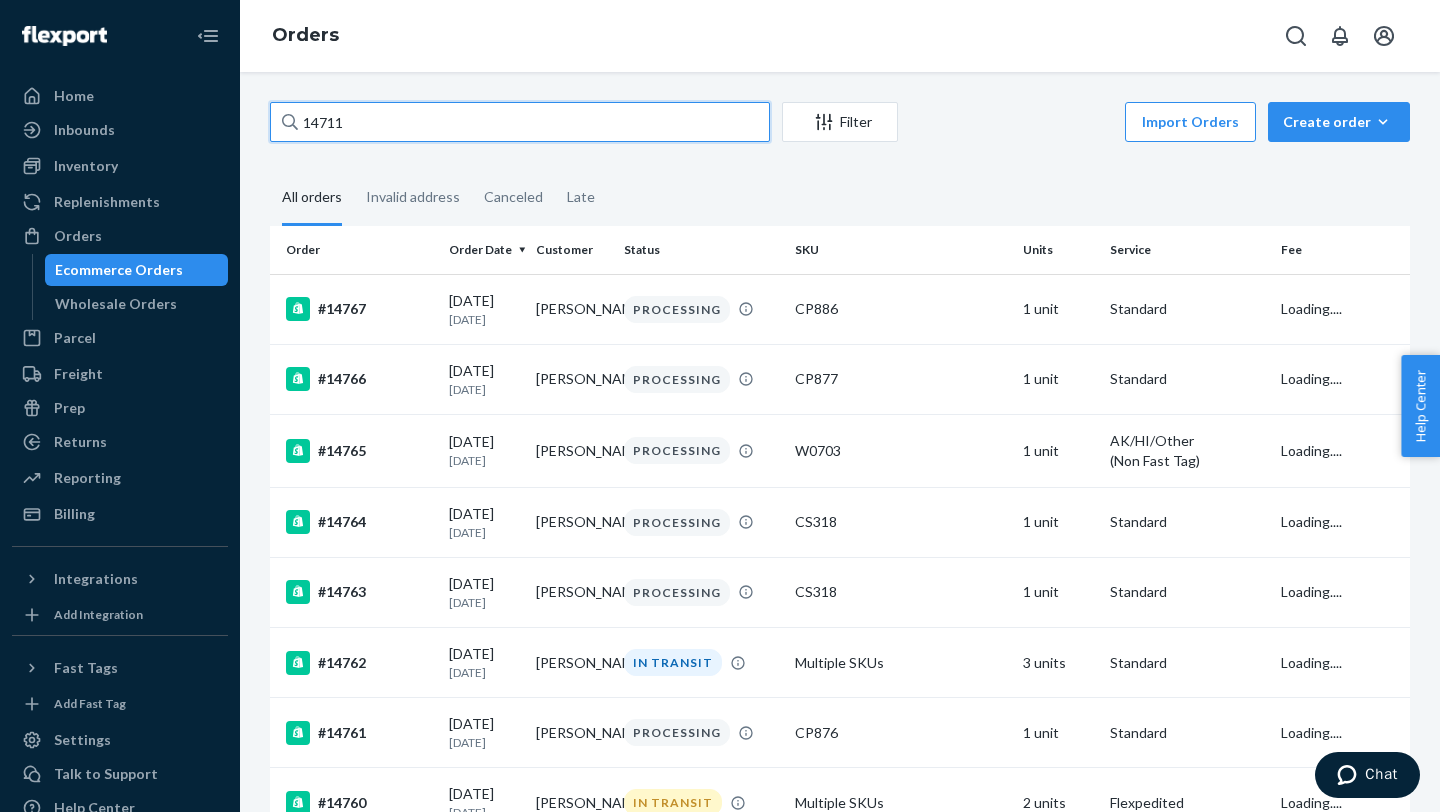 click on "14711" at bounding box center [520, 122] 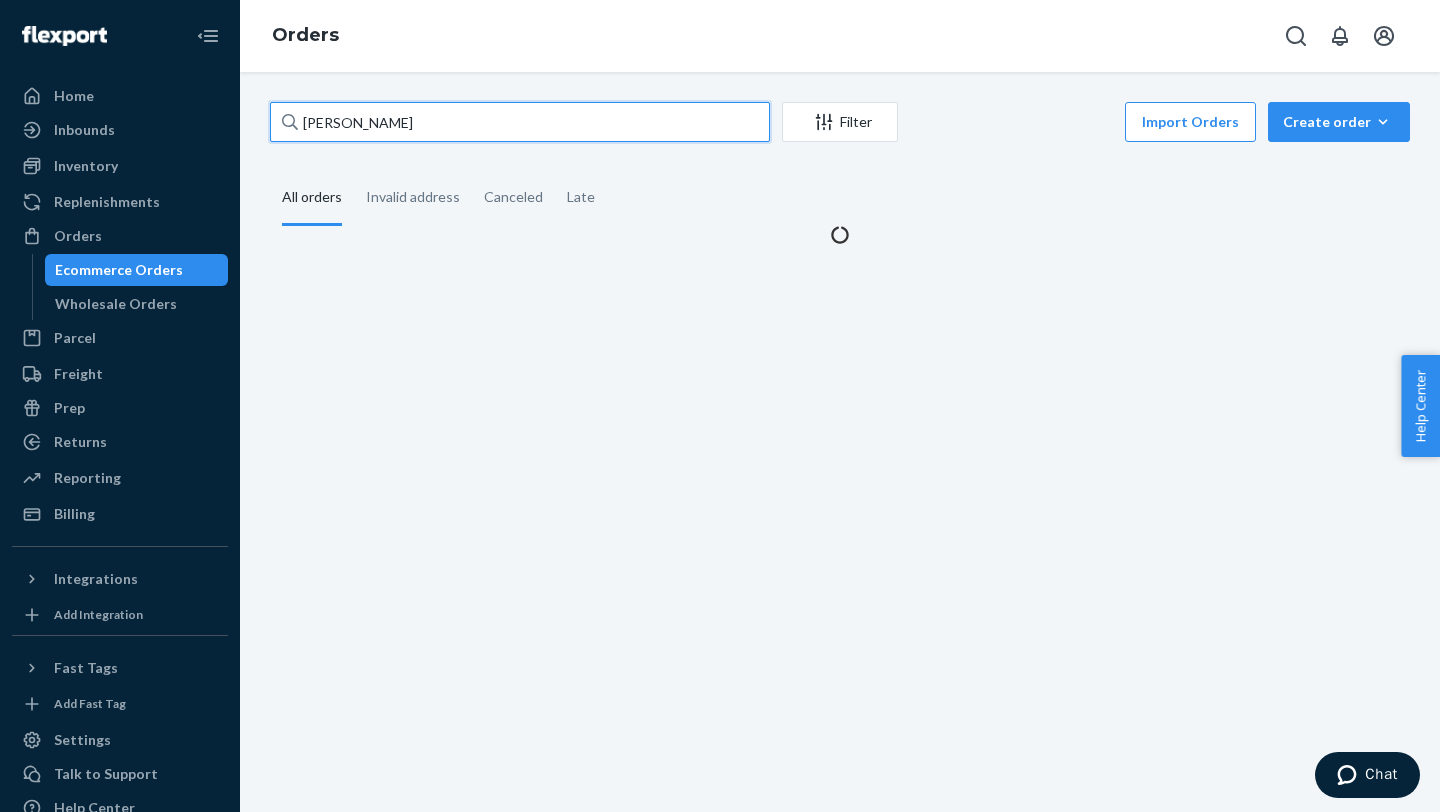 type on "Damian Roybal" 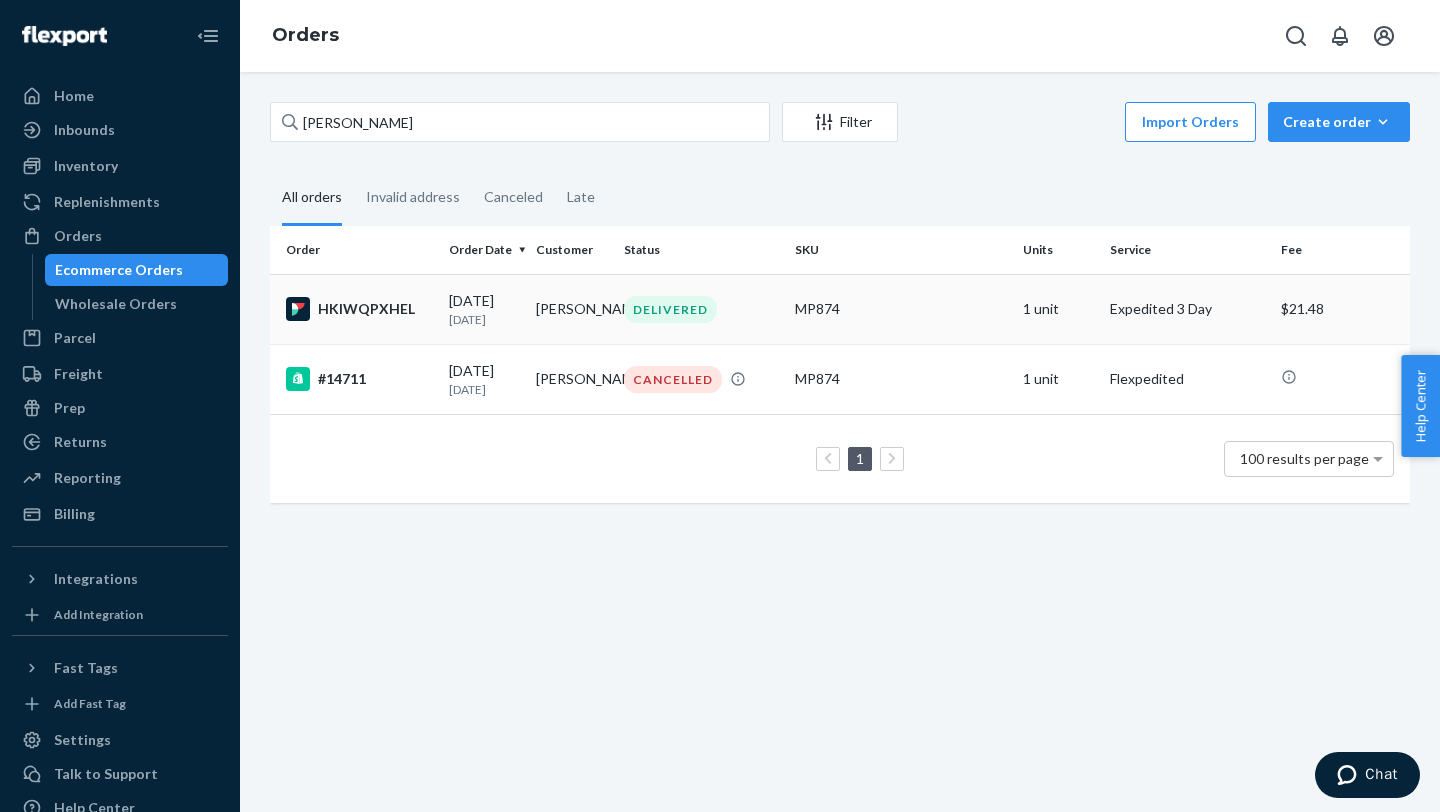 click on "HKIWQPXHEL" at bounding box center [359, 309] 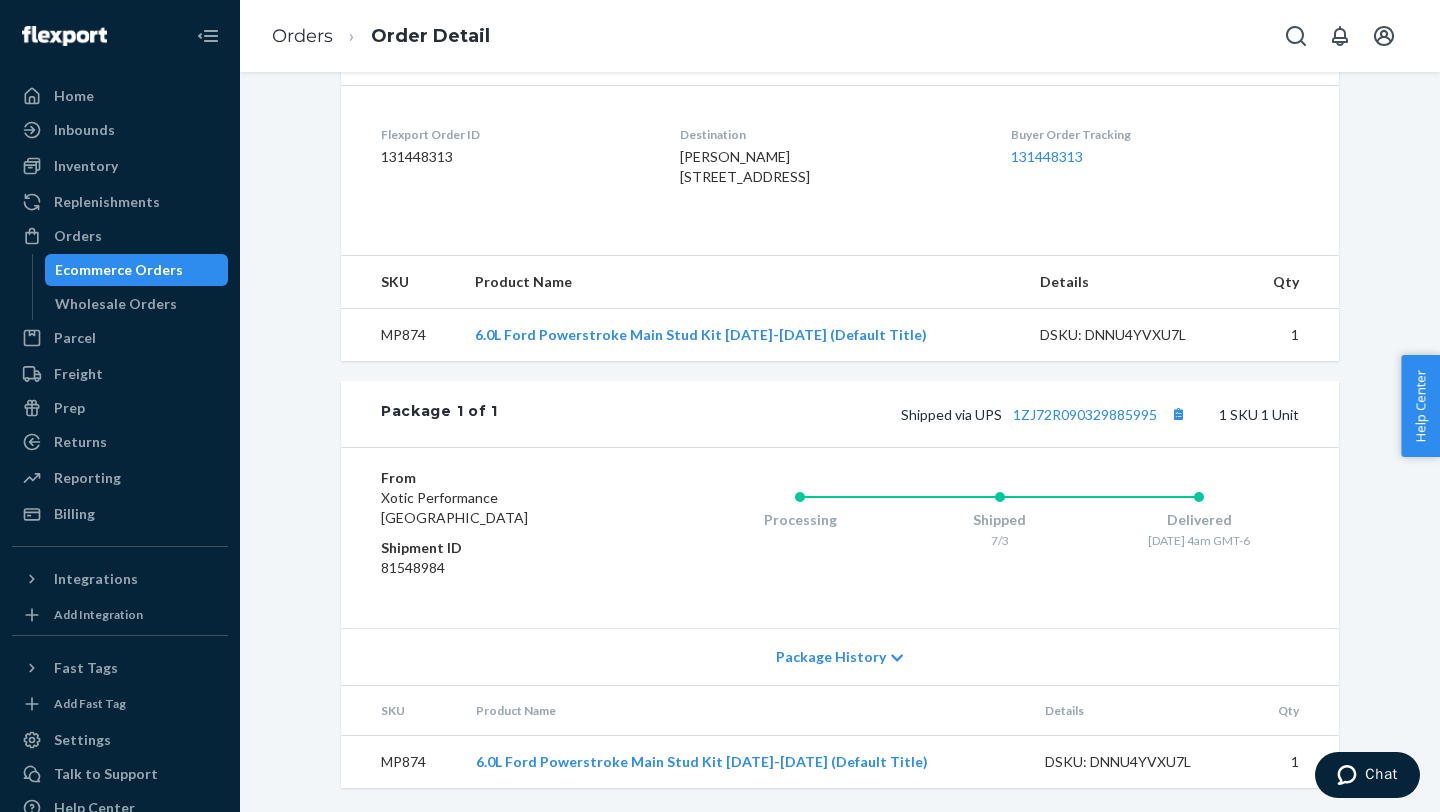 scroll, scrollTop: 0, scrollLeft: 0, axis: both 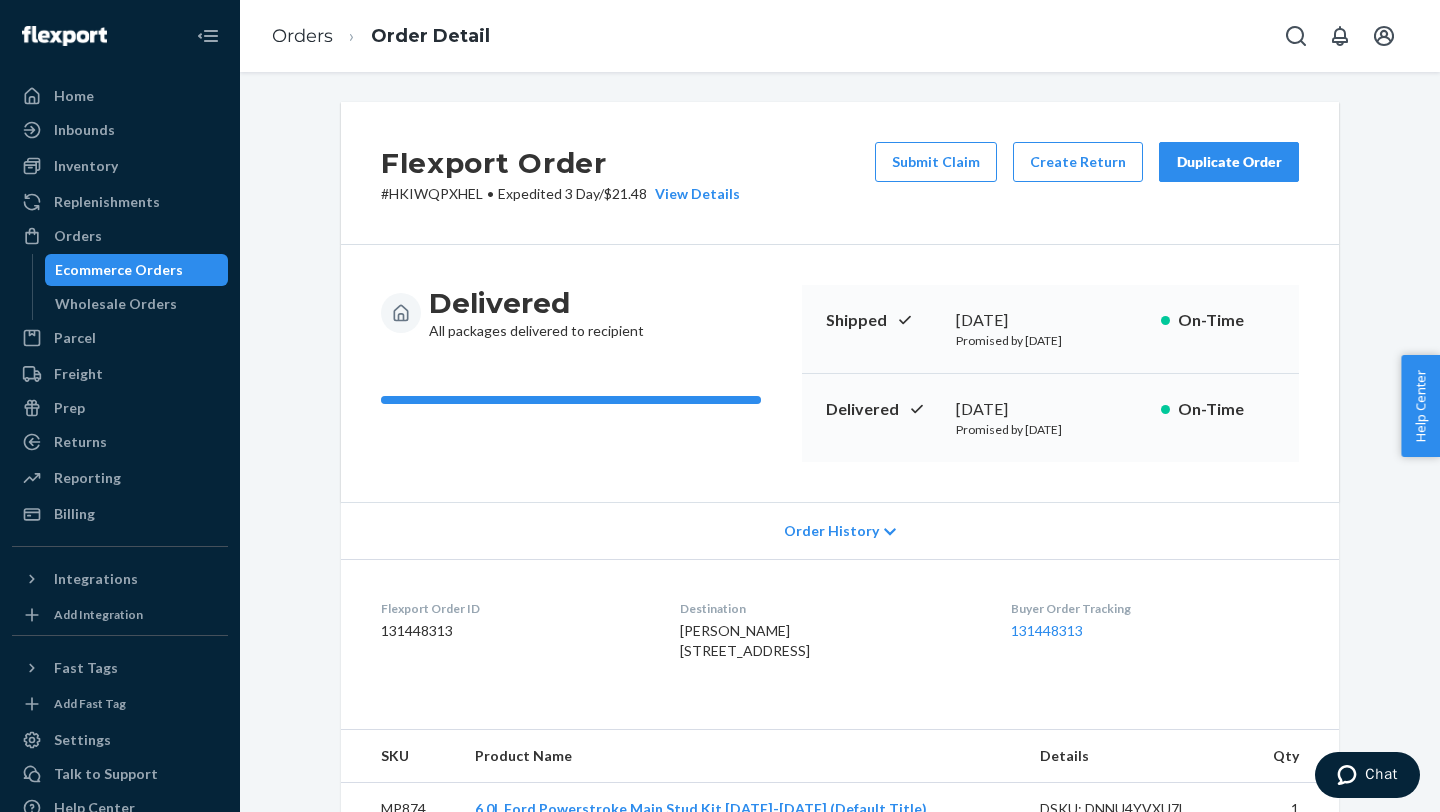click on "# HKIWQPXHEL • Expedited 3 Day  /  $21.48 View Details" at bounding box center [560, 194] 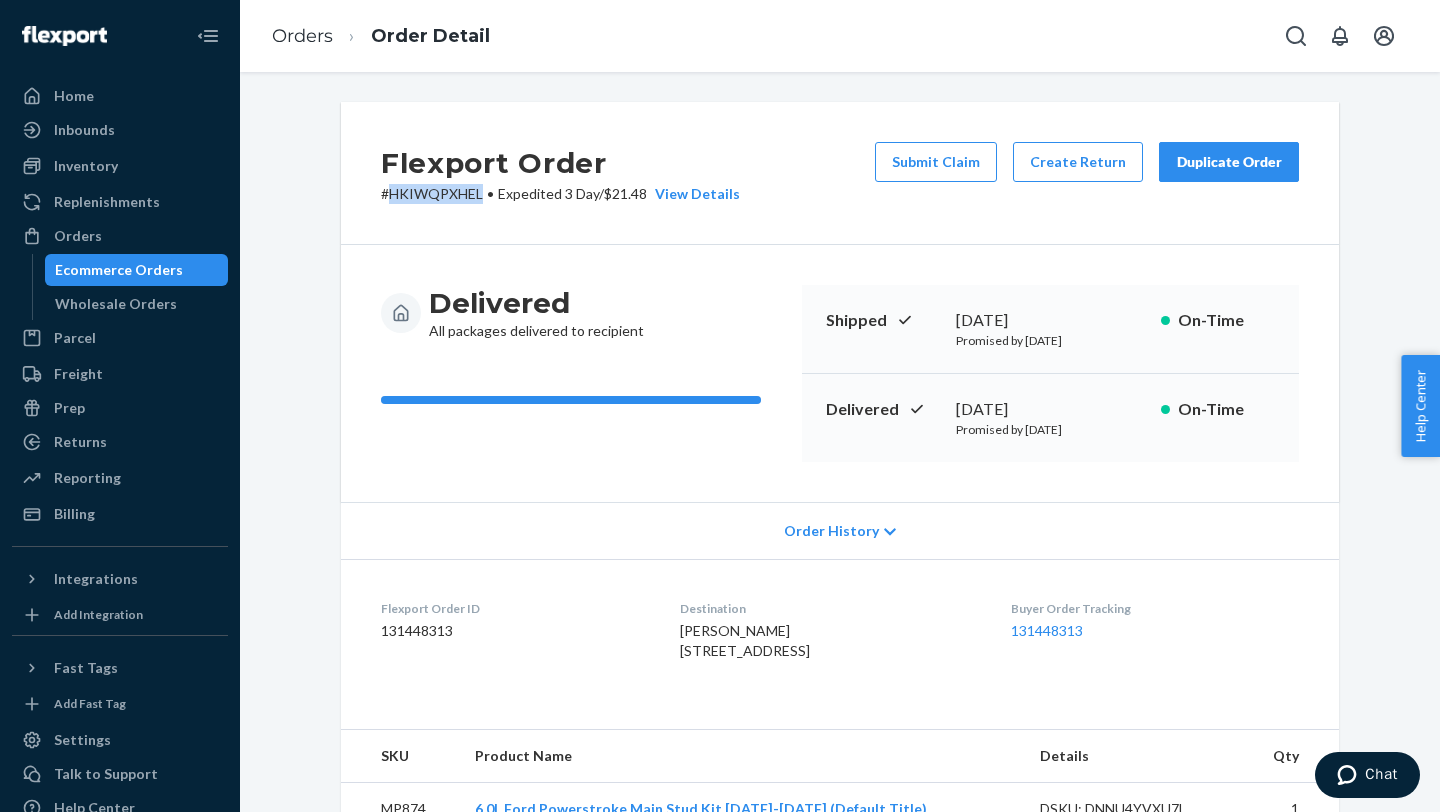 click on "# HKIWQPXHEL • Expedited 3 Day  /  $21.48 View Details" at bounding box center (560, 194) 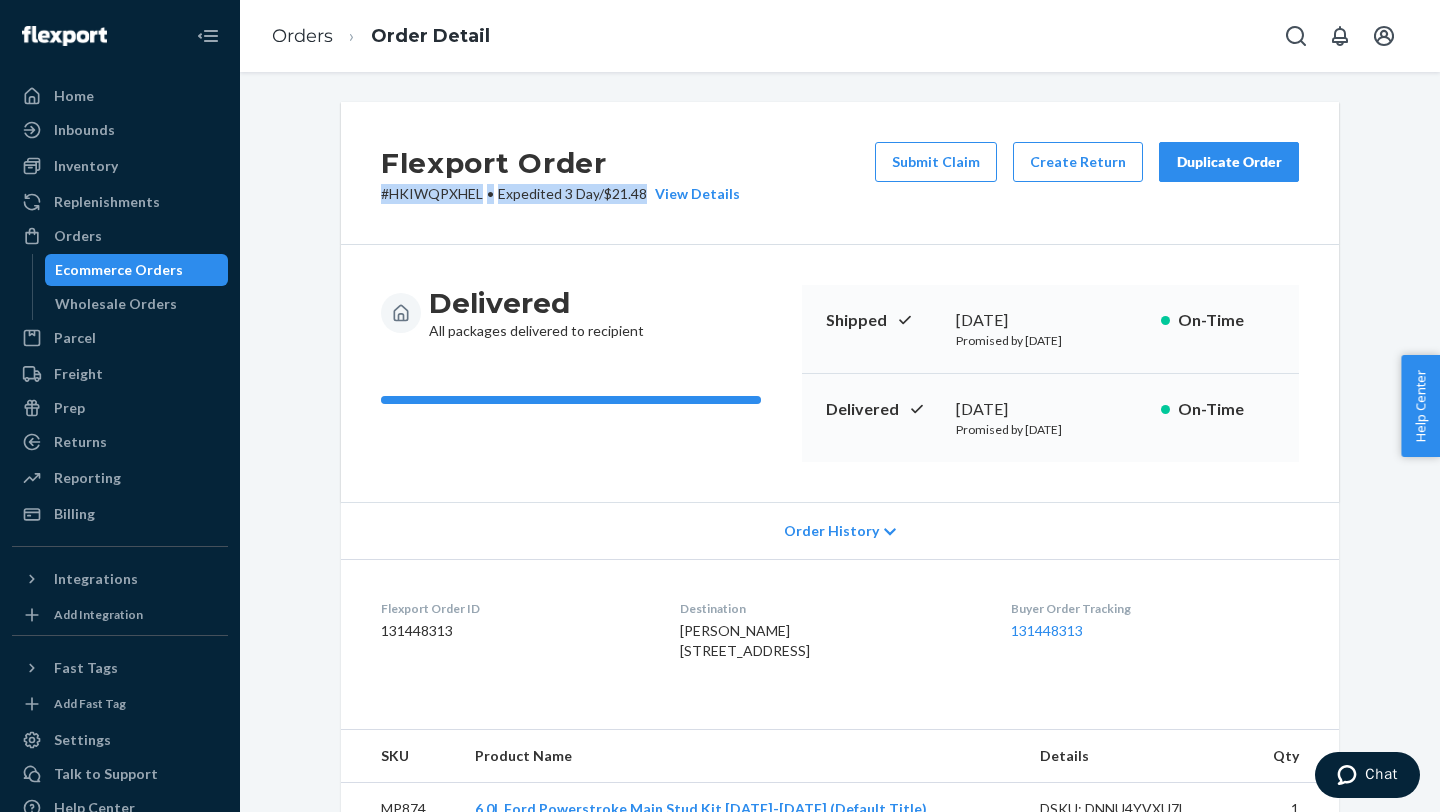 click on "# HKIWQPXHEL • Expedited 3 Day  /  $21.48 View Details" at bounding box center [560, 194] 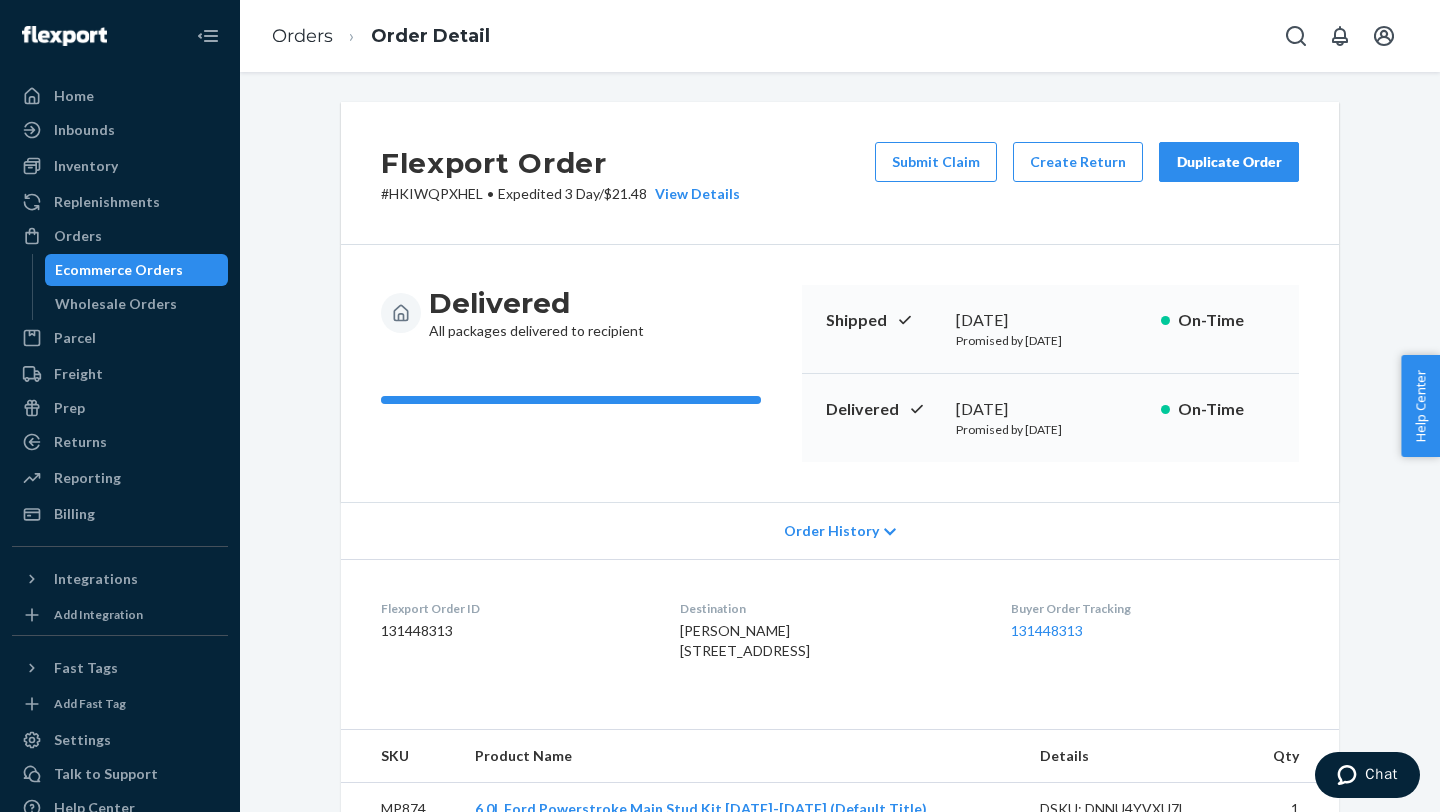 click on "# HKIWQPXHEL • Expedited 3 Day  /  $21.48 View Details" at bounding box center (560, 194) 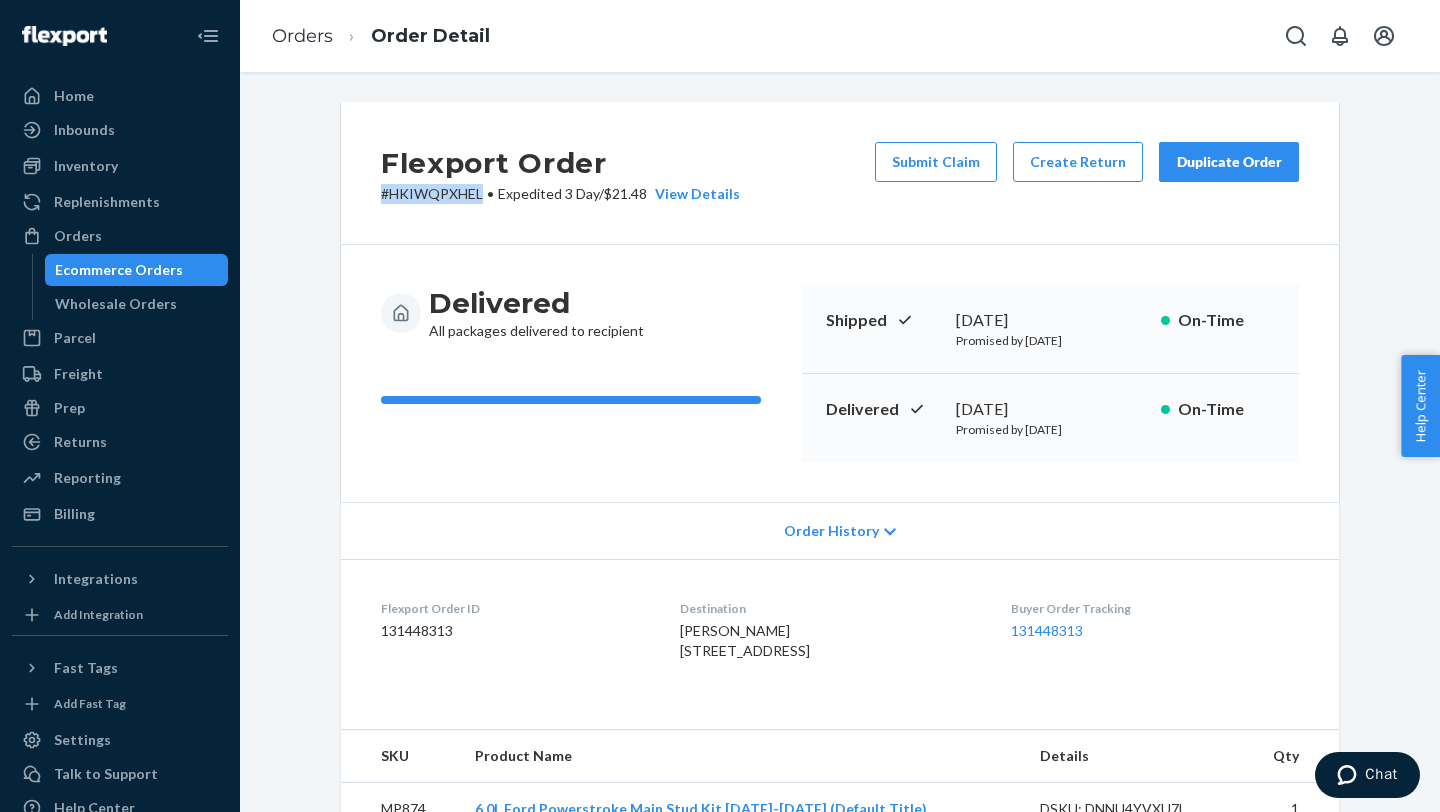 drag, startPoint x: 481, startPoint y: 191, endPoint x: 380, endPoint y: 189, distance: 101.0198 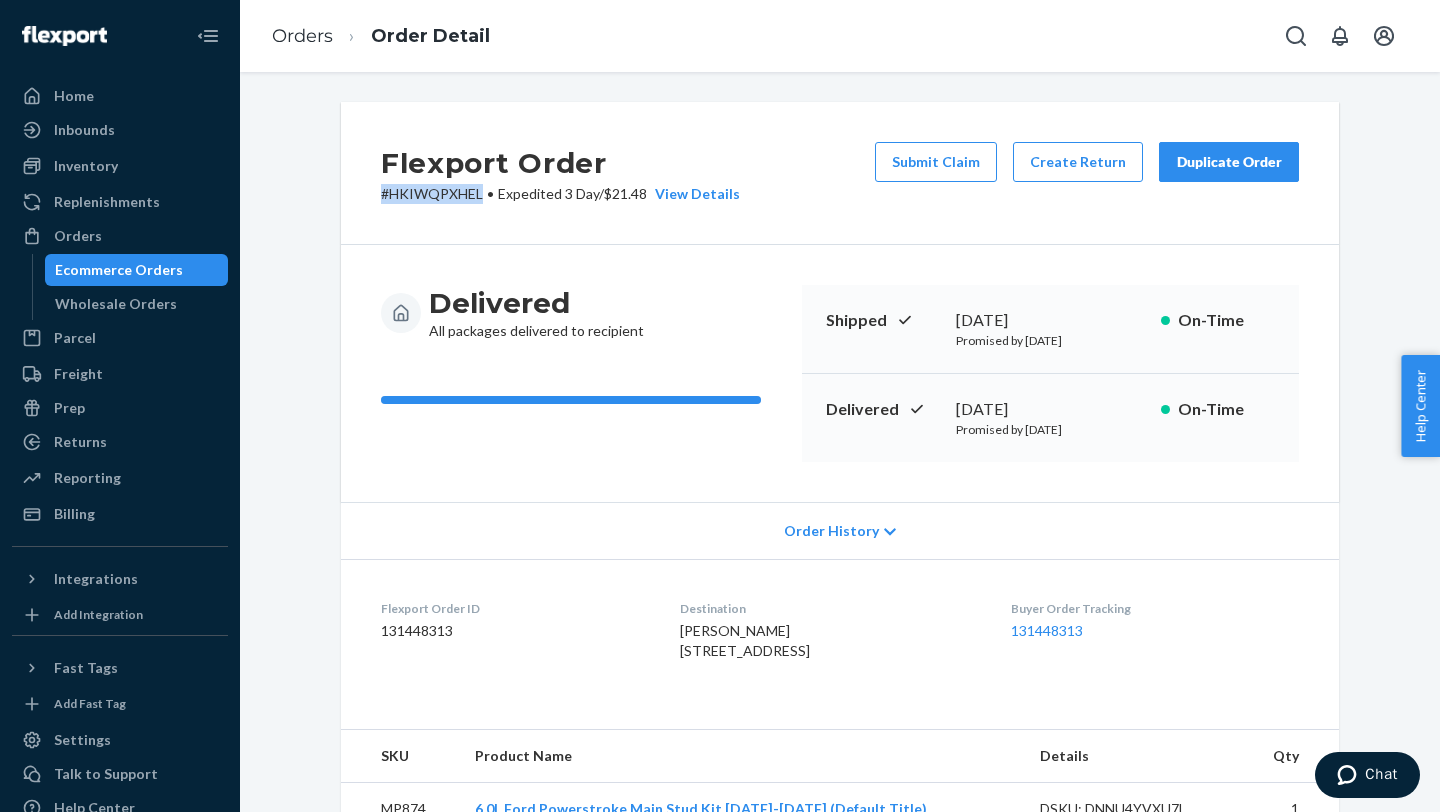 click on "# HKIWQPXHEL • Expedited 3 Day  /  $21.48 View Details" at bounding box center (560, 194) 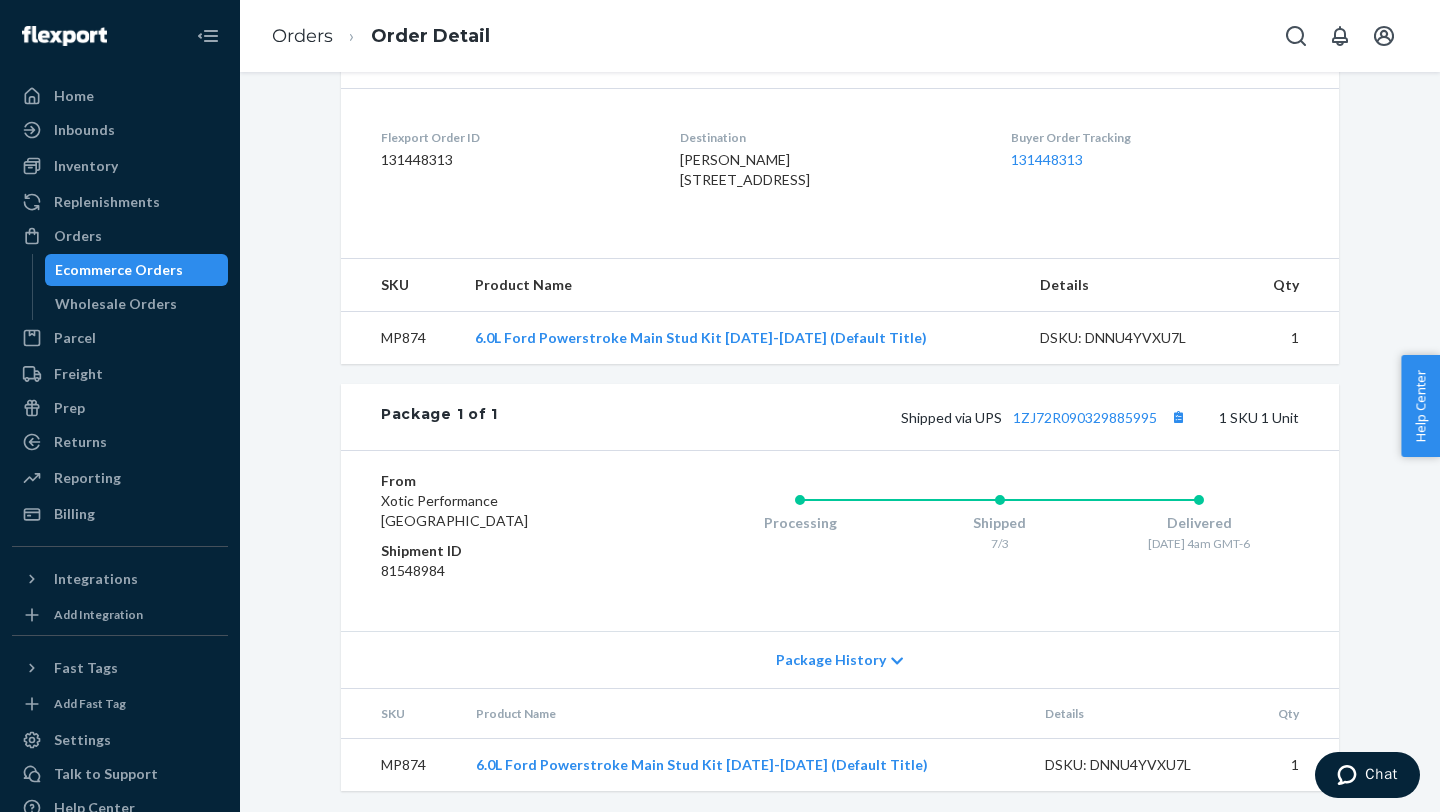 scroll, scrollTop: 514, scrollLeft: 0, axis: vertical 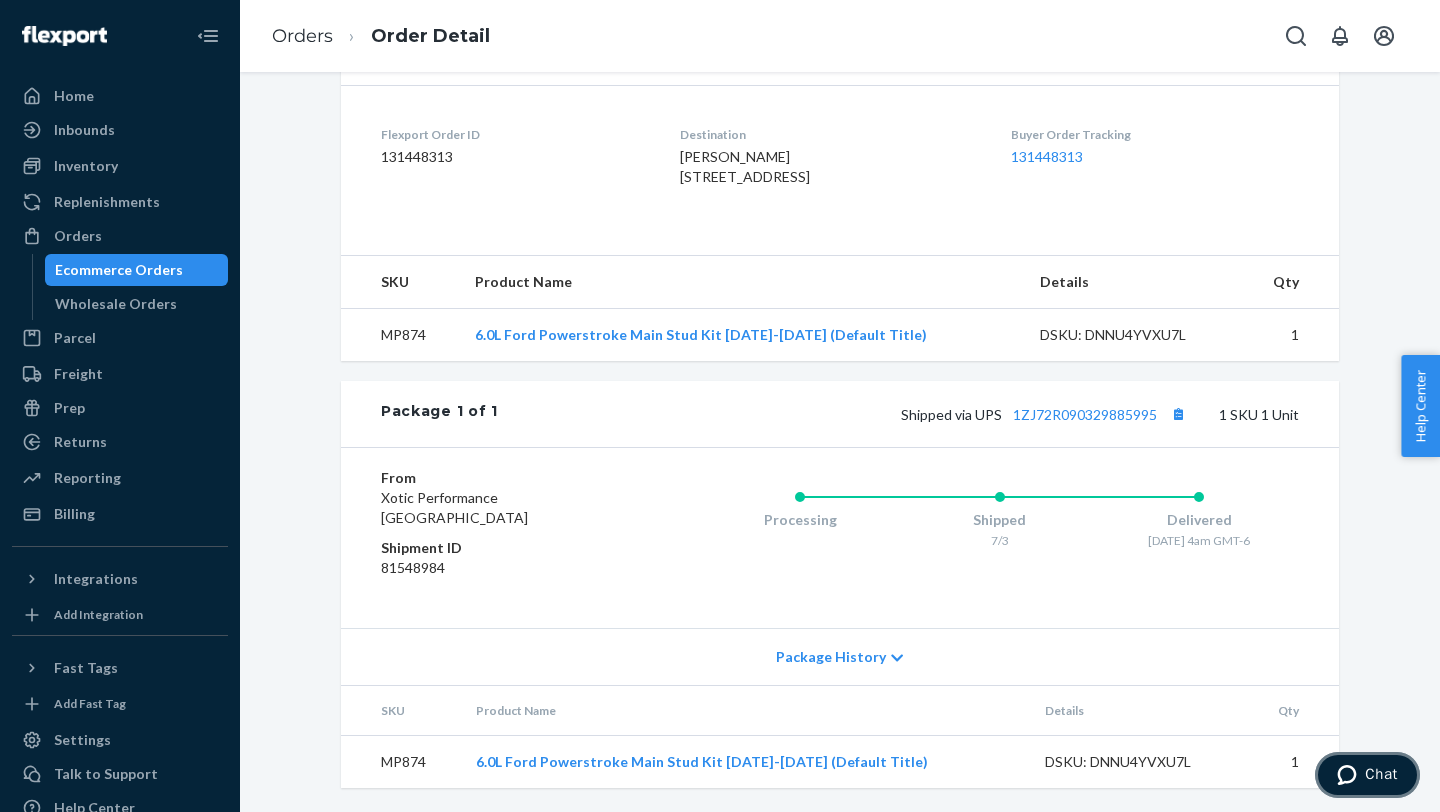 click on "Chat" at bounding box center [1381, 774] 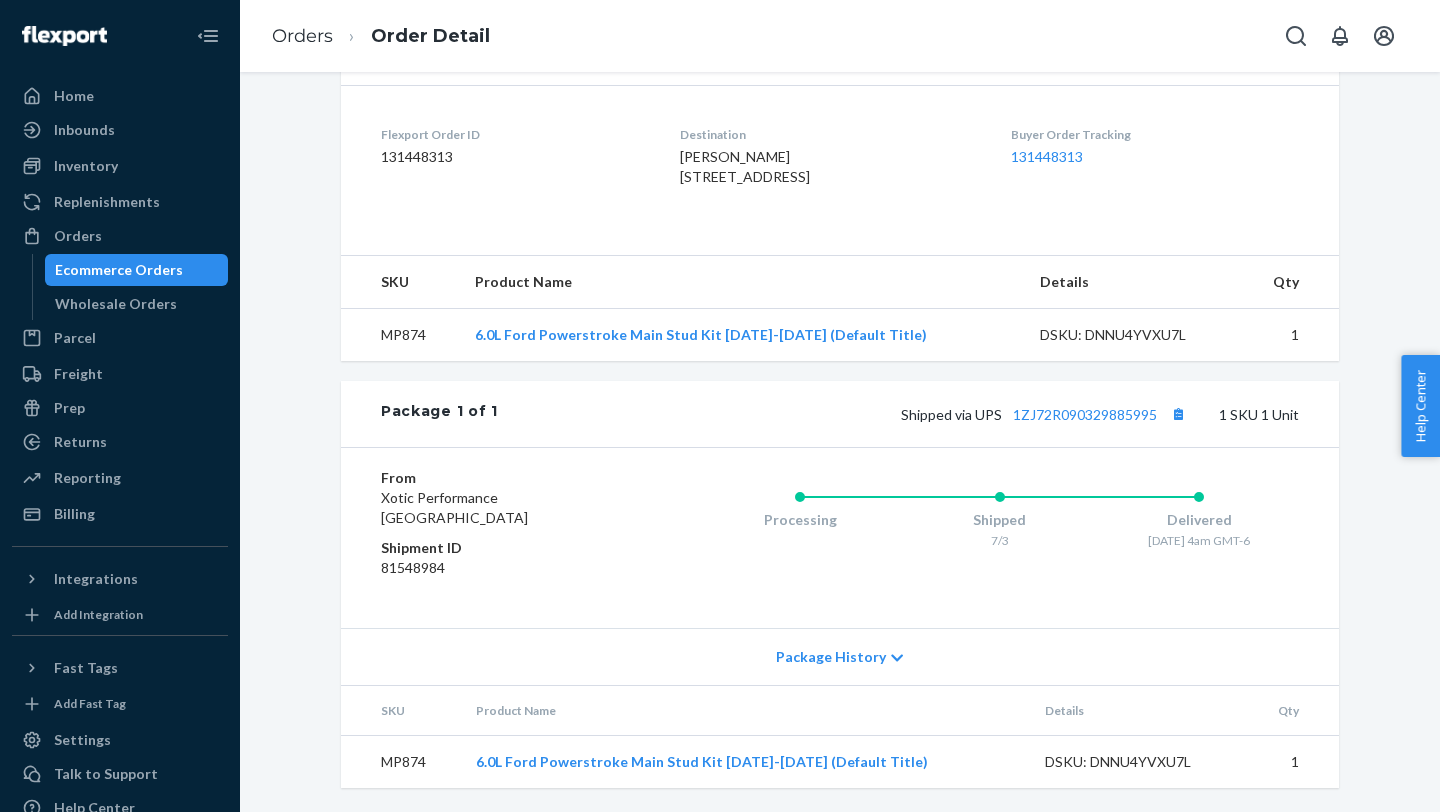 scroll, scrollTop: 0, scrollLeft: 0, axis: both 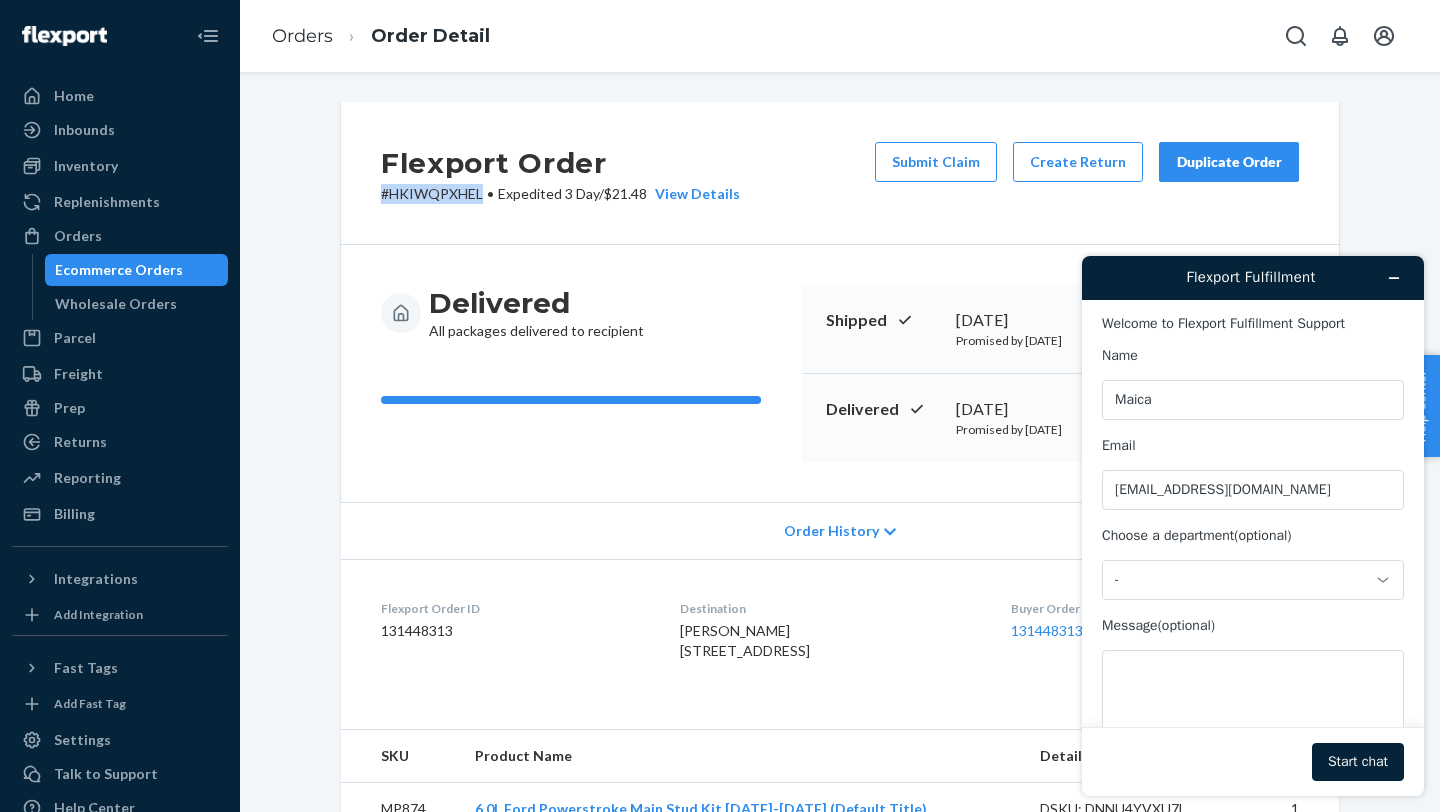 click on "# HKIWQPXHEL • Expedited 3 Day  /  $21.48 View Details" at bounding box center [560, 194] 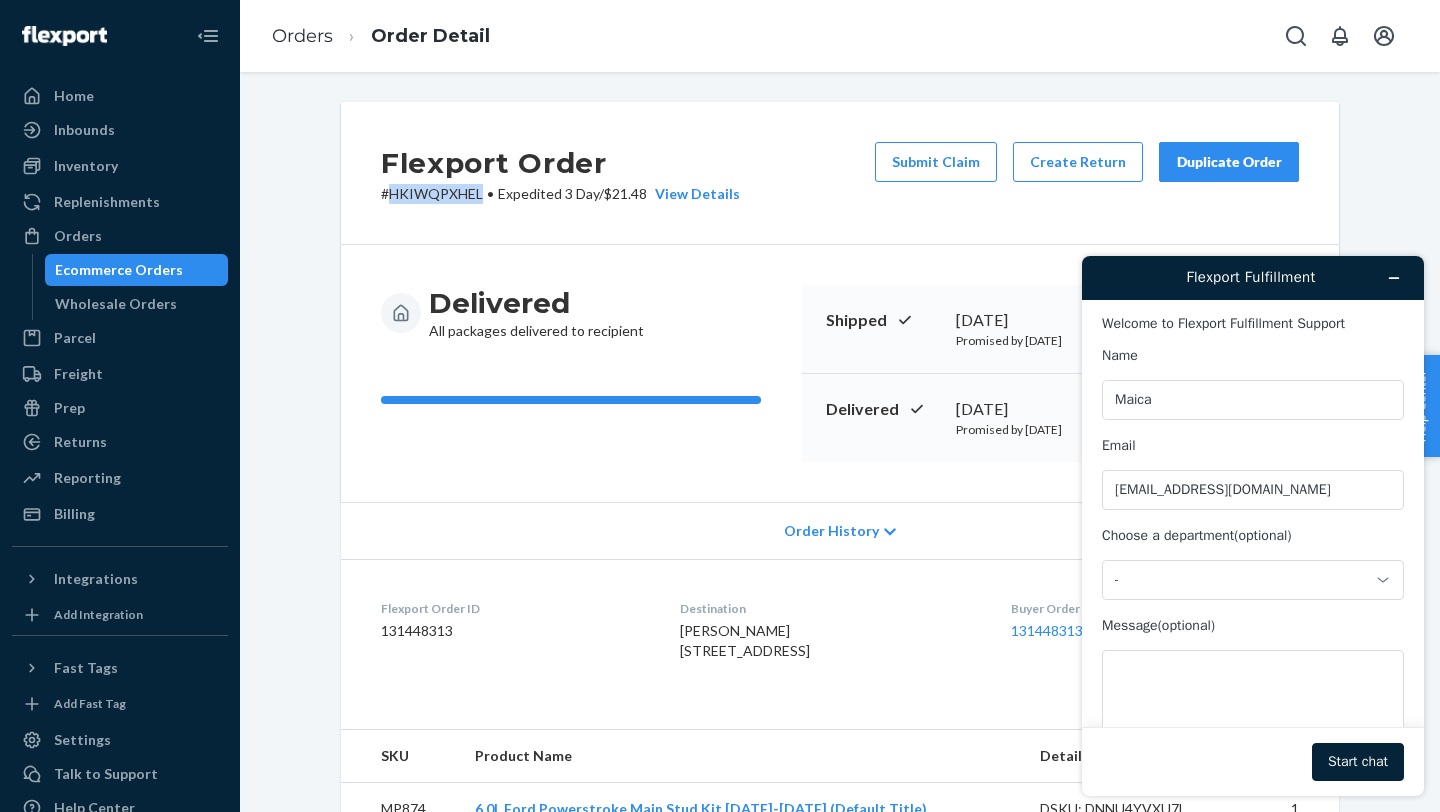click on "# HKIWQPXHEL • Expedited 3 Day  /  $21.48 View Details" at bounding box center [560, 194] 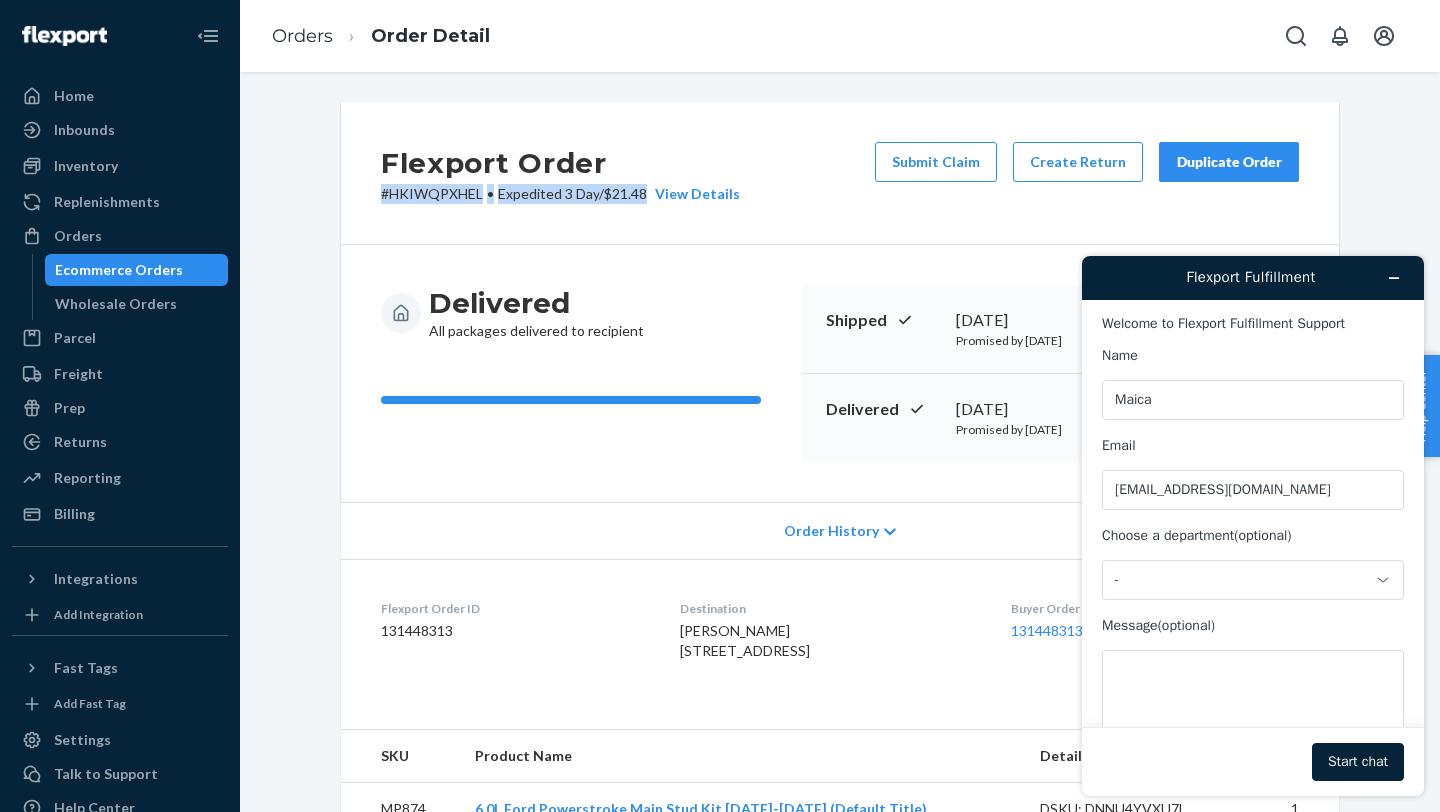 click on "# HKIWQPXHEL • Expedited 3 Day  /  $21.48 View Details" at bounding box center [560, 194] 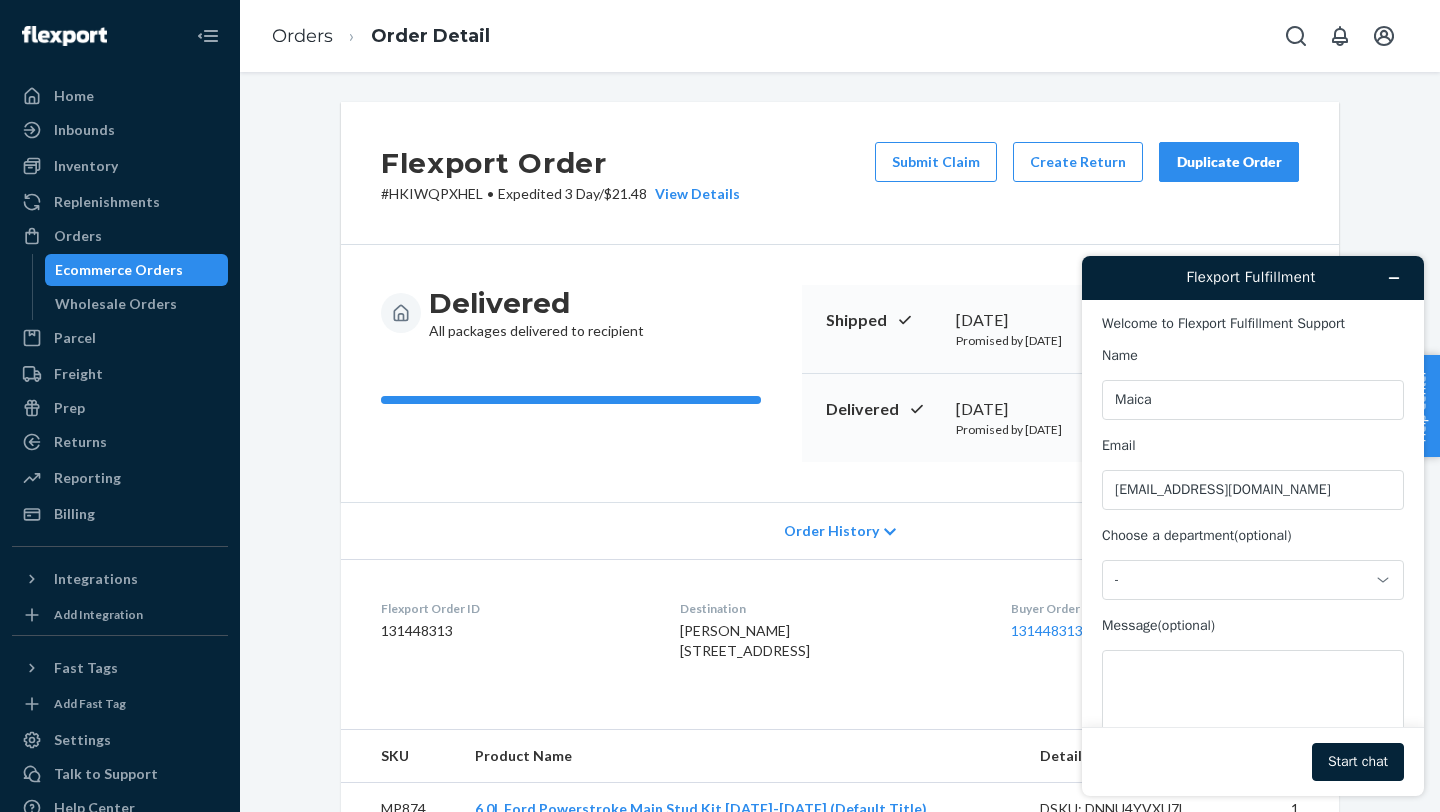 click on "# HKIWQPXHEL • Expedited 3 Day  /  $21.48 View Details" at bounding box center [560, 194] 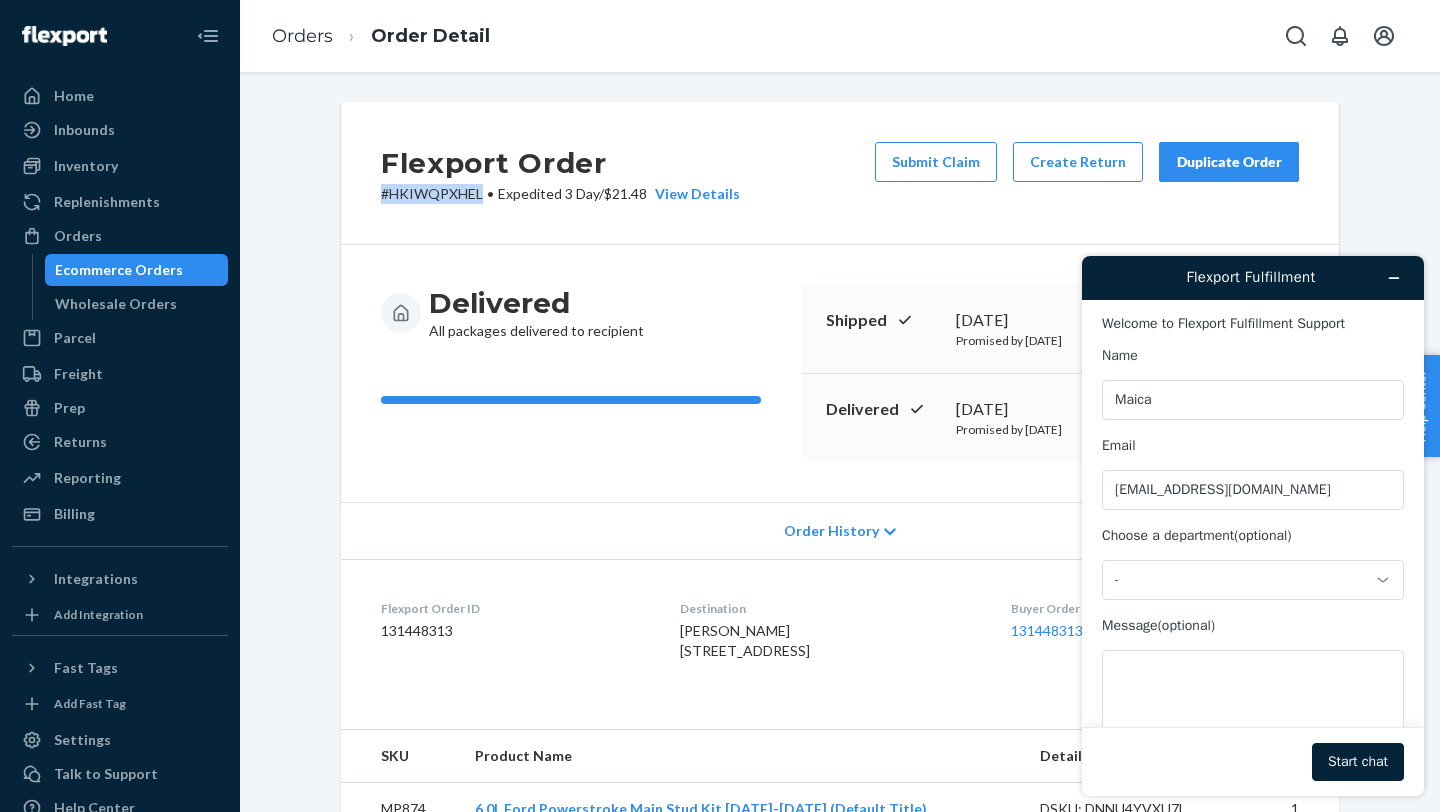 drag, startPoint x: 482, startPoint y: 191, endPoint x: 323, endPoint y: 191, distance: 159 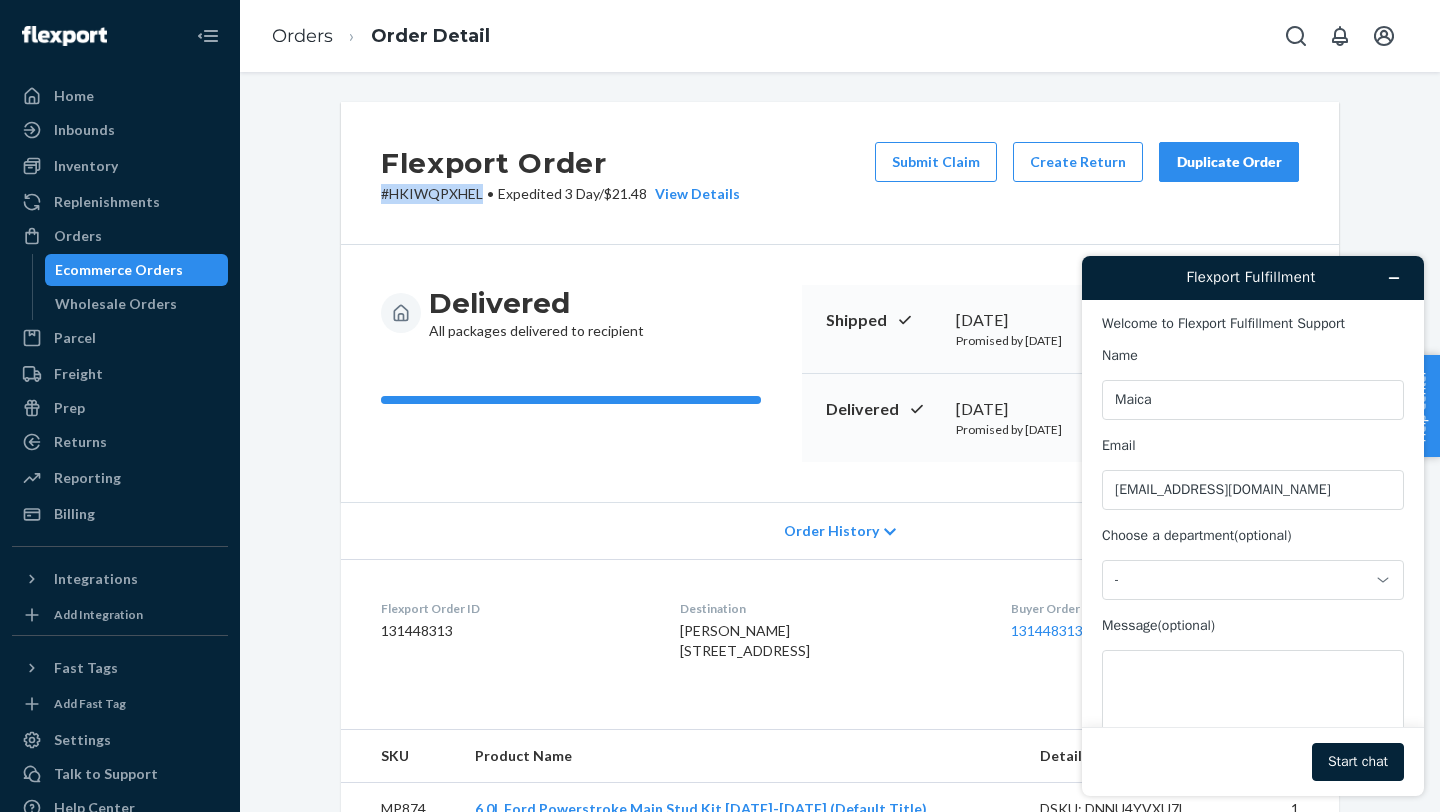 click on "Flexport Order # HKIWQPXHEL • Expedited 3 Day  /  $21.48 View Details Submit Claim Create Return Duplicate Order Delivered All packages delivered to recipient Shipped July 3, 2025 Promised by July 3, 2025 On-Time Delivered July 8, 2025 Promised by July 9, 2025 On-Time Order History Flexport Order ID 131448313 Destination Damian Roybal
4A Lalo Ln
Santa Fe, NM 87505-1458
US Buyer Order Tracking 131448313 SKU Product Name Details Qty MP874 6.0L Ford Powerstroke Main Stud Kit 2003-2007 (Default Title) DSKU: DNNU4YVXU7L 1 Package 1 of 1 Shipped via UPS   1ZJ72R090329885995 1   SKU   1   Unit From Xotic Performance
Lewisville, TX 75067 Shipment ID 81548984 Processing Shipped 7/3 Delivered 7/9 - 4am GMT-6 Package History SKU Product Name Details Qty MP874 6.0L Ford Powerstroke Main Stud Kit 2003-2007 (Default Title) DSKU: DNNU4YVXU7L 1" at bounding box center [840, 694] 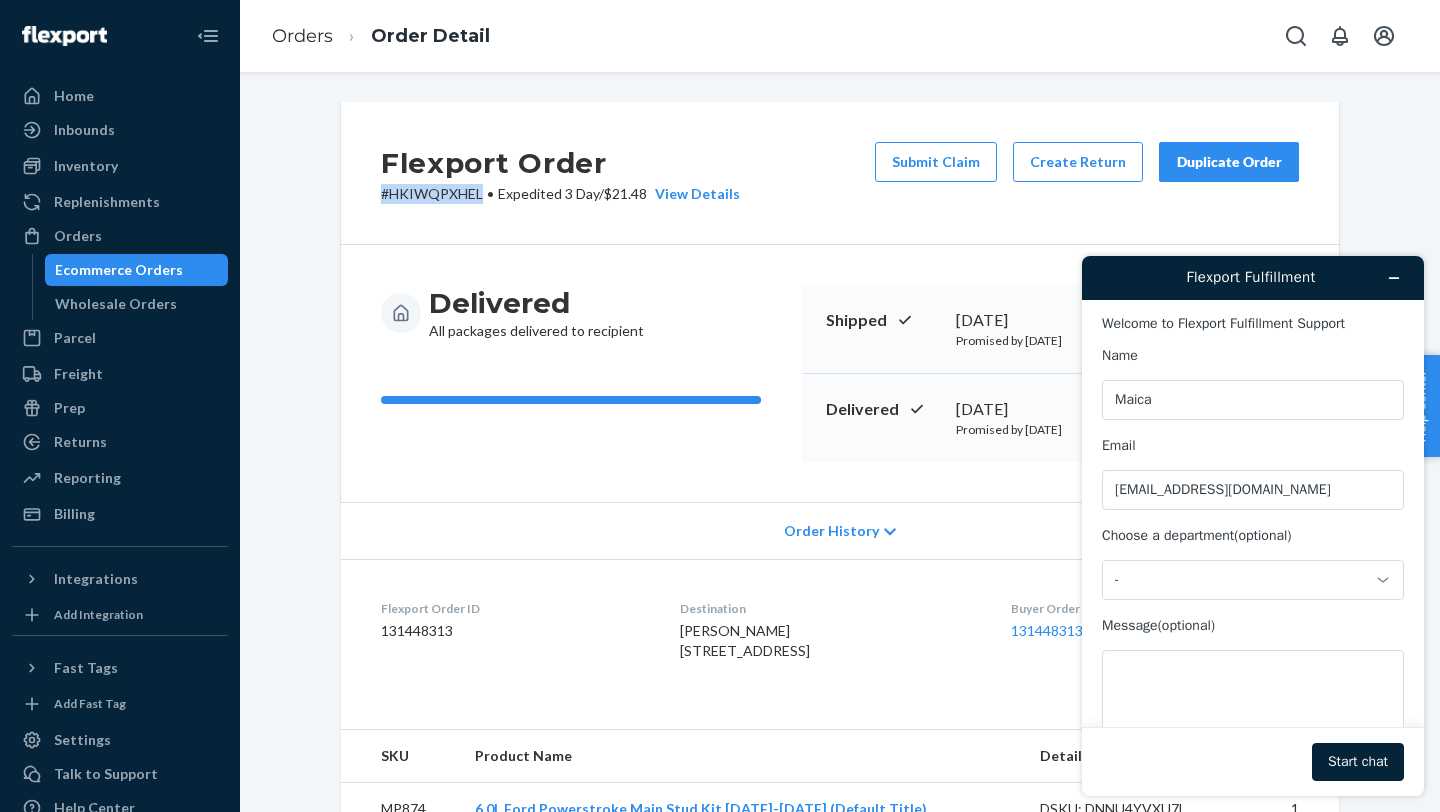 copy on "# HKIWQPXHEL" 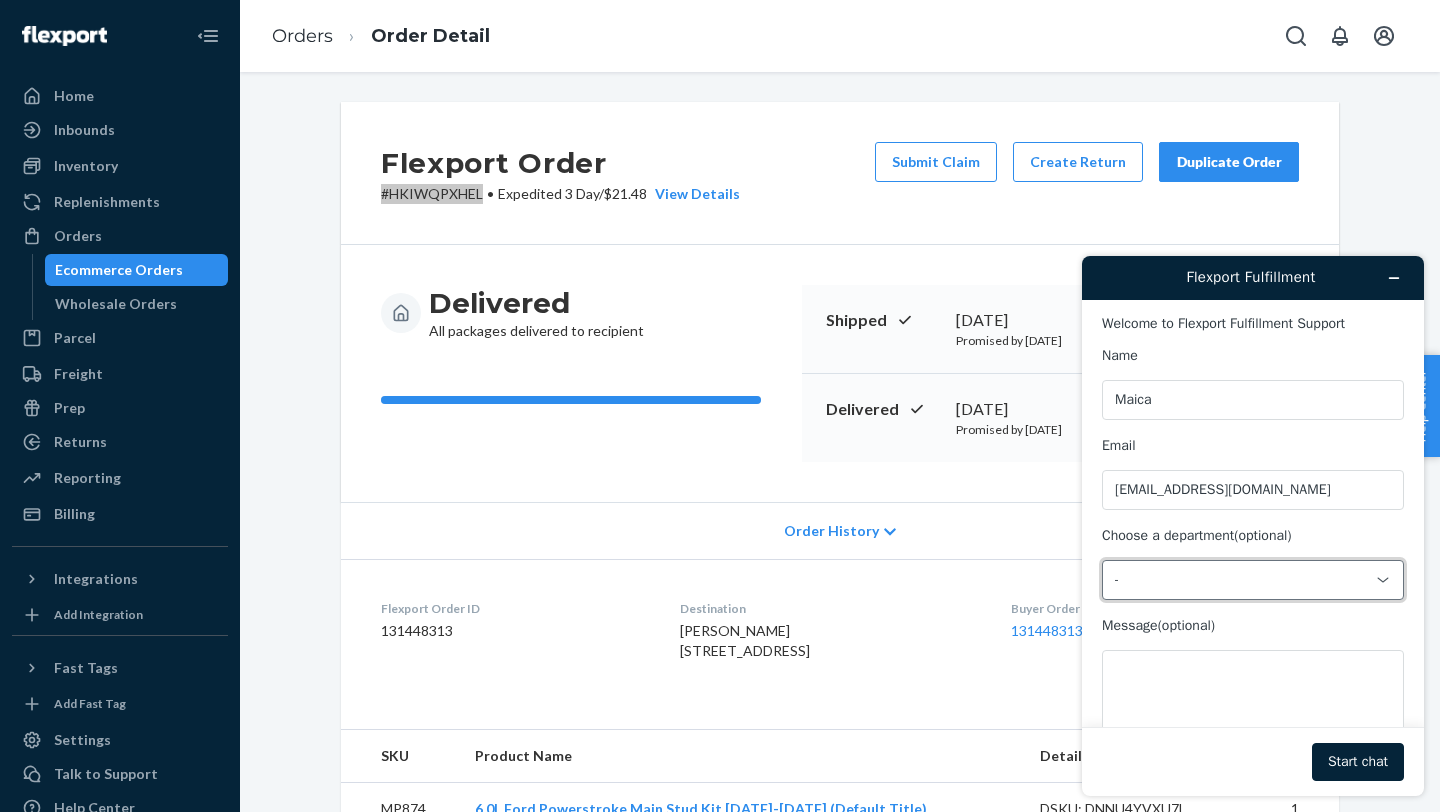 click on "-" at bounding box center (1241, 580) 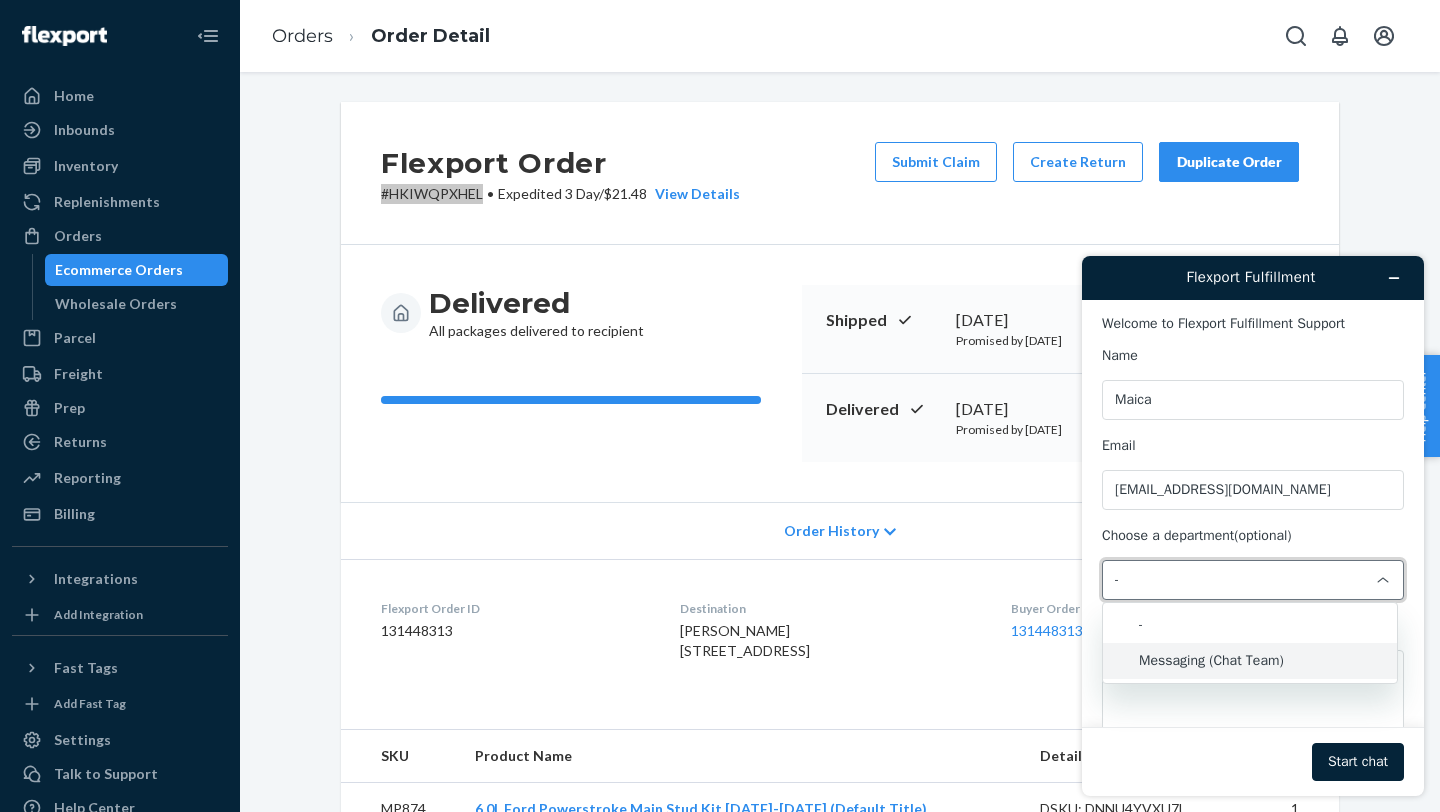 click on "Messaging (Chat Team)" at bounding box center (1250, 661) 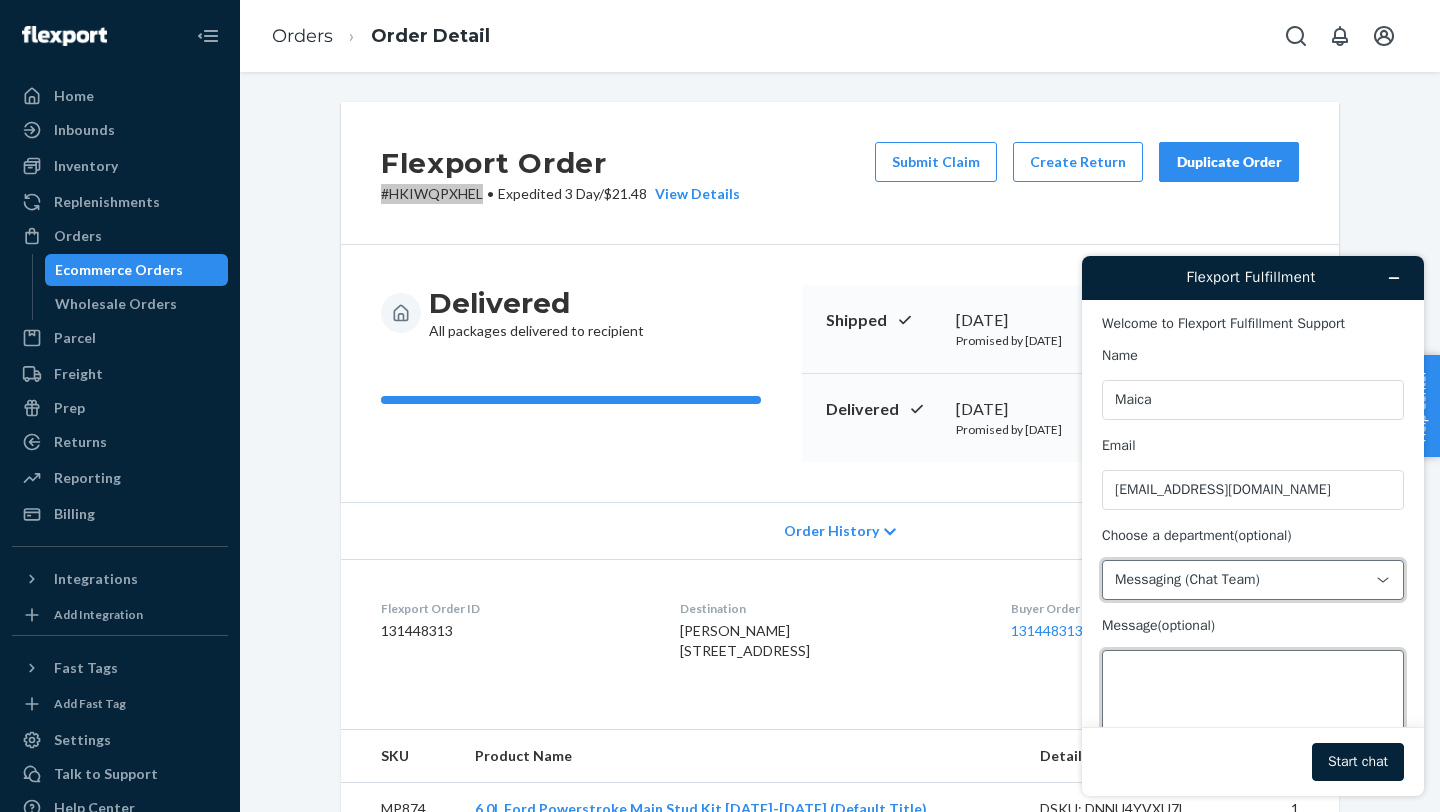 click on "Message  (optional)" at bounding box center (1253, 706) 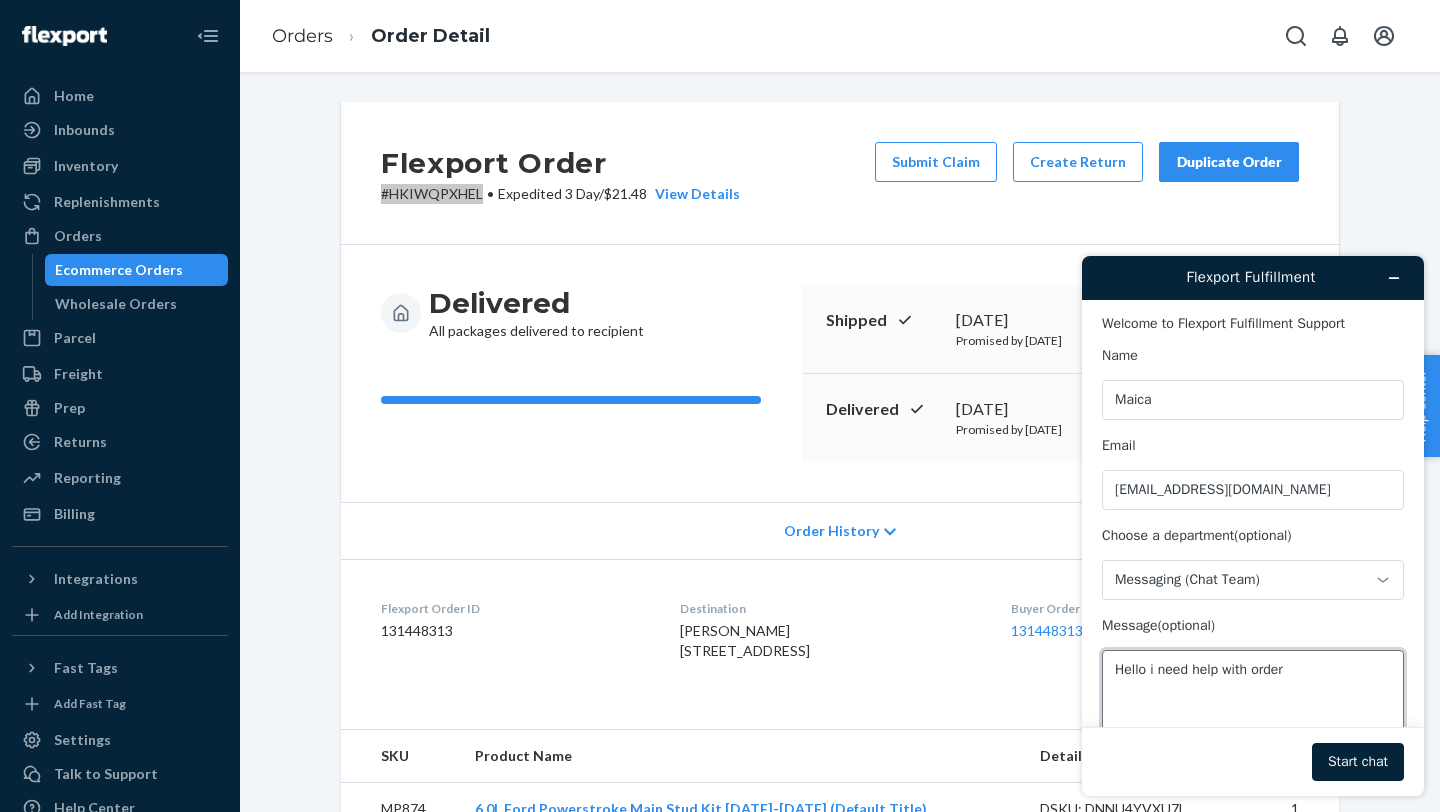 paste on "#HKIWQPXHEL" 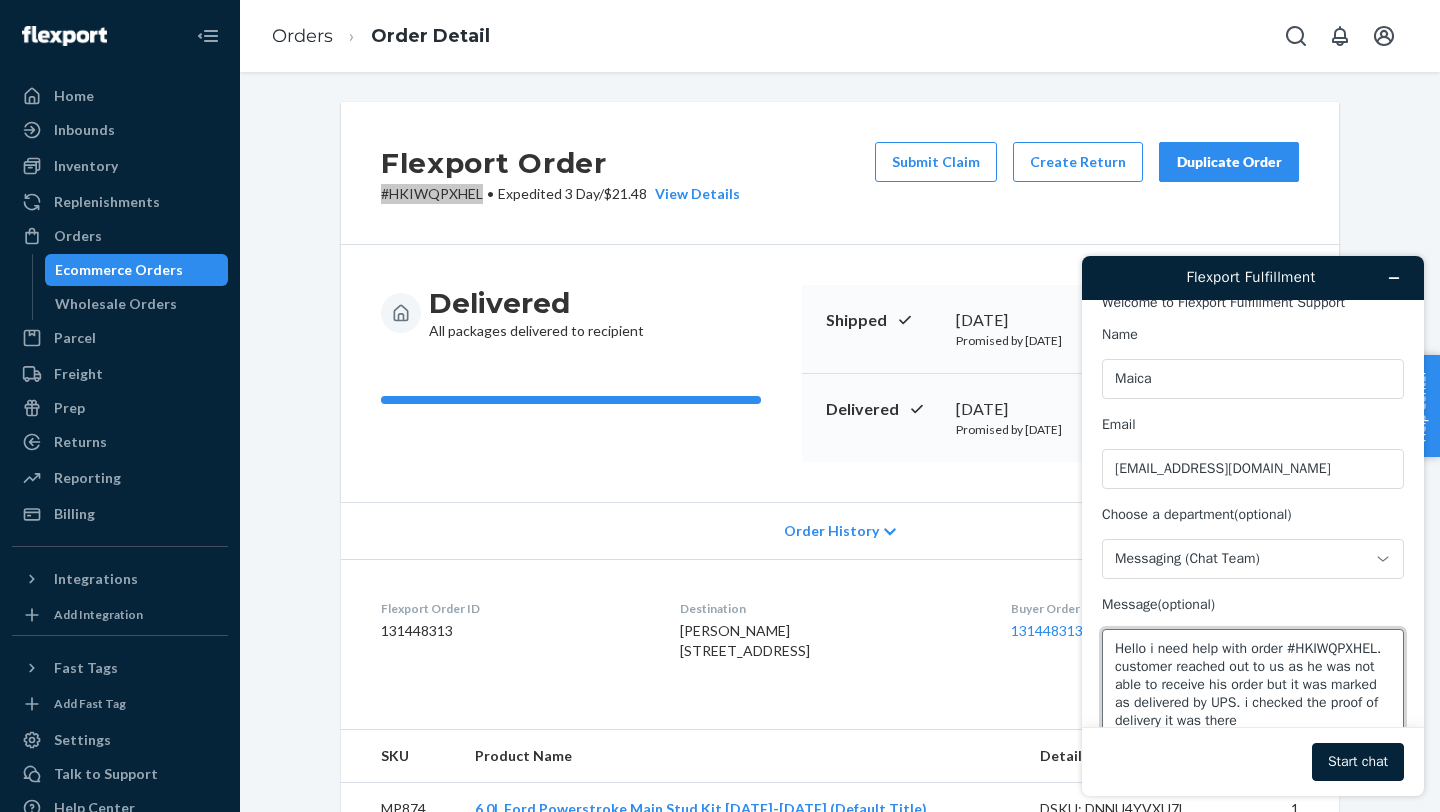 scroll, scrollTop: 63, scrollLeft: 0, axis: vertical 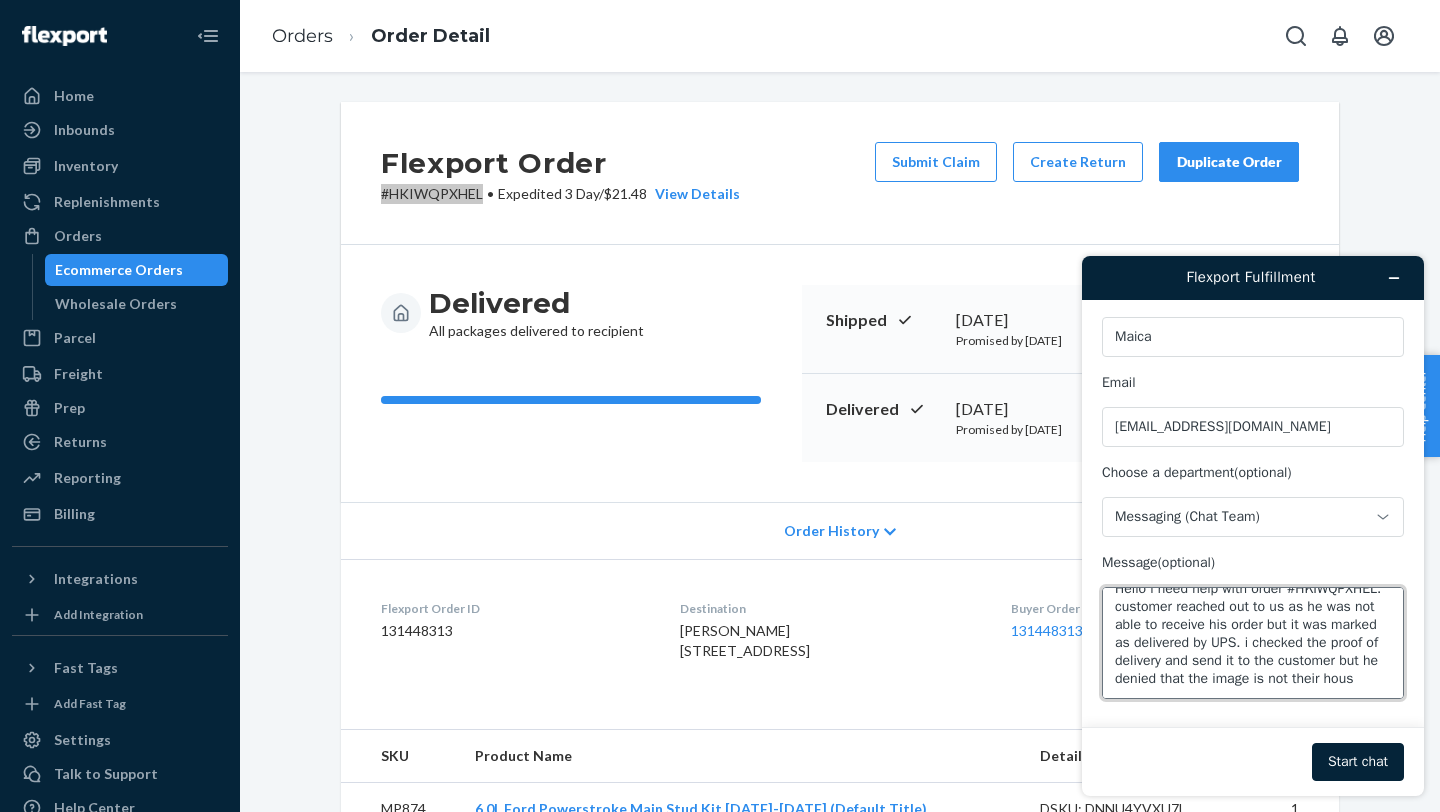 type on "Hello i need help with order #HKIWQPXHEL. customer reached out to us as he was not able to receive his order but it was marked as delivered by UPS. i checked the proof of delivery and send it to the customer but he denied that the image is not their house" 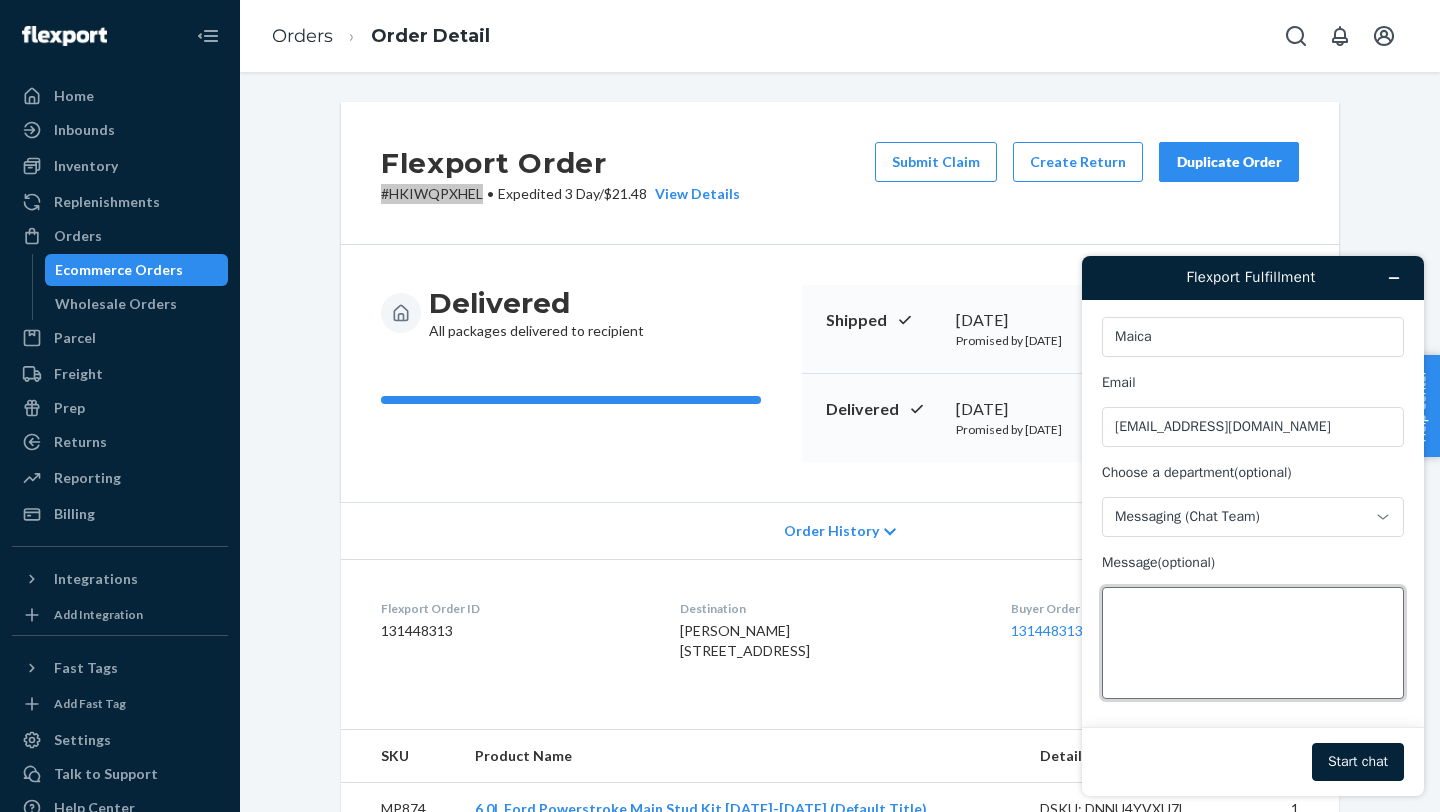 scroll, scrollTop: 0, scrollLeft: 0, axis: both 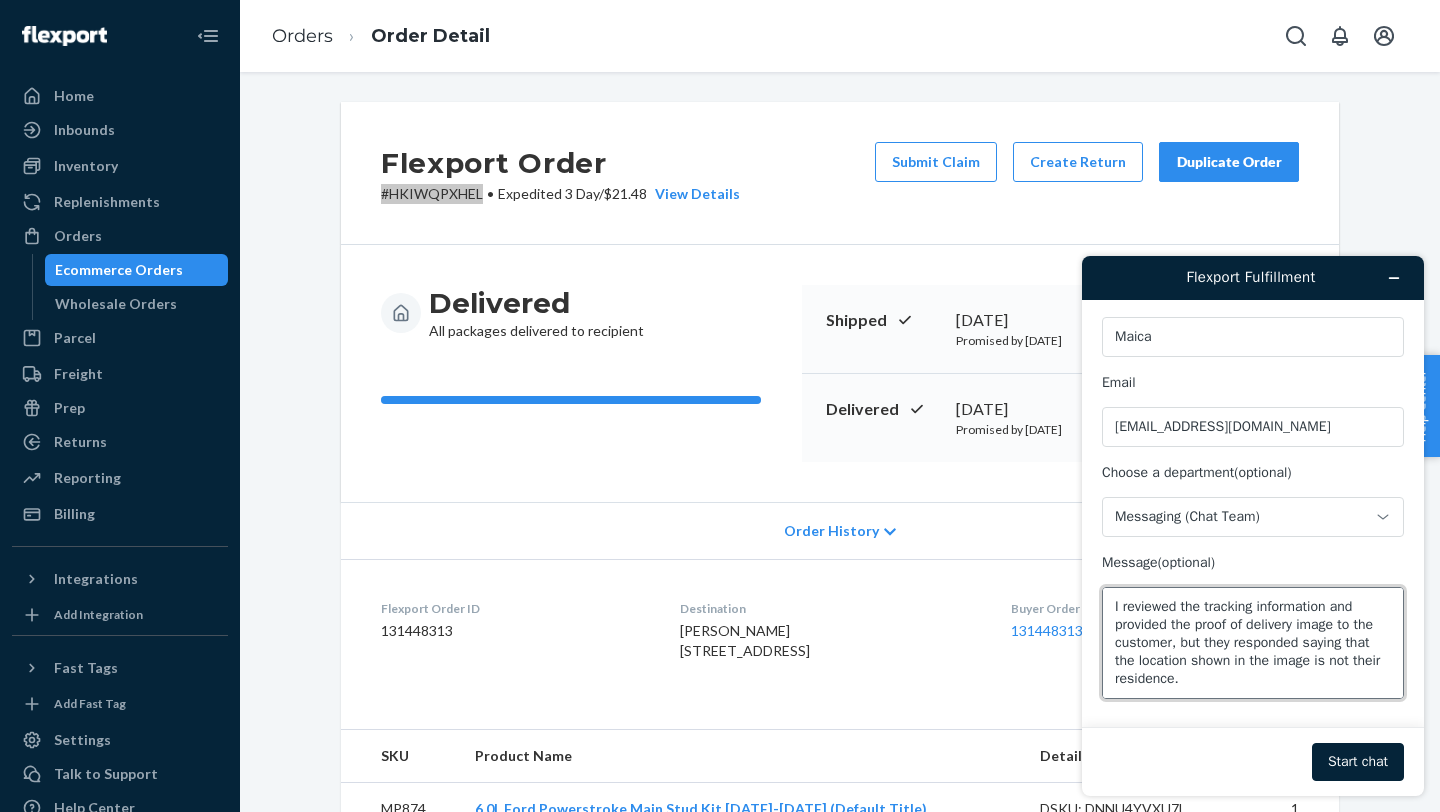 type on "I need assistance with Order #HKIWQPXHEL. The customer reached out to inform us that they did not receive their package, even though UPS has marked the shipment as delivered.
I reviewed the tracking information and provided the proof of delivery image to the customer, but they responded saying that the location shown in the image is not their residence." 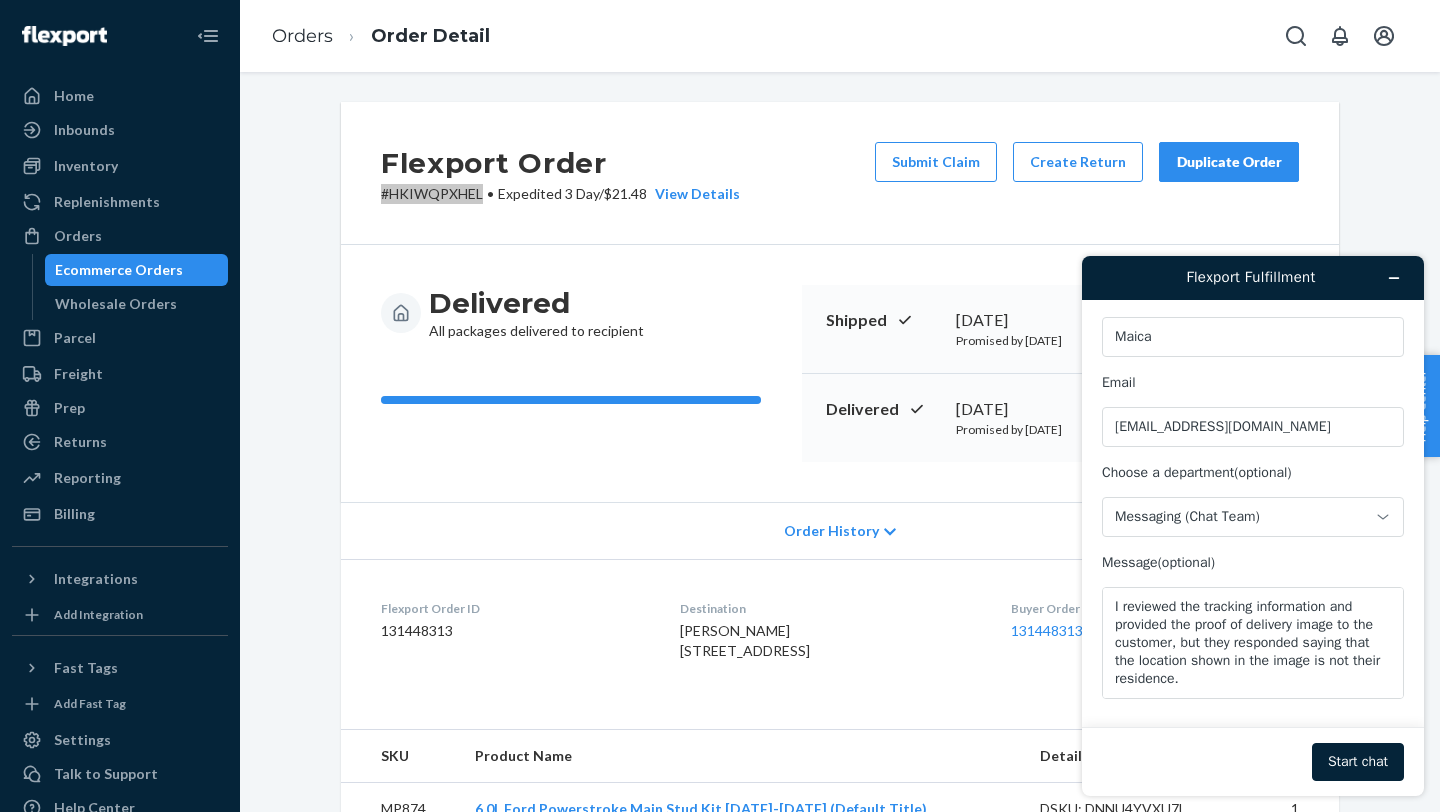 click on "Start chat" at bounding box center [1253, 761] 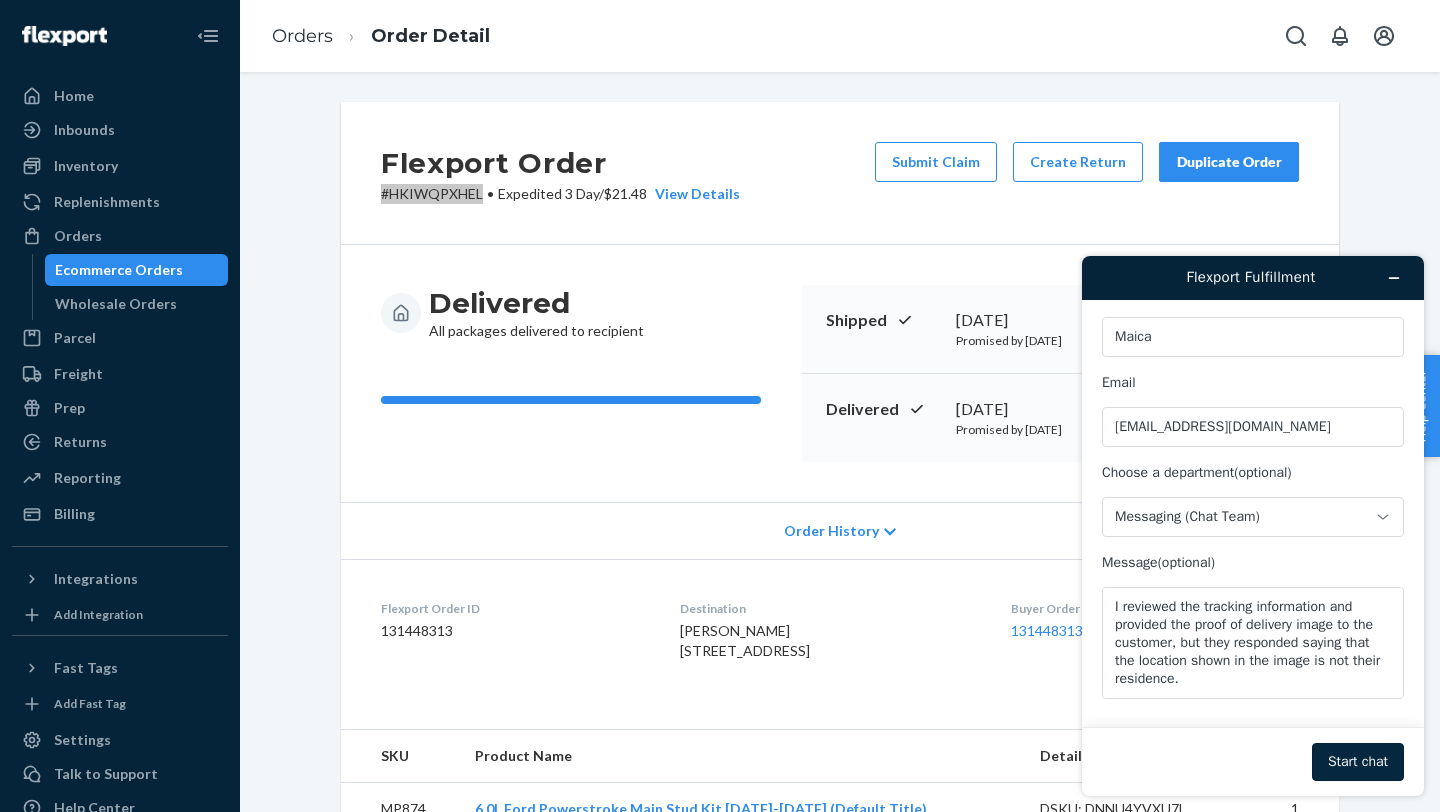 click on "Start chat" at bounding box center [1358, 762] 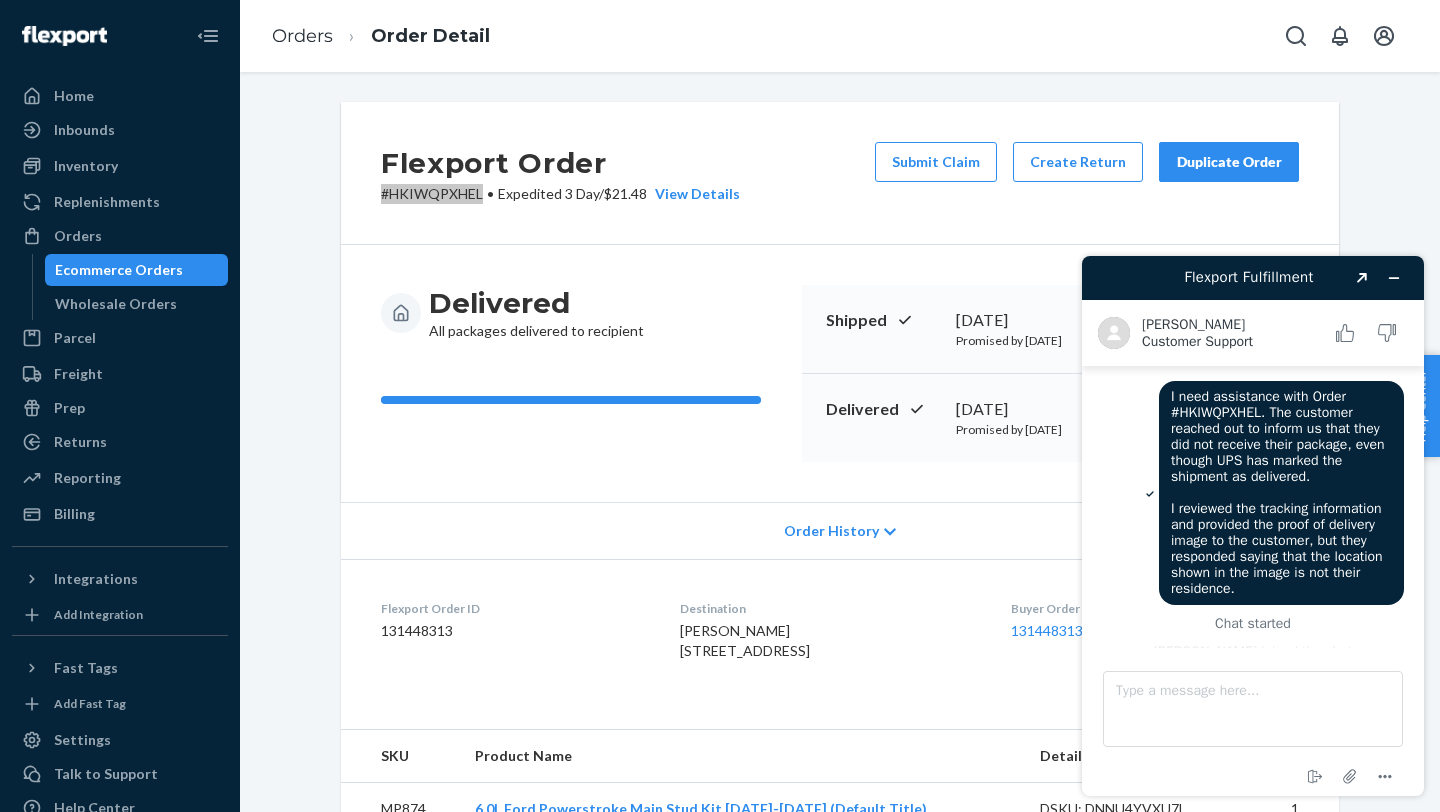 scroll, scrollTop: 118, scrollLeft: 0, axis: vertical 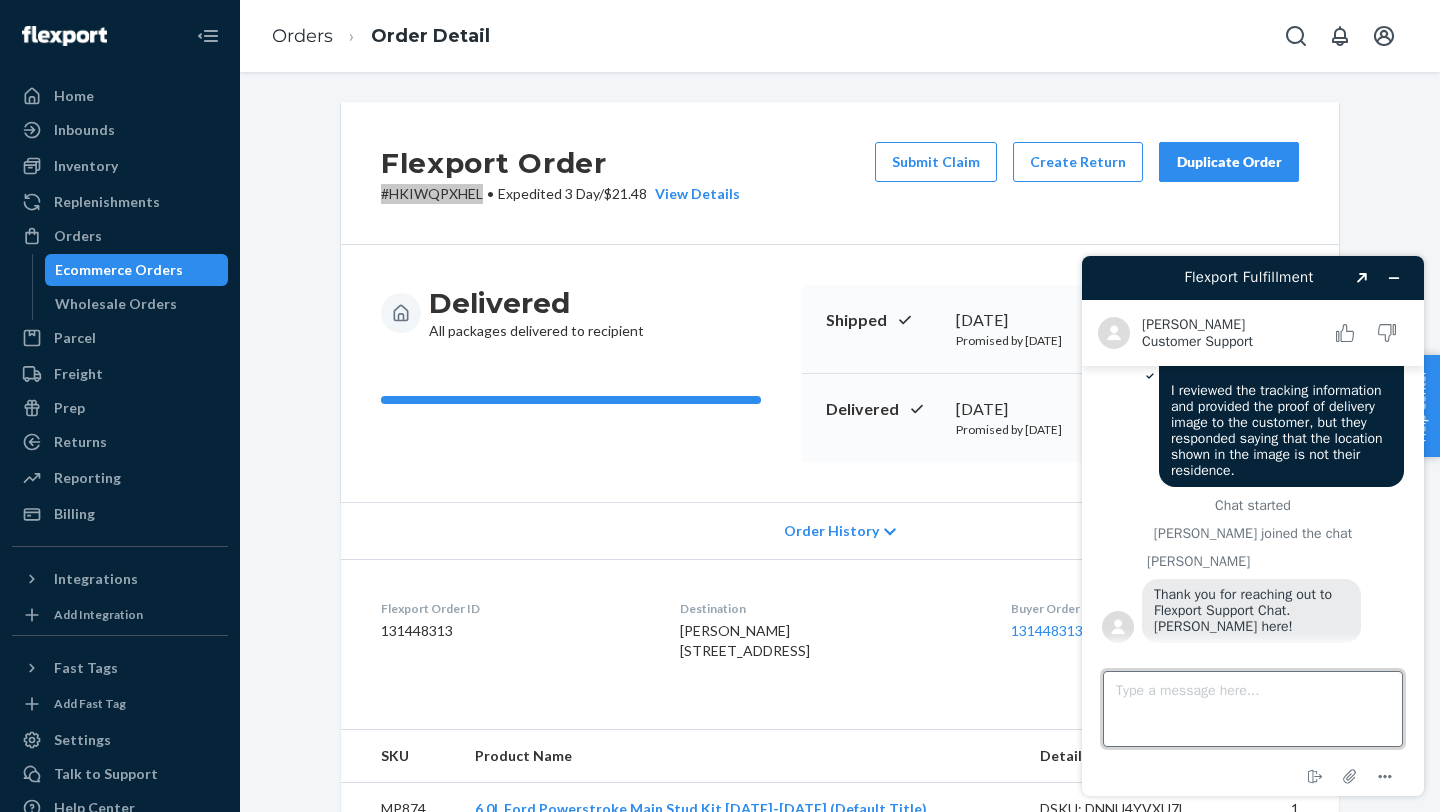 click on "Type a message here..." at bounding box center [1253, 709] 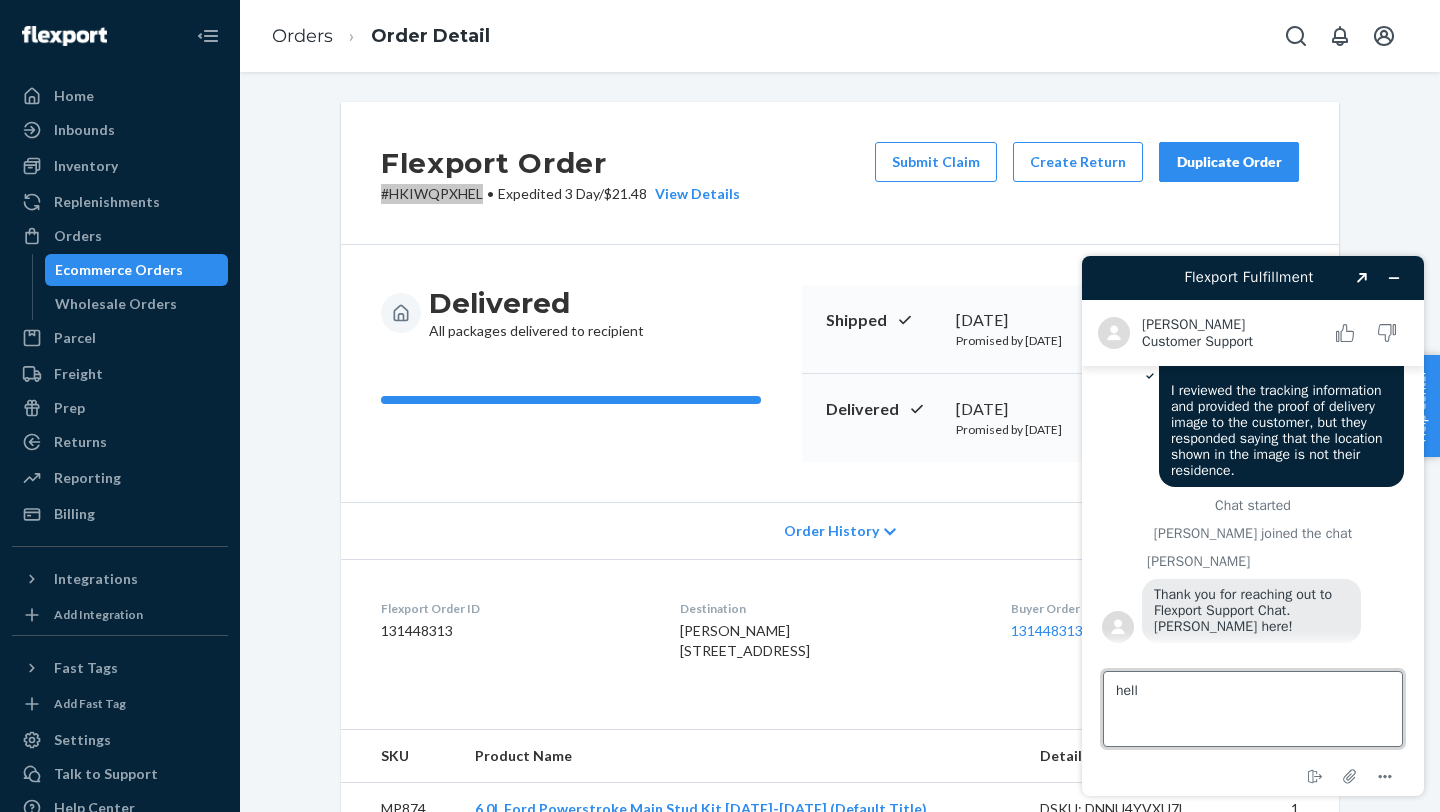 type on "hello" 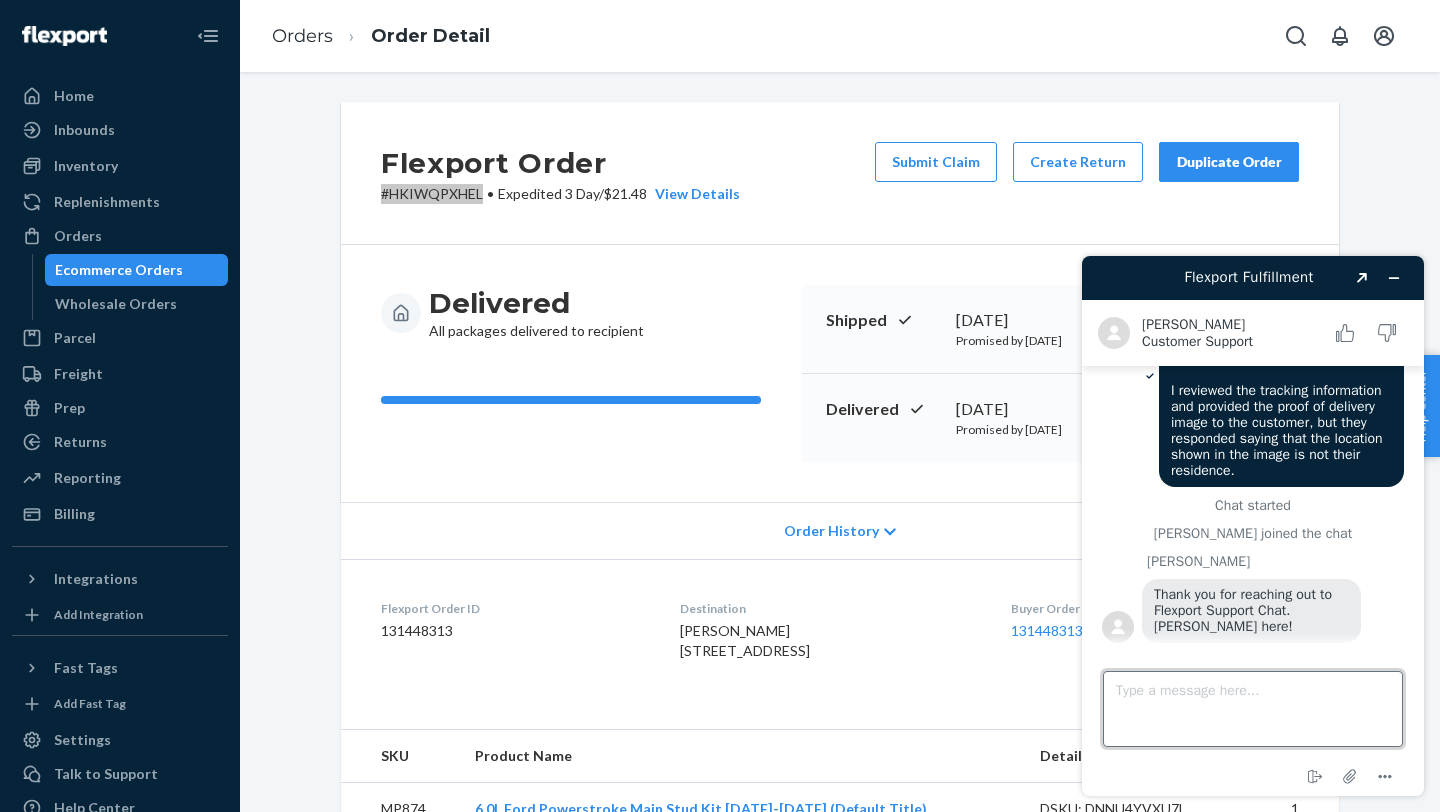 scroll, scrollTop: 160, scrollLeft: 0, axis: vertical 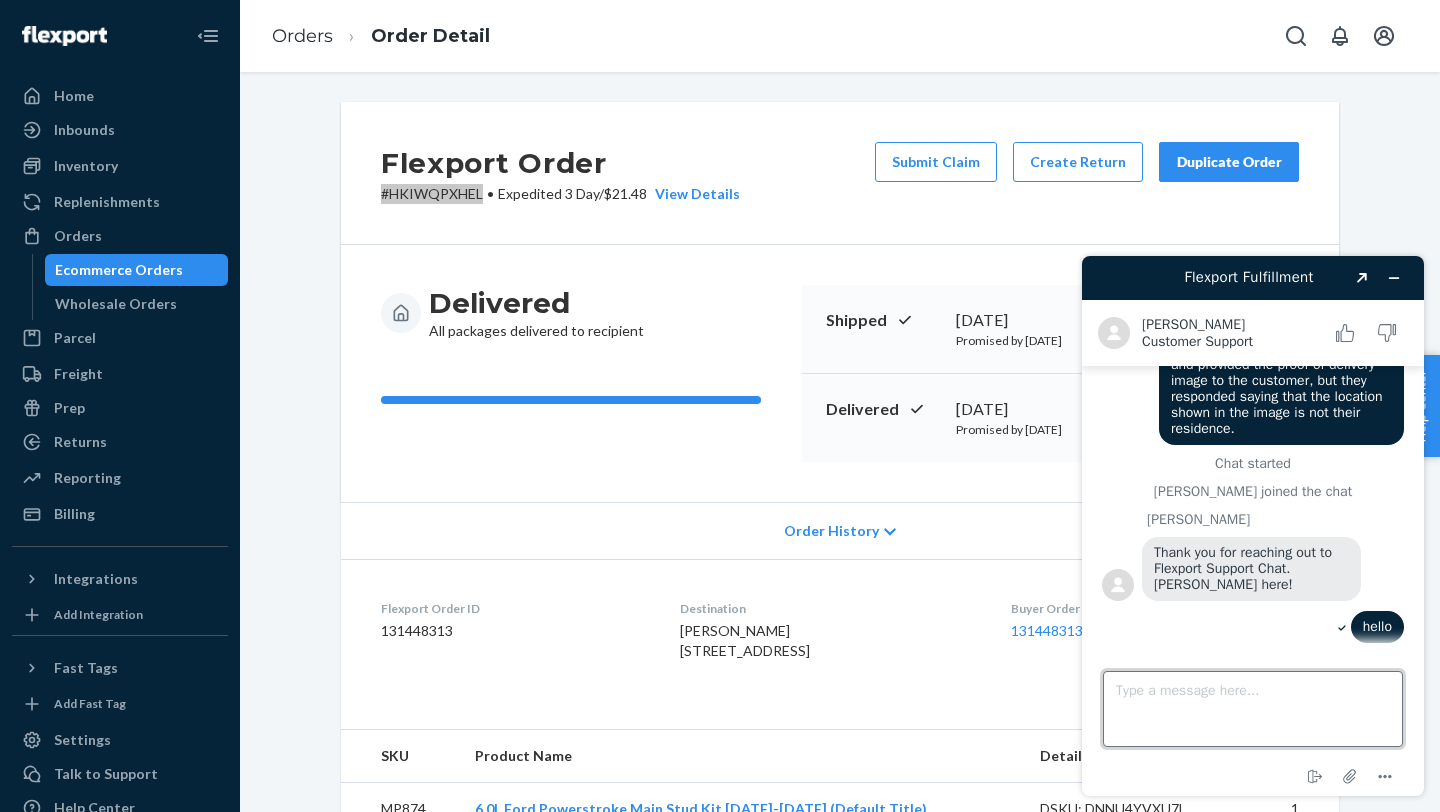 click on "Type a message here..." at bounding box center (1253, 709) 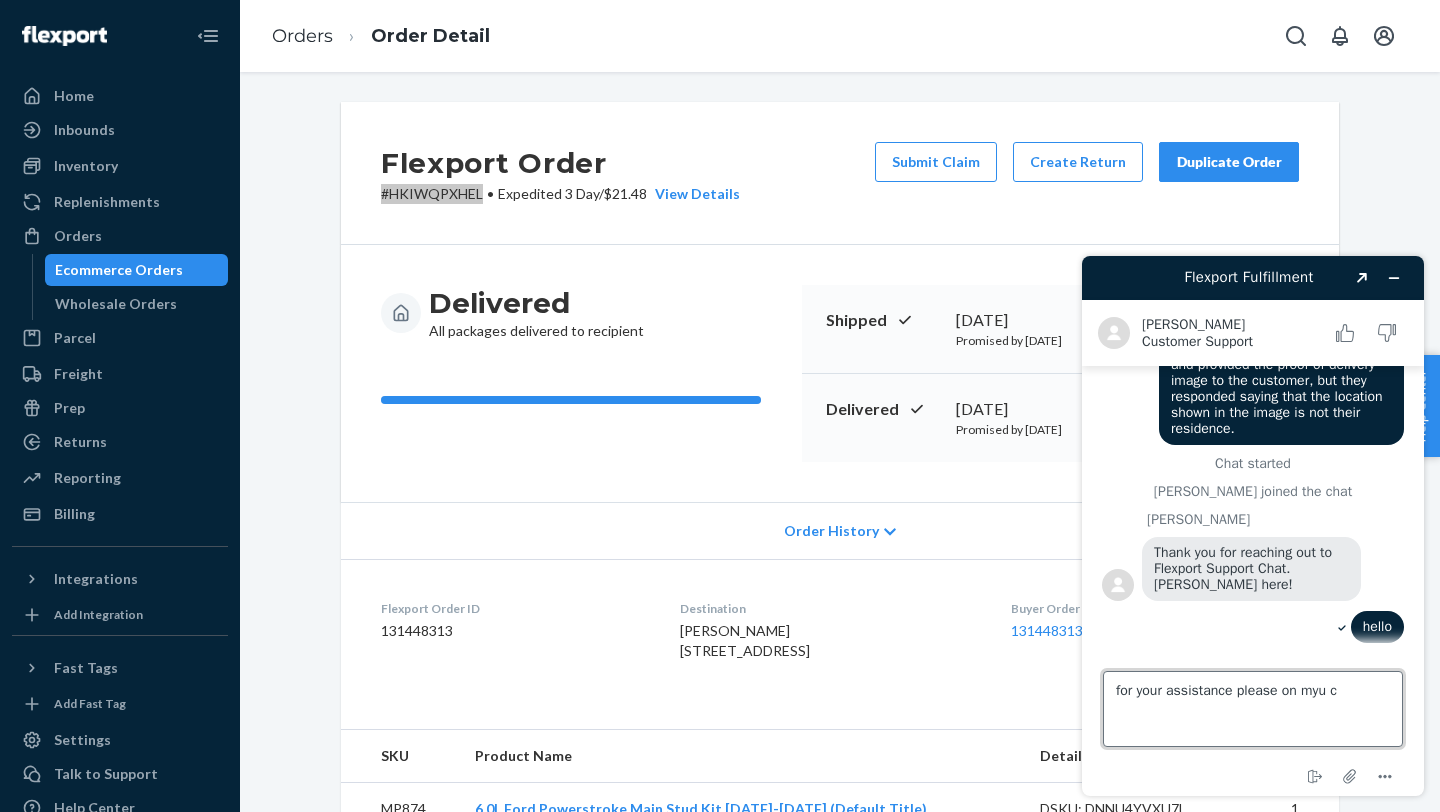scroll, scrollTop: 363, scrollLeft: 0, axis: vertical 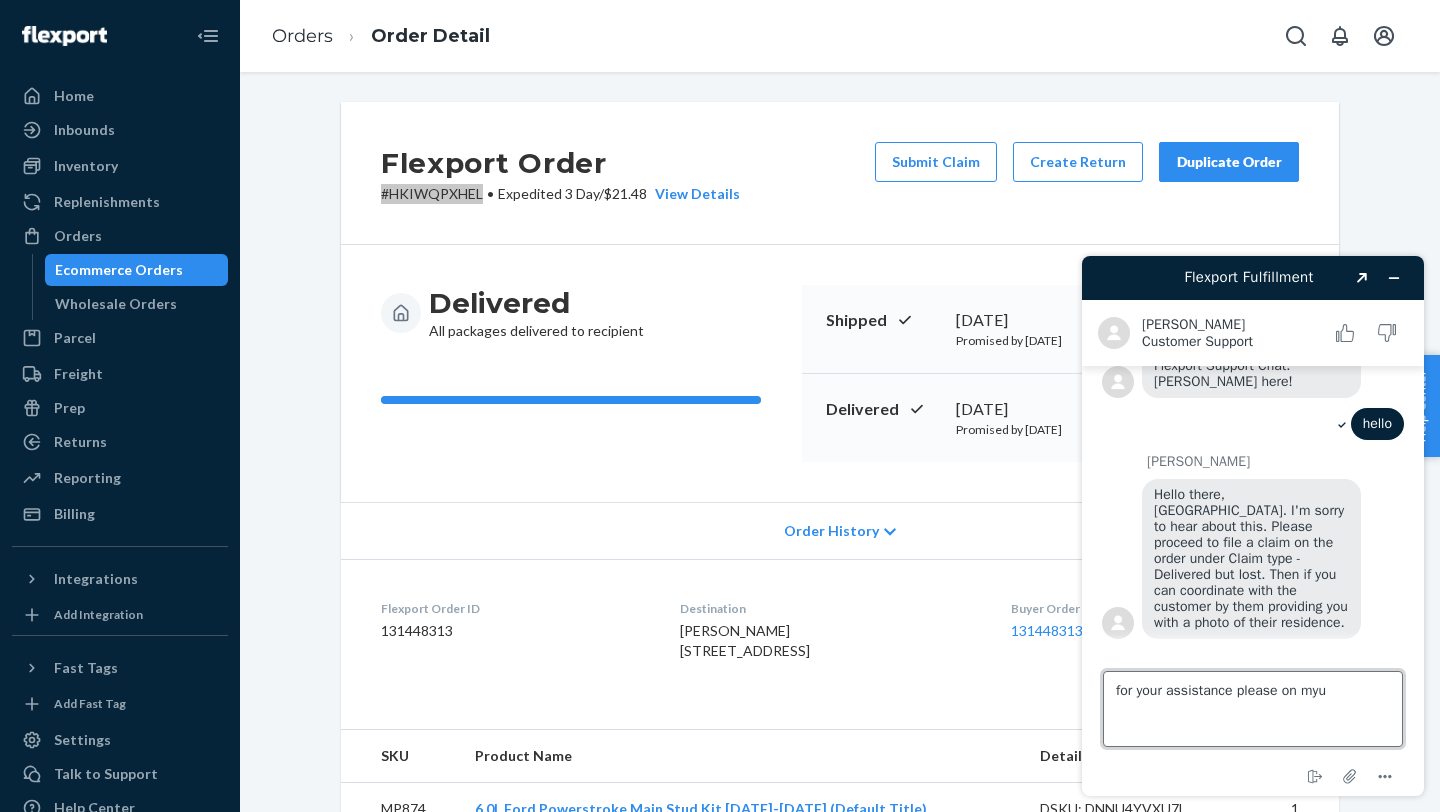 type on "for your assistance please on myu" 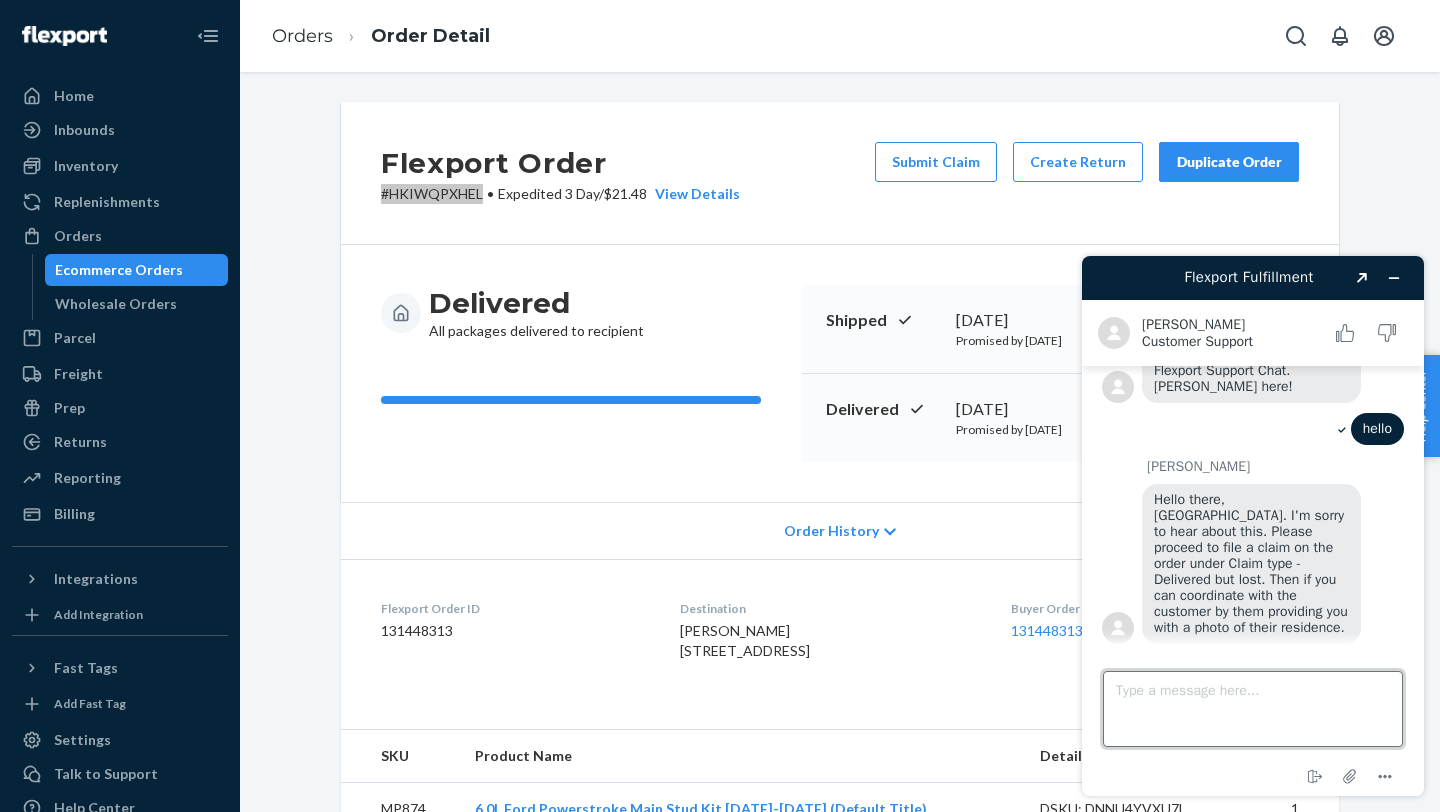 scroll, scrollTop: 411, scrollLeft: 0, axis: vertical 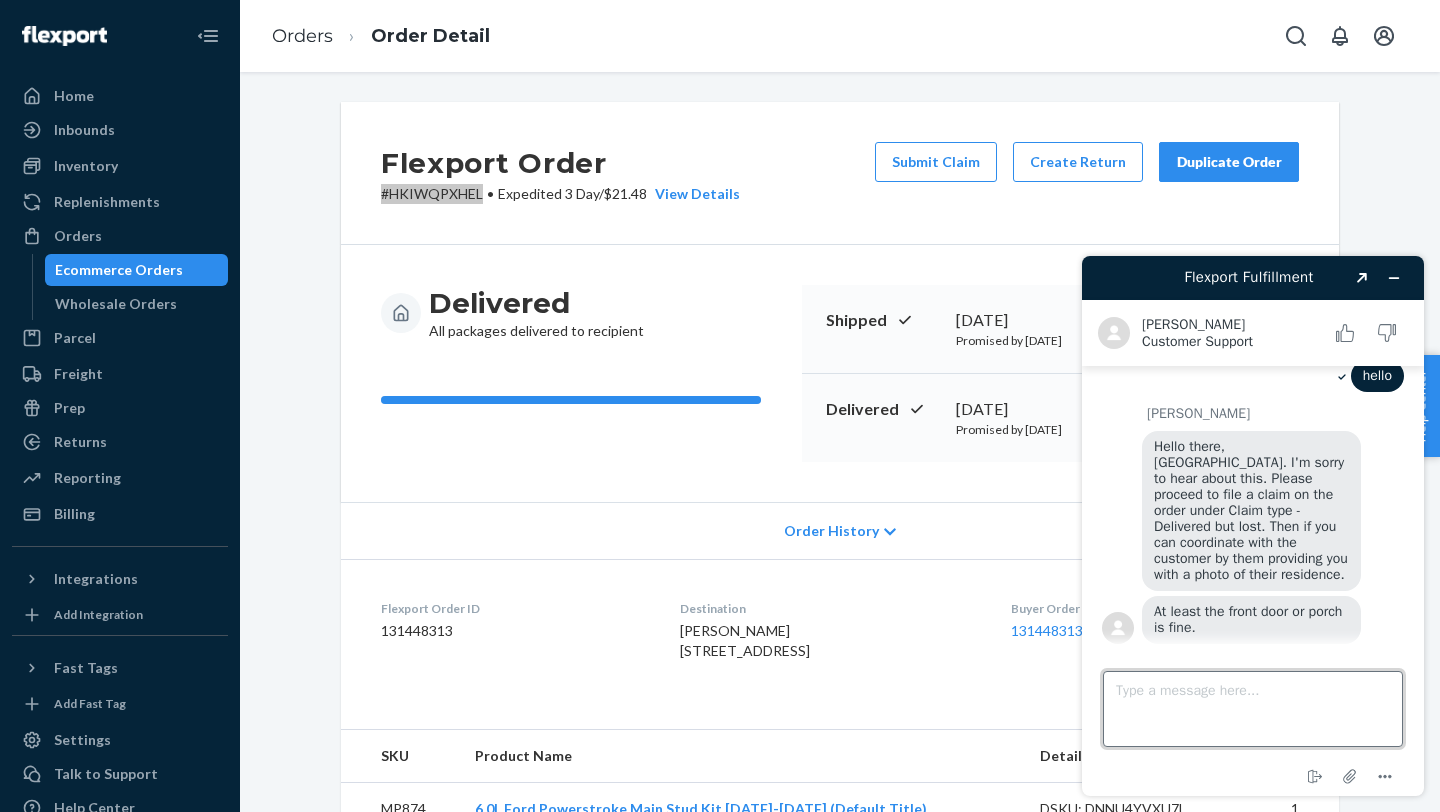 click on "Type a message here..." at bounding box center [1253, 709] 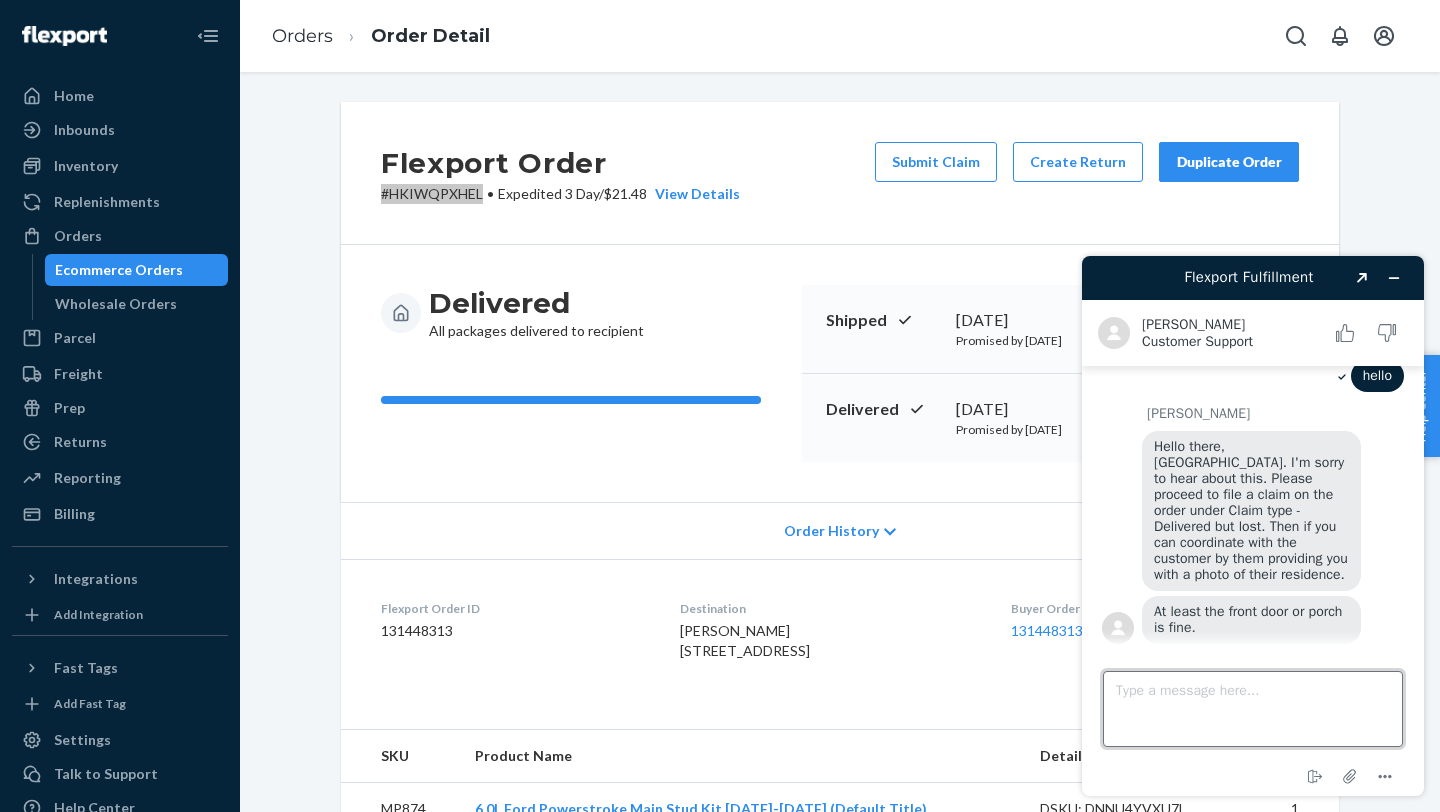 scroll, scrollTop: 416, scrollLeft: 0, axis: vertical 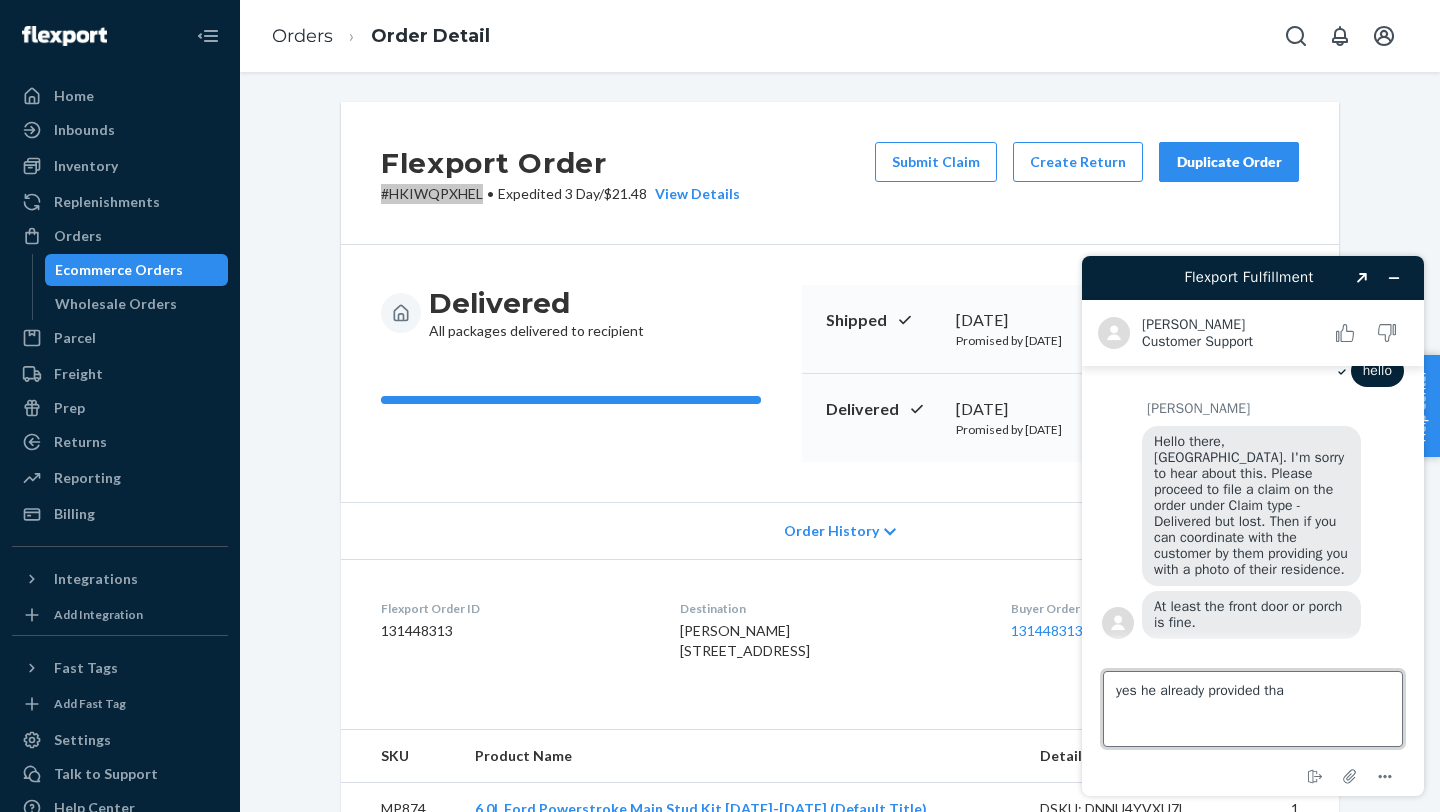 type on "yes he already provided that" 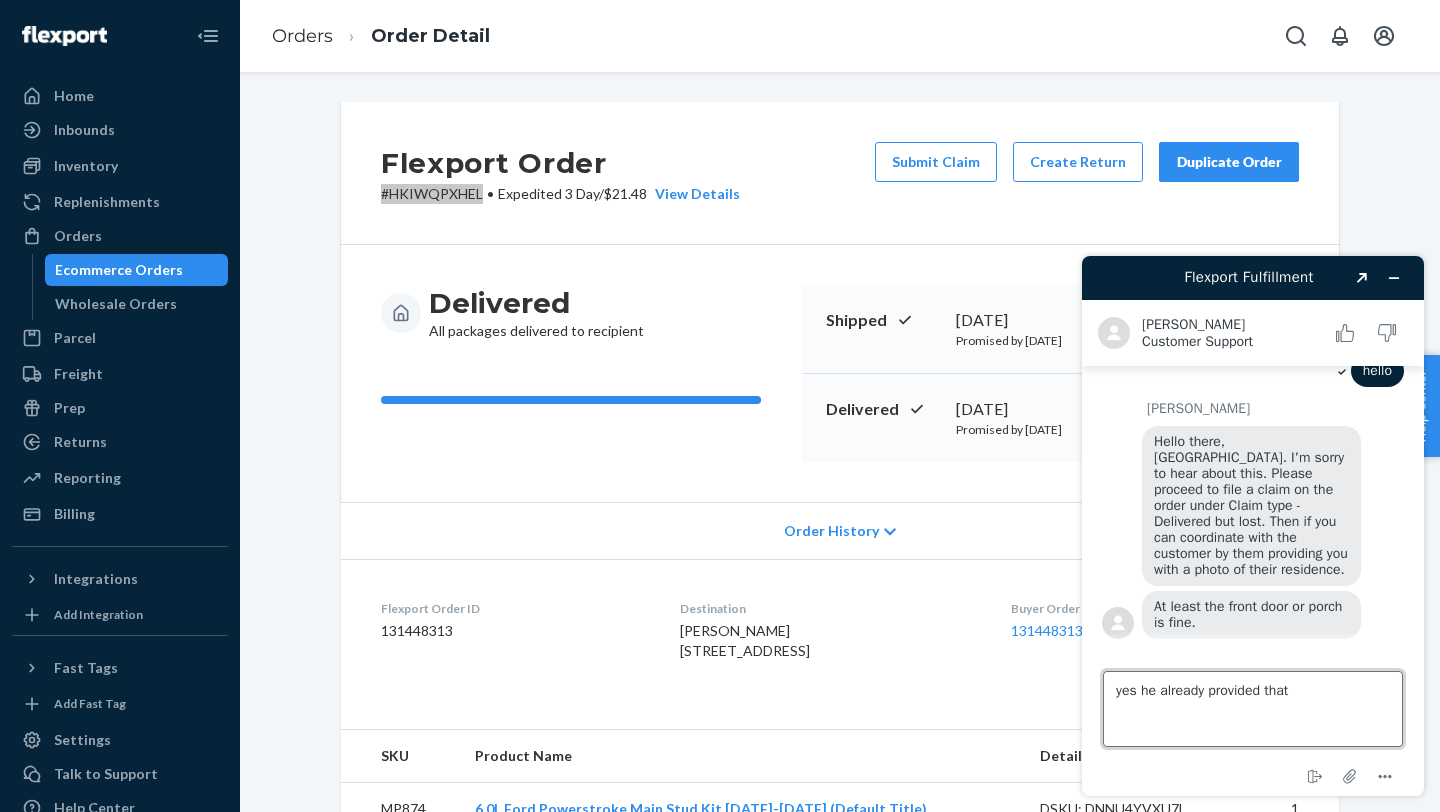 type 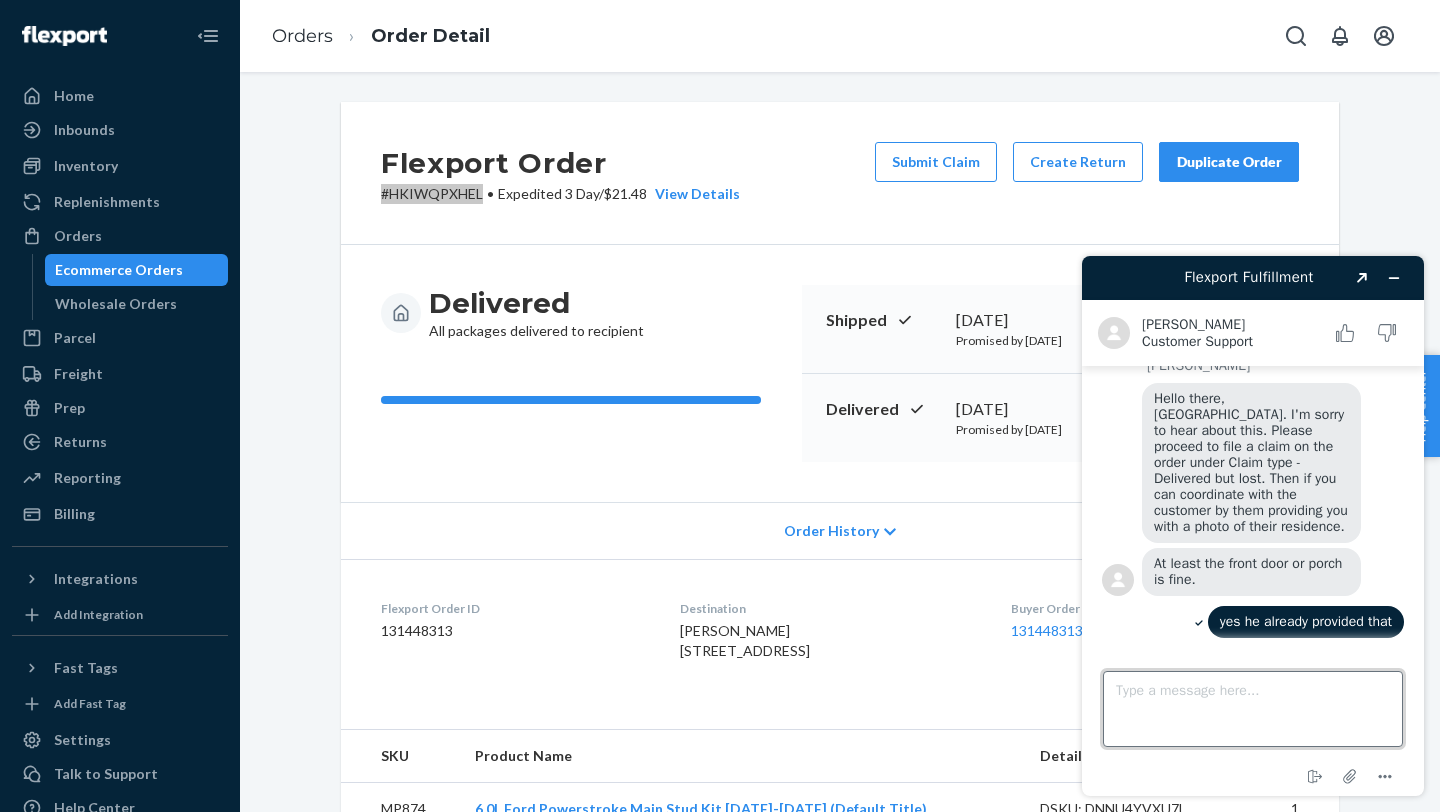 scroll, scrollTop: 453, scrollLeft: 0, axis: vertical 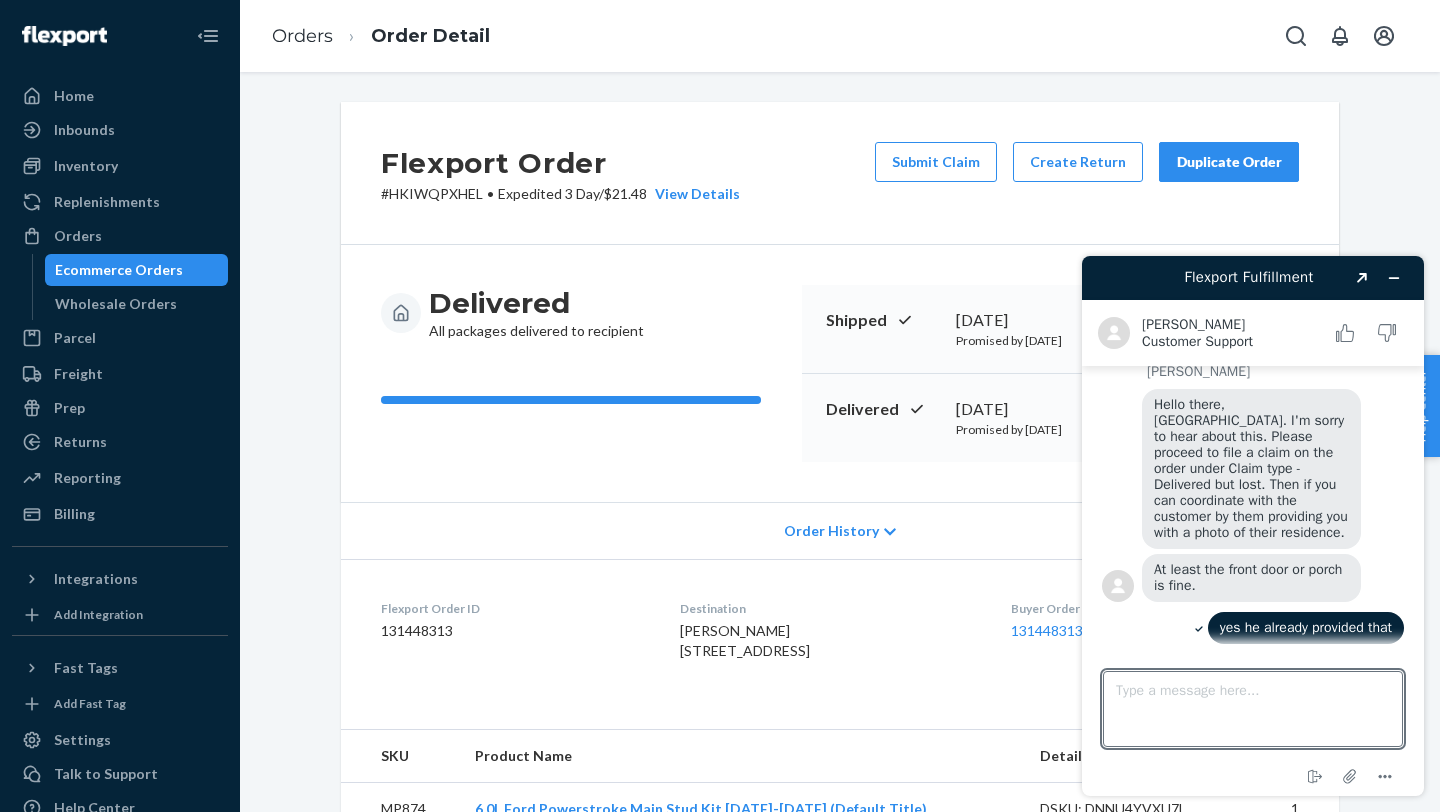 click on "Flexport Order # HKIWQPXHEL • Expedited 3 Day  /  $21.48 View Details Submit Claim Create Return Duplicate Order" at bounding box center (840, 173) 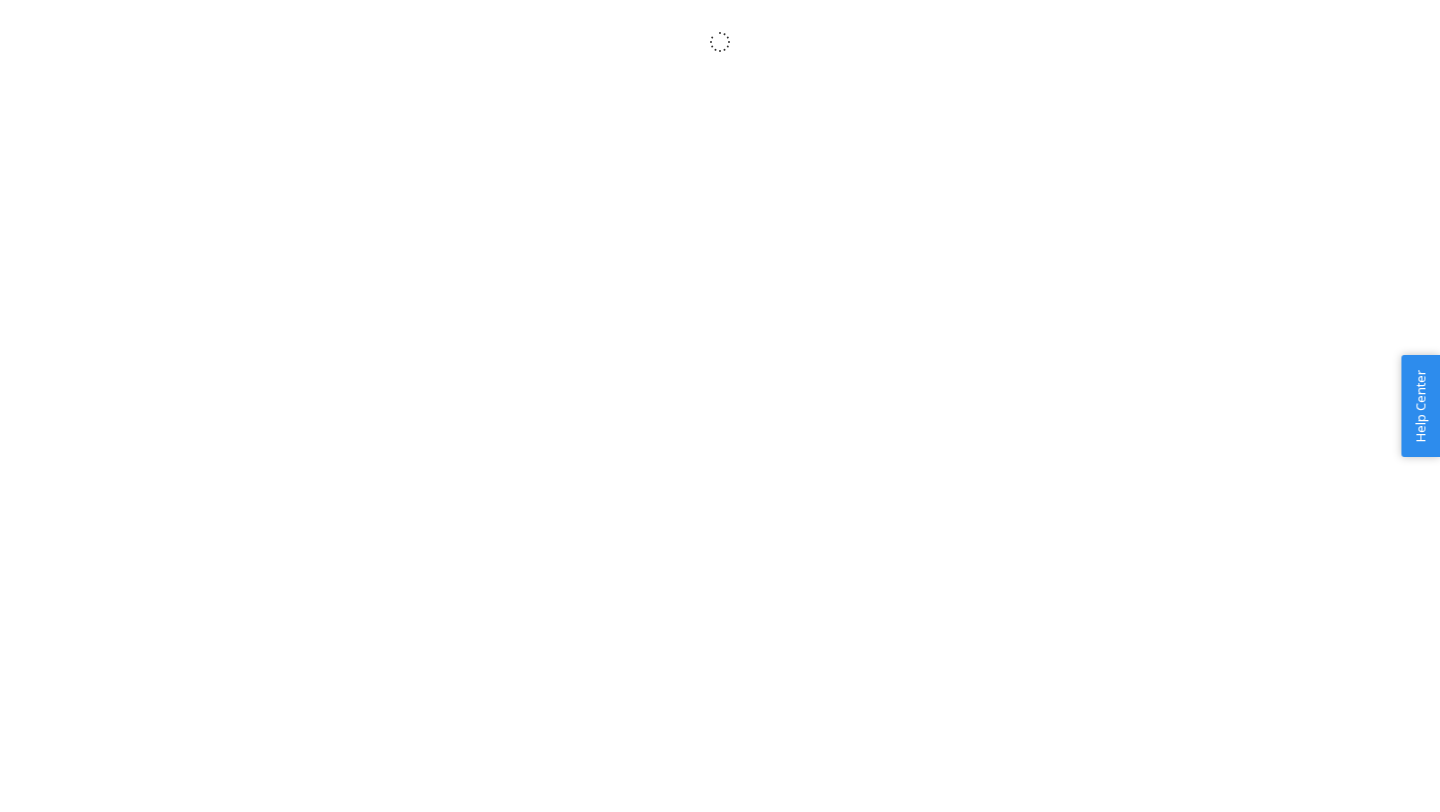 scroll, scrollTop: 0, scrollLeft: 0, axis: both 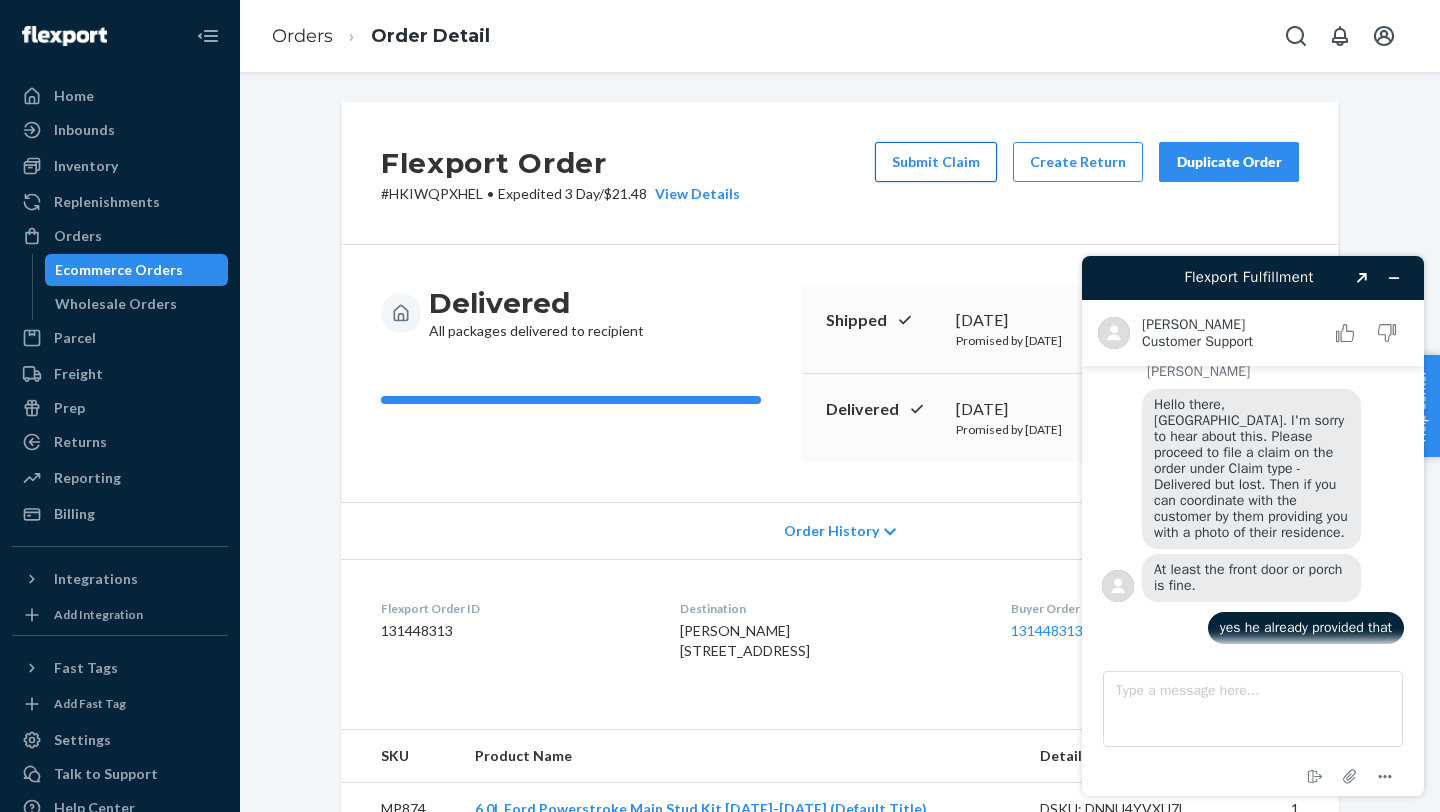 click on "Submit Claim" at bounding box center (936, 162) 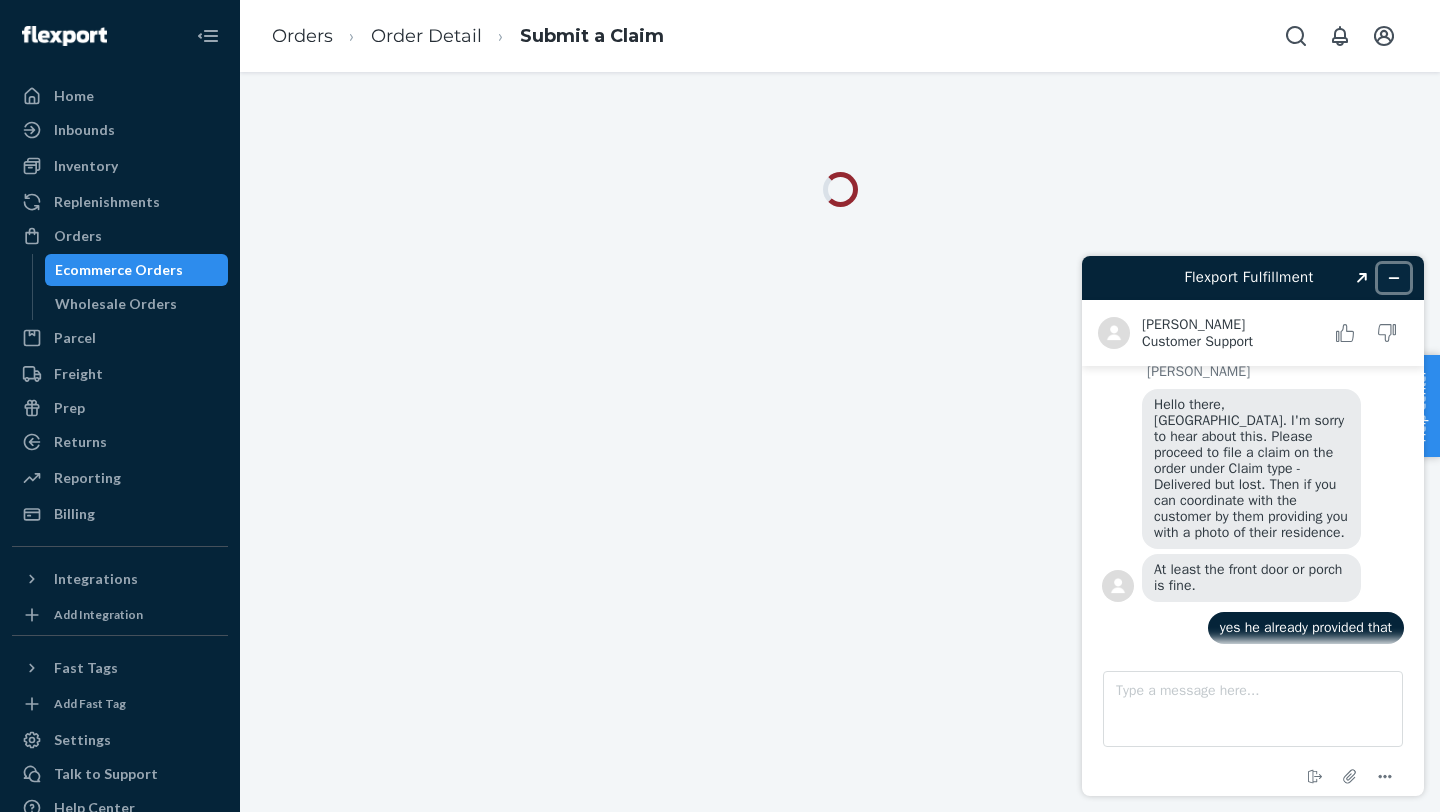 click 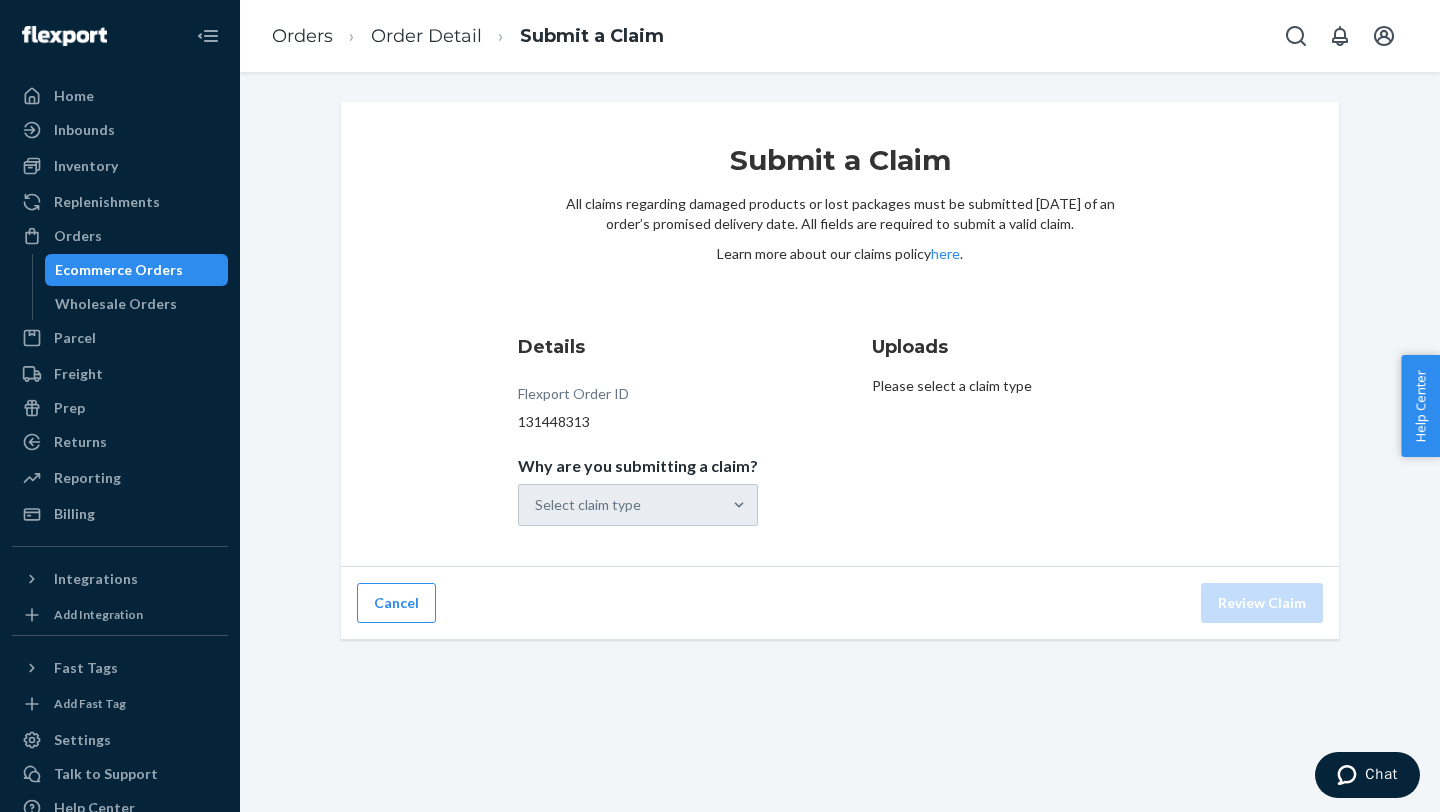 click on "Select claim type" at bounding box center [638, 505] 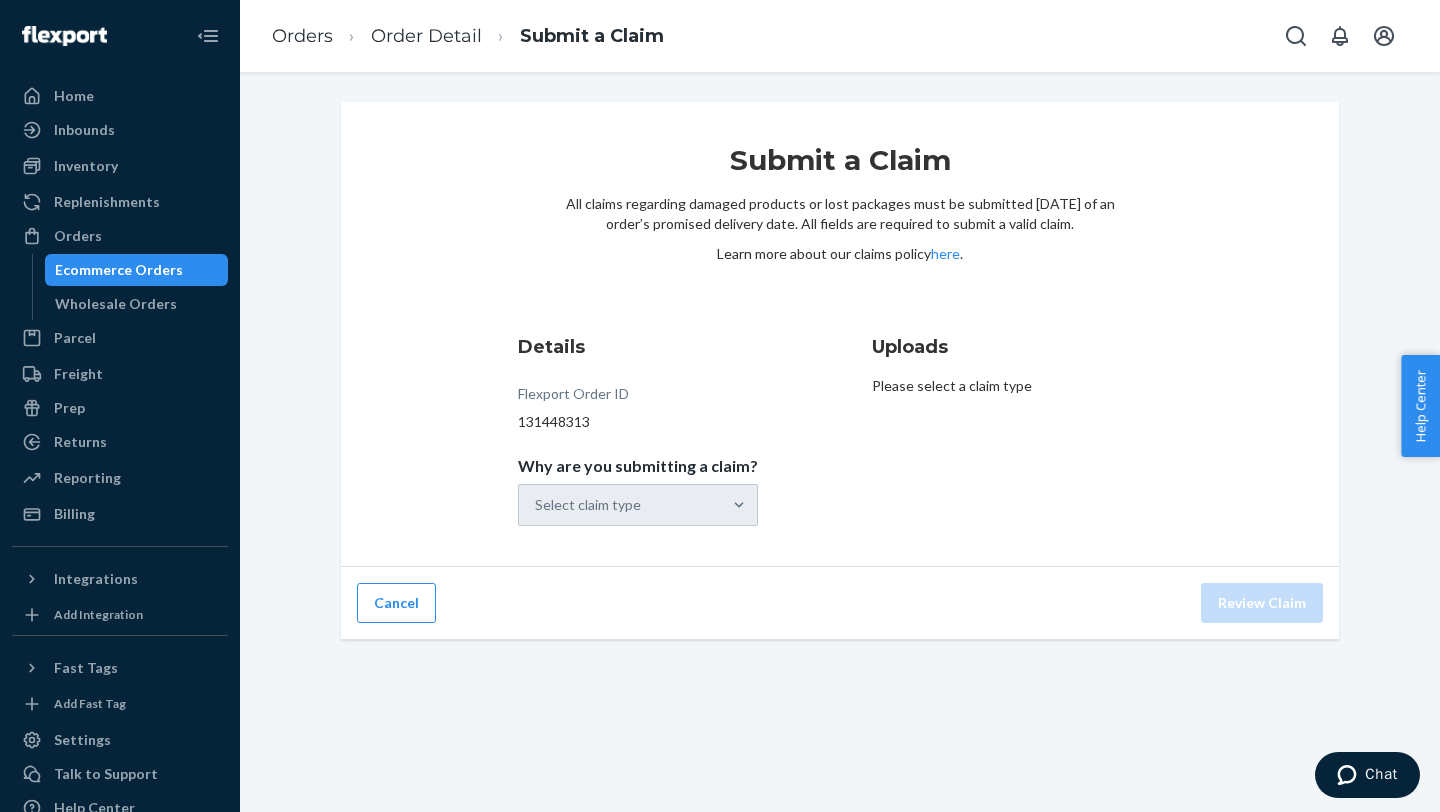 click on "Why are you submitting a claim? Select claim type" at bounding box center [536, 505] 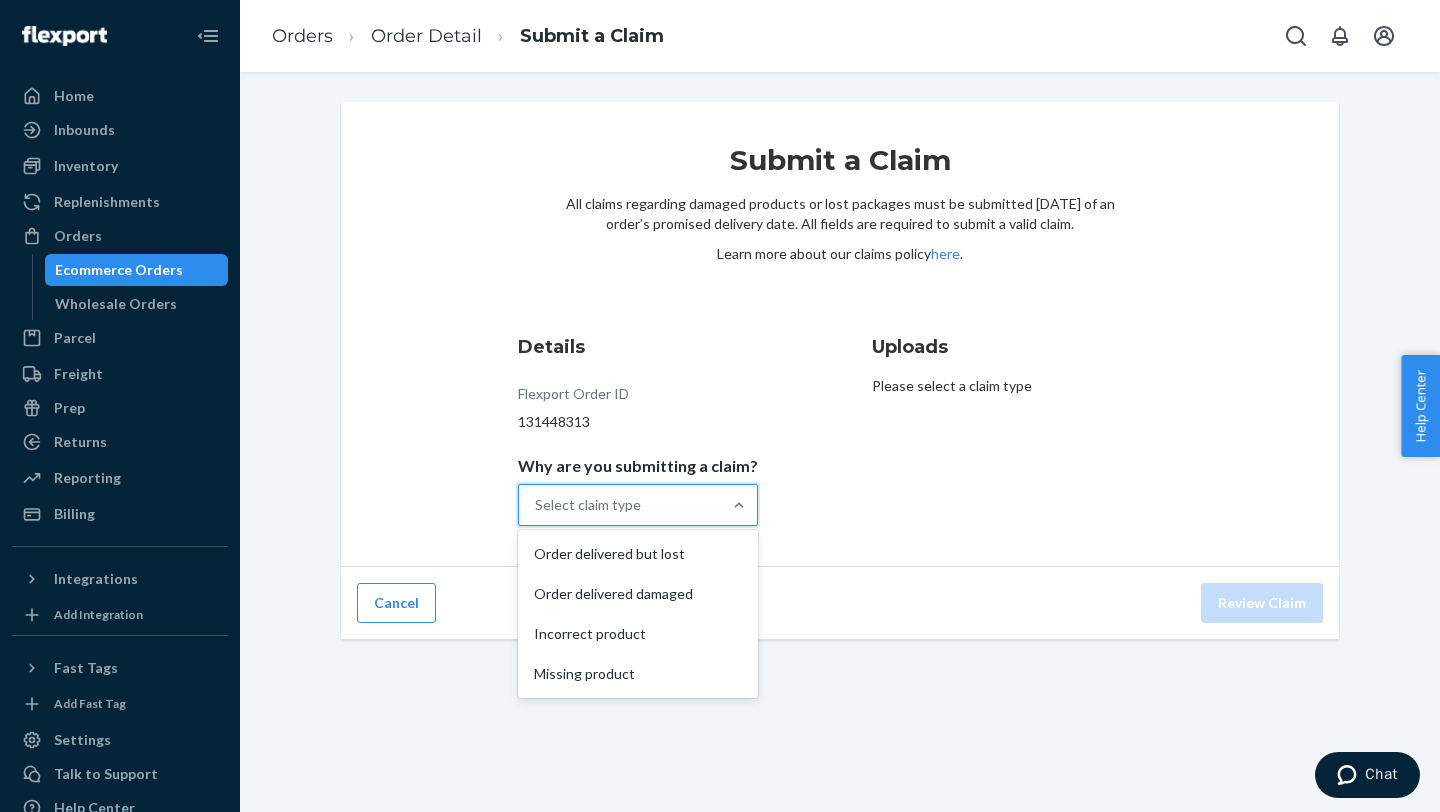 click on "Select claim type" at bounding box center [620, 505] 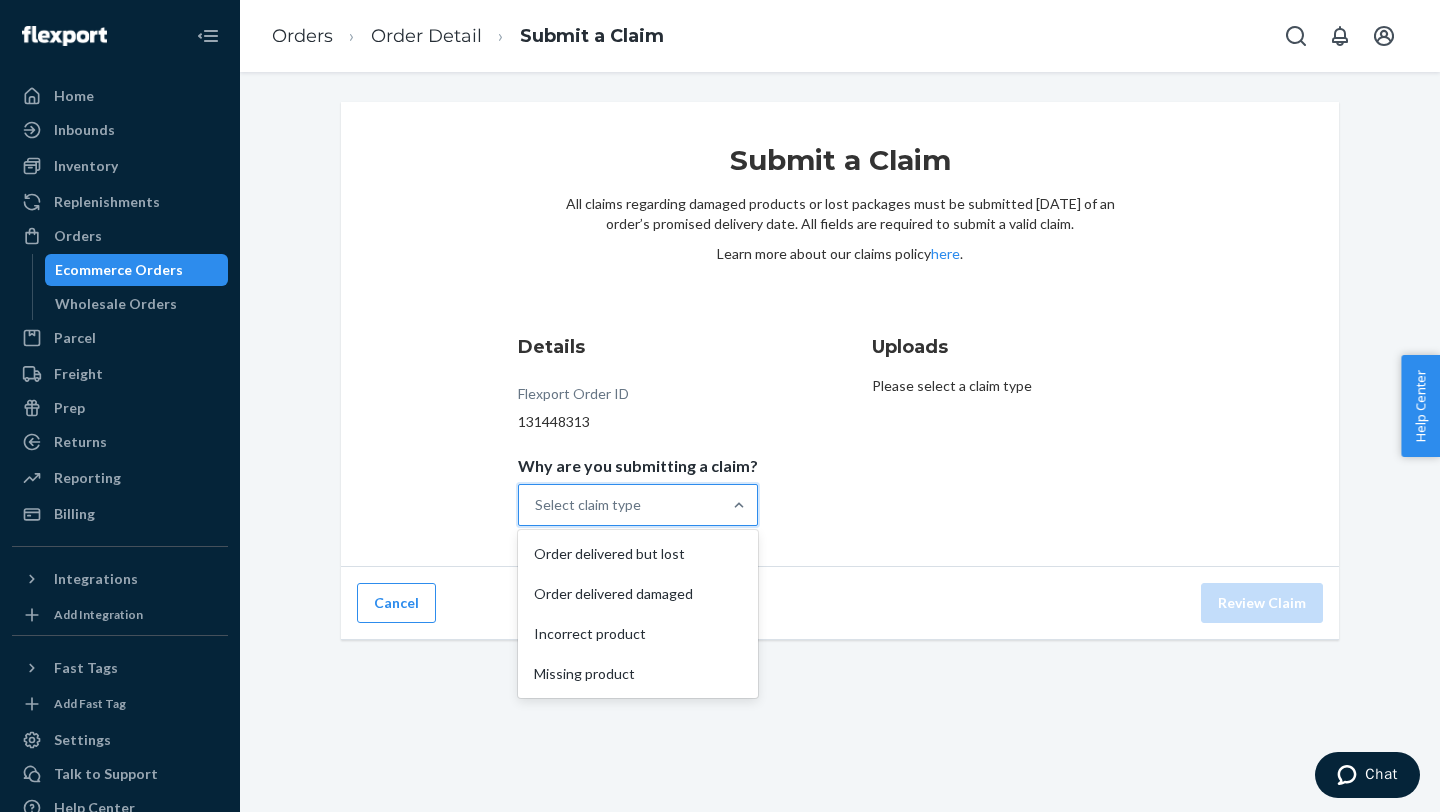 click on "Why are you submitting a claim?      option Order delivered but lost focused, 0 of 4. 4 results available. Use Up and Down to choose options, press Enter to select the currently focused option, press Escape to exit the menu, press Tab to select the option and exit the menu. Select claim type Order delivered but lost Order delivered damaged Incorrect product Missing product" at bounding box center [536, 505] 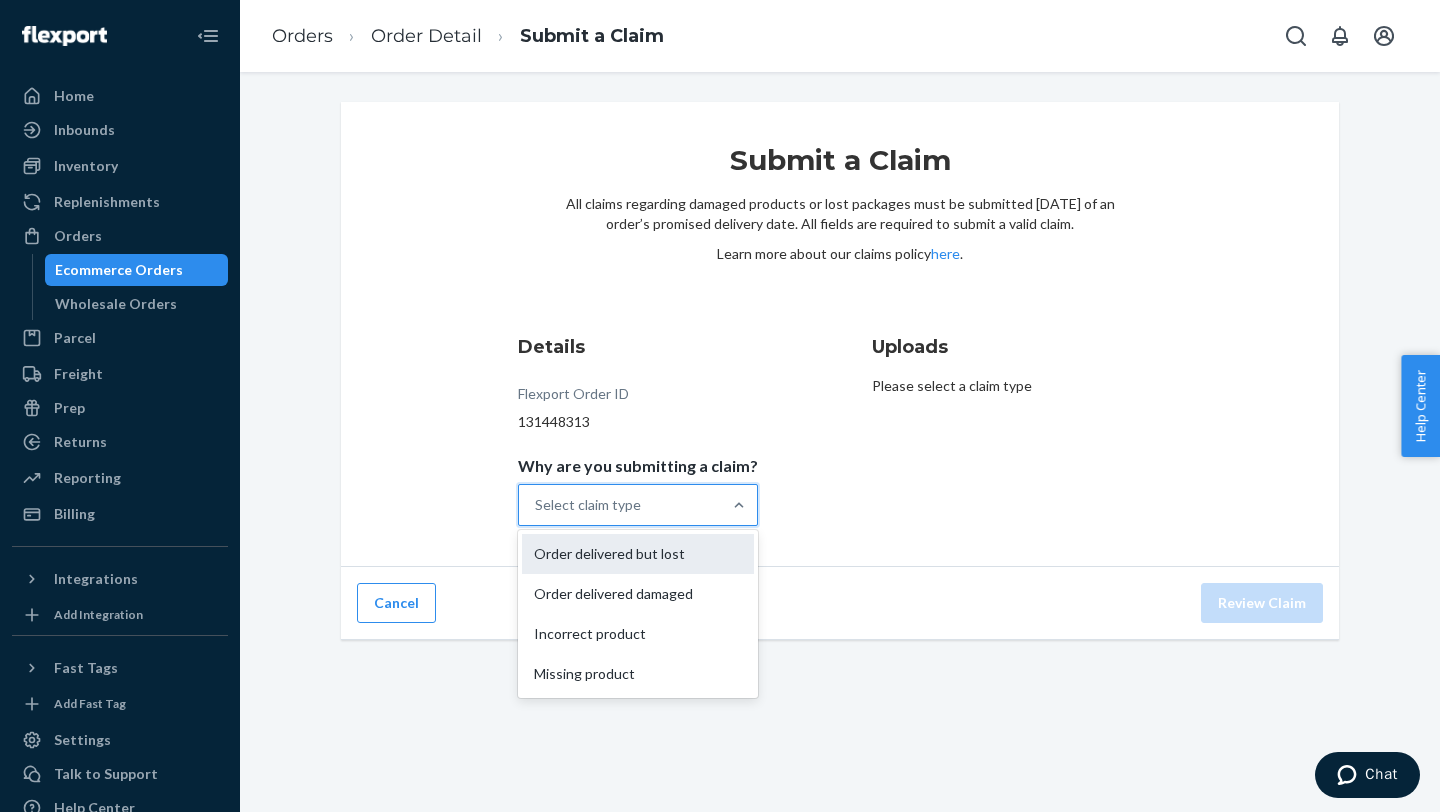 click on "Order delivered but lost" at bounding box center [638, 554] 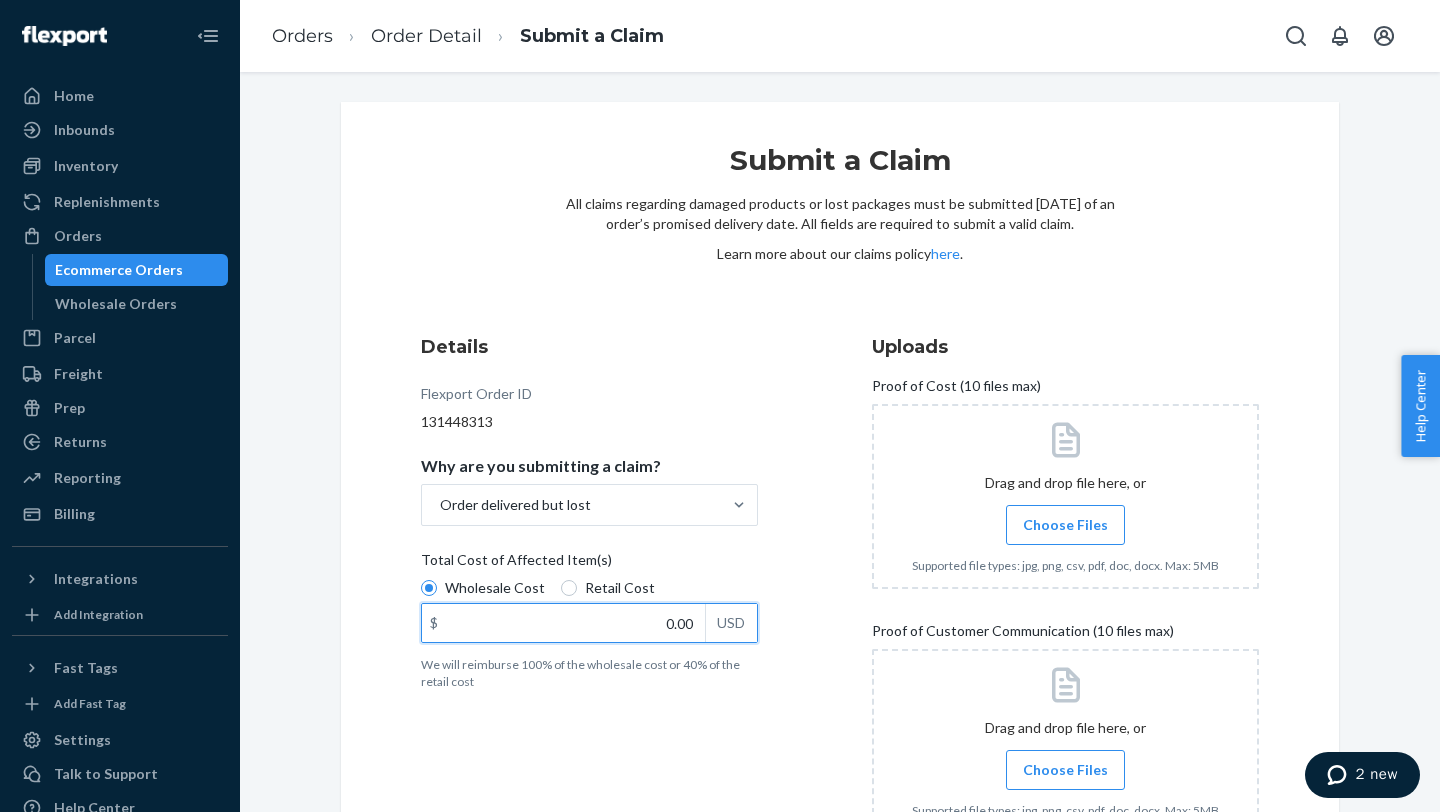 click on "0.00" at bounding box center [563, 623] 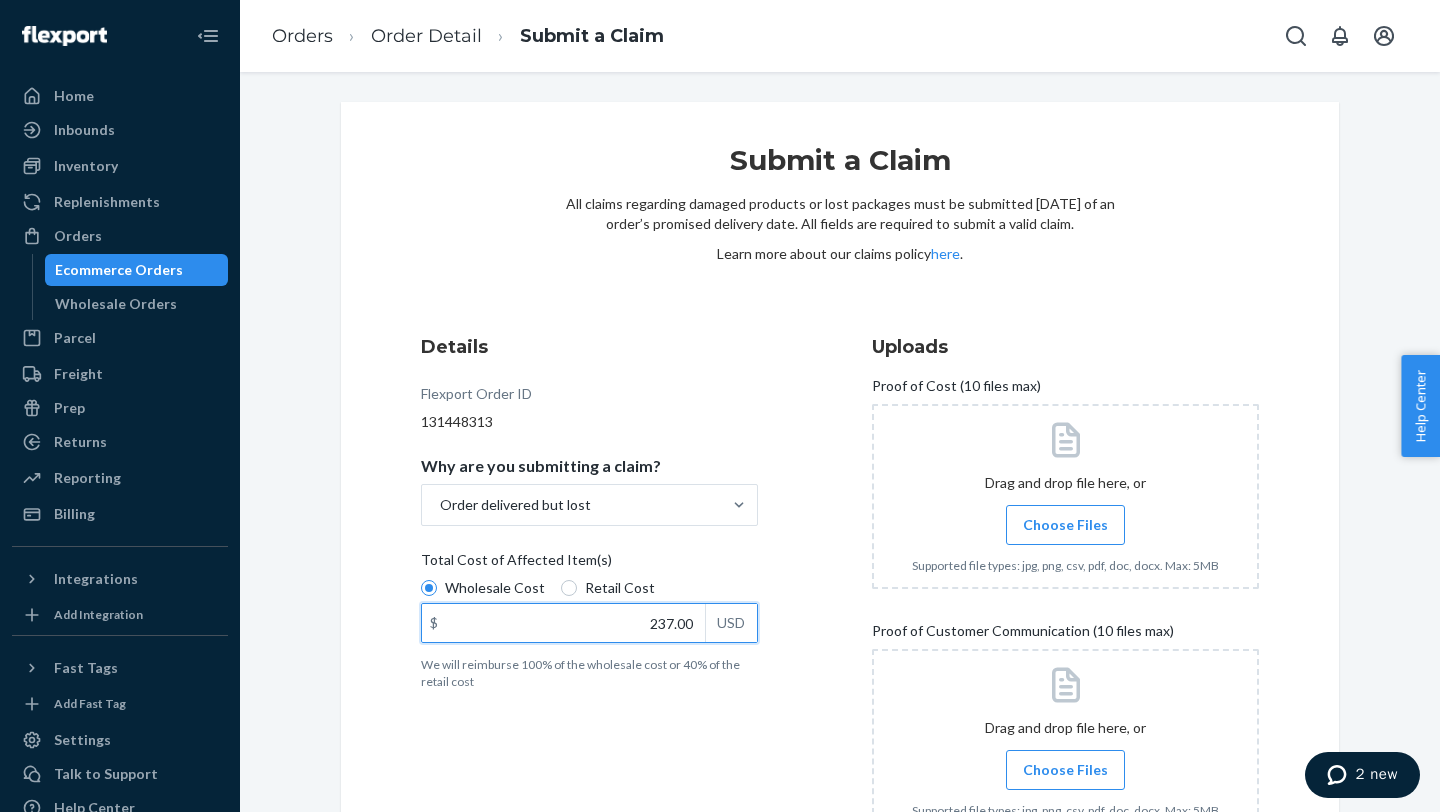 type on "237.00" 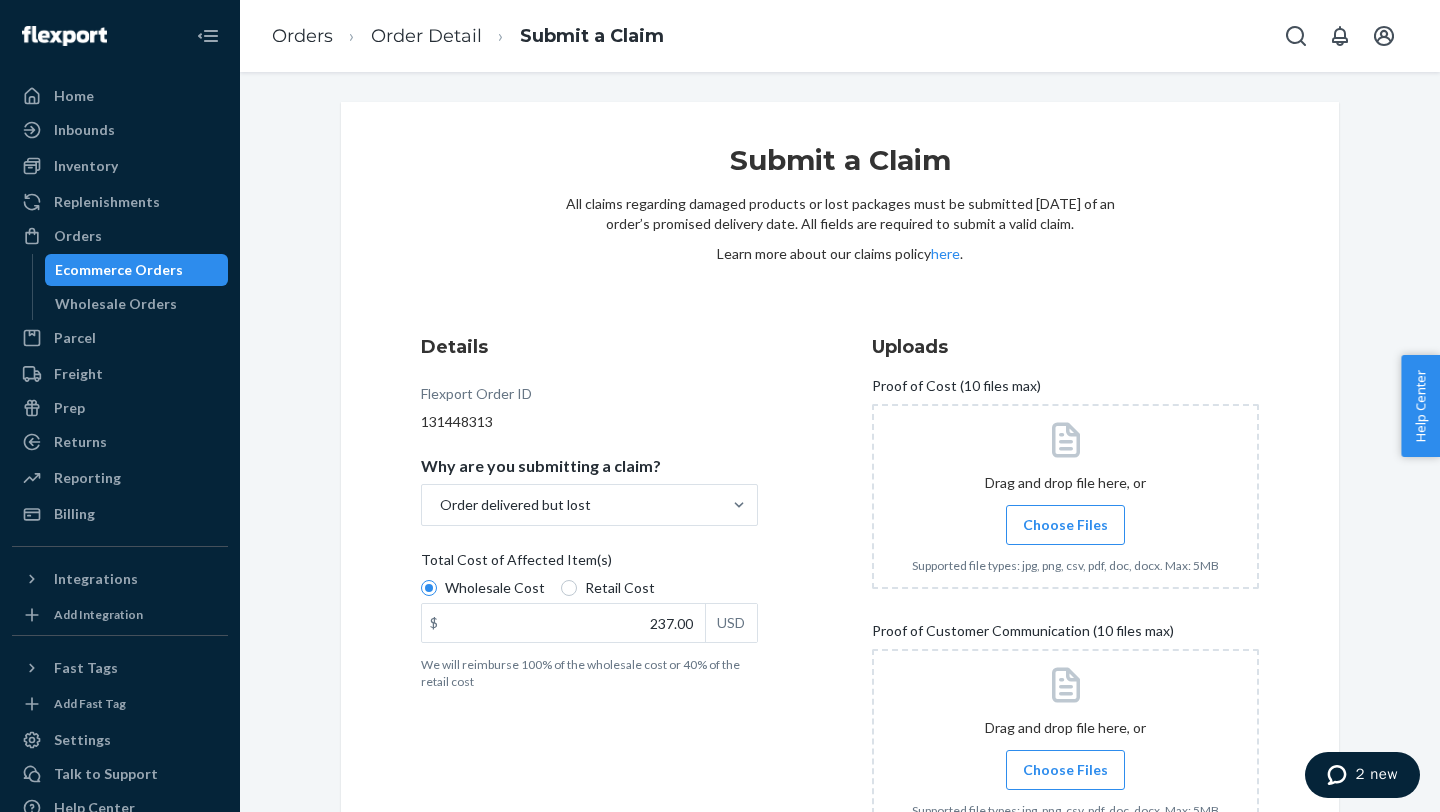click on "Details Flexport Order ID 131448313 Why are you submitting a claim? Order delivered but lost Total Cost of Affected Item(s) Wholesale Cost Retail Cost $ 237.00 USD We will reimburse 100% of the wholesale cost or 40% of the retail cost" at bounding box center (614, 592) 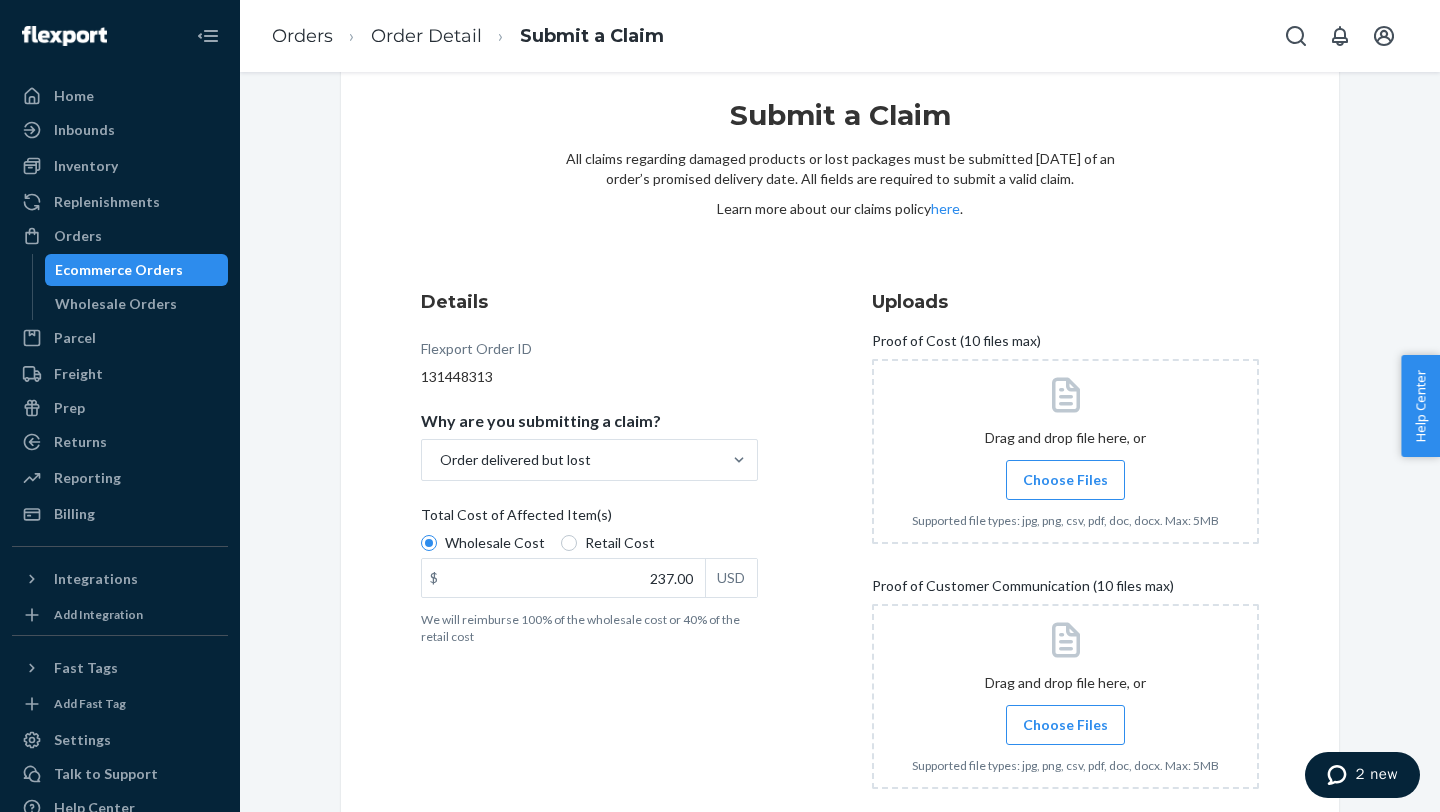 scroll, scrollTop: 89, scrollLeft: 0, axis: vertical 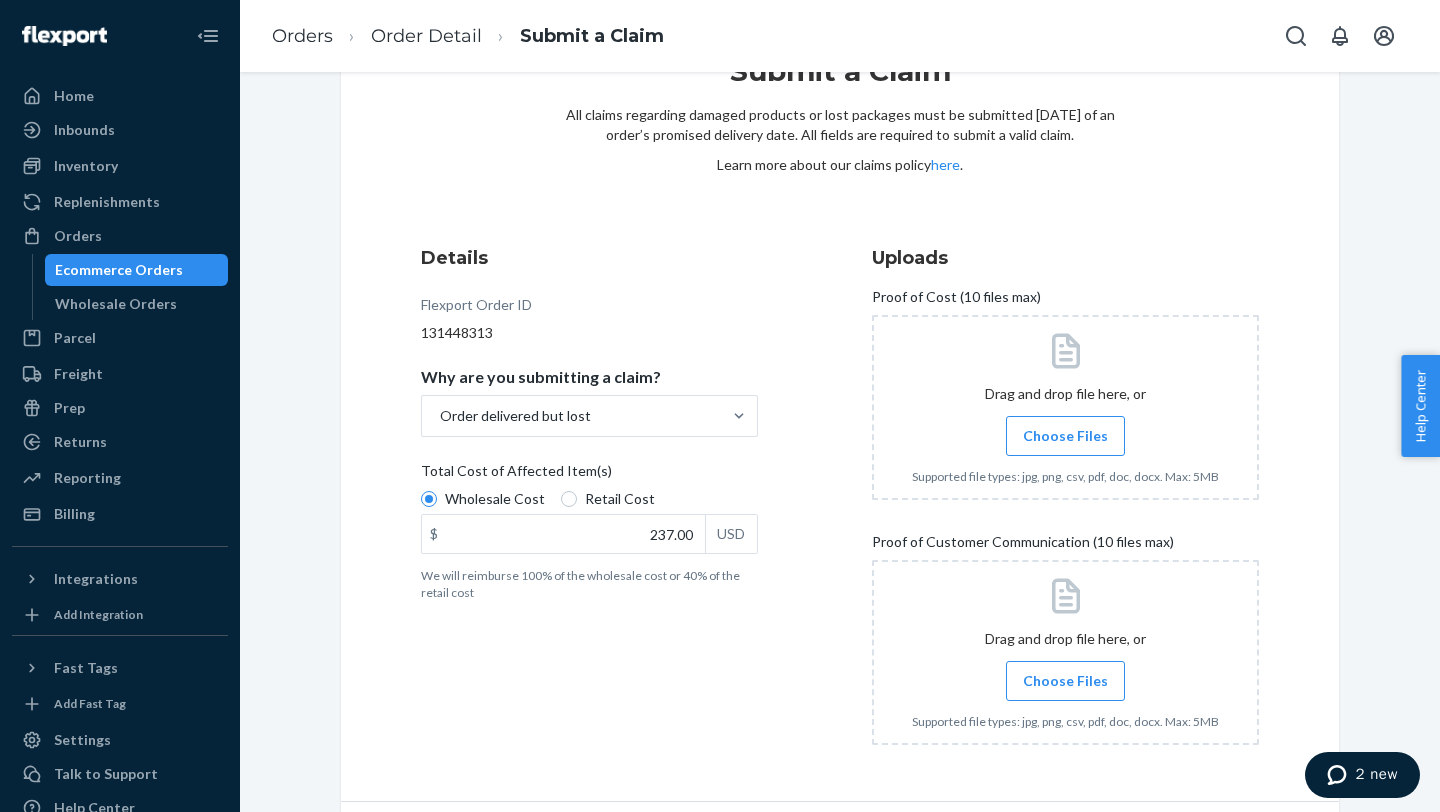 click on "Choose Files" at bounding box center (1065, 681) 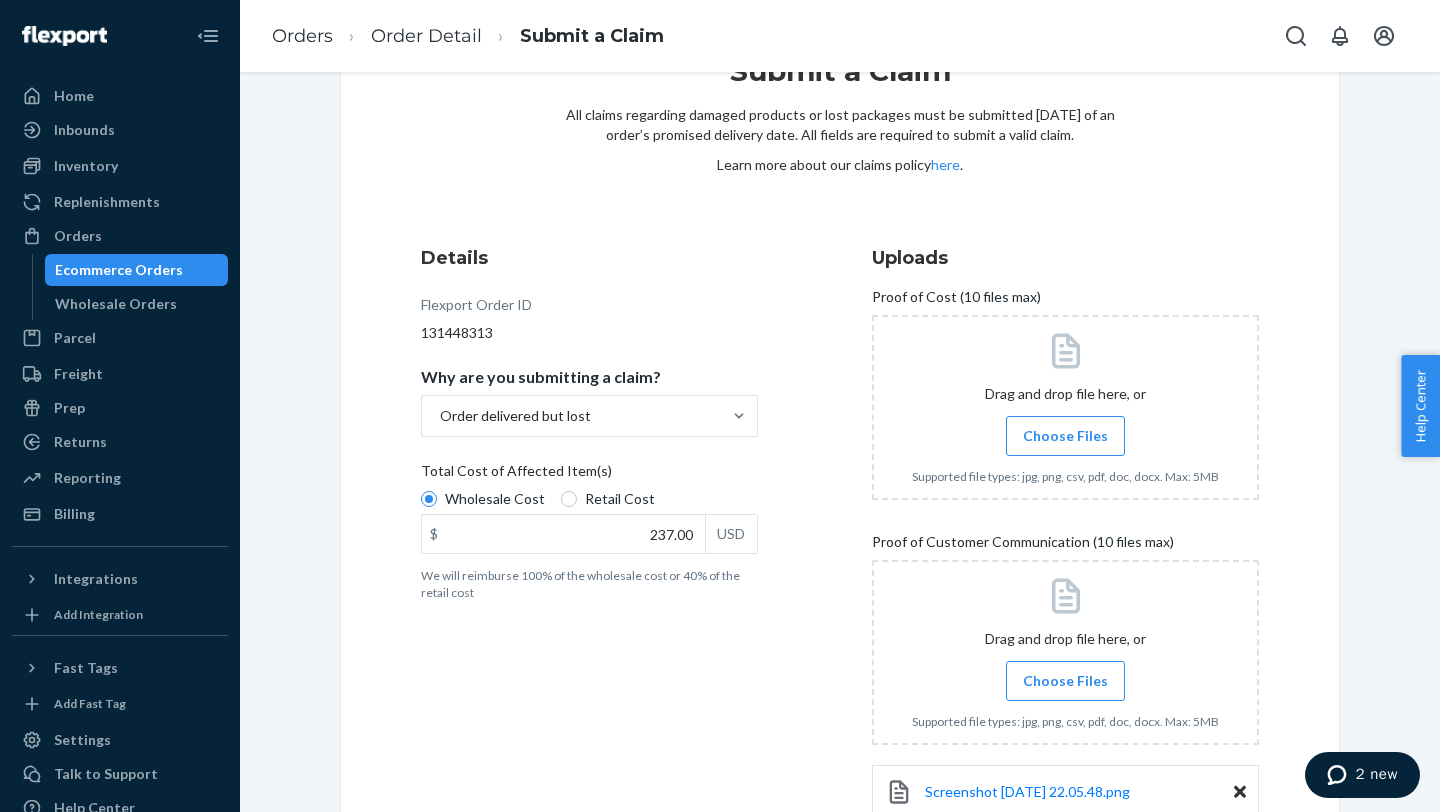 click on "Choose Files" at bounding box center [1065, 681] 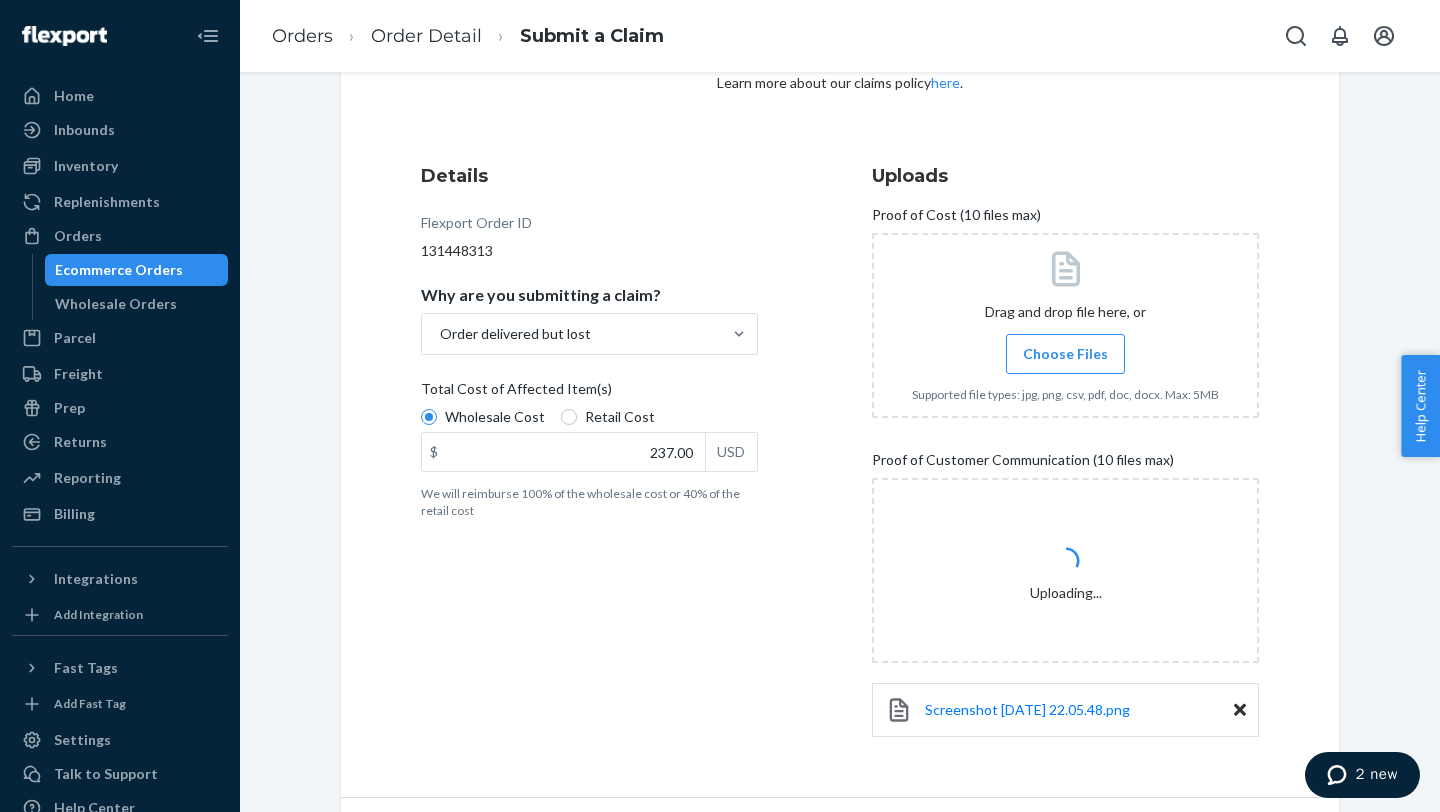 scroll, scrollTop: 230, scrollLeft: 0, axis: vertical 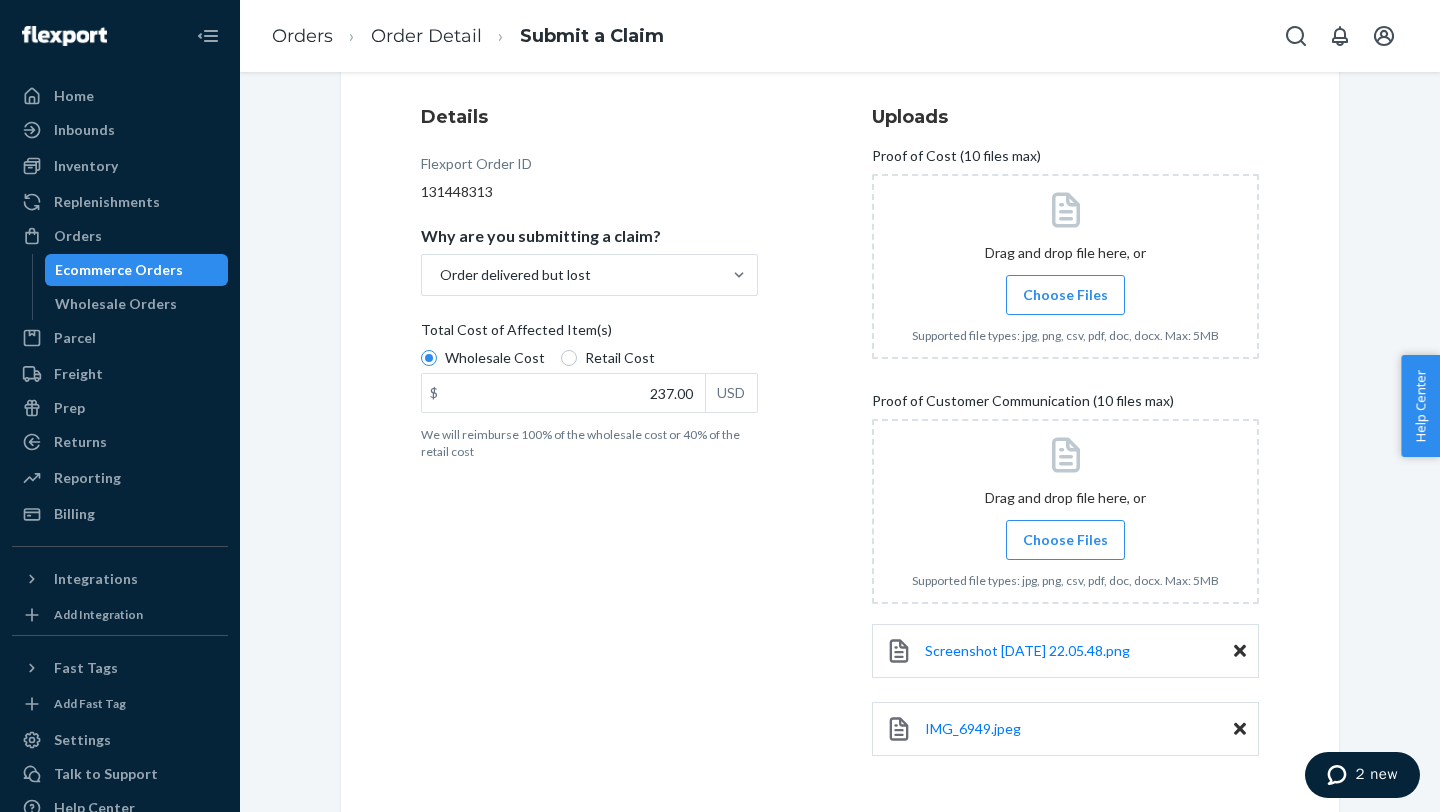 click on "Choose Files" at bounding box center [1065, 540] 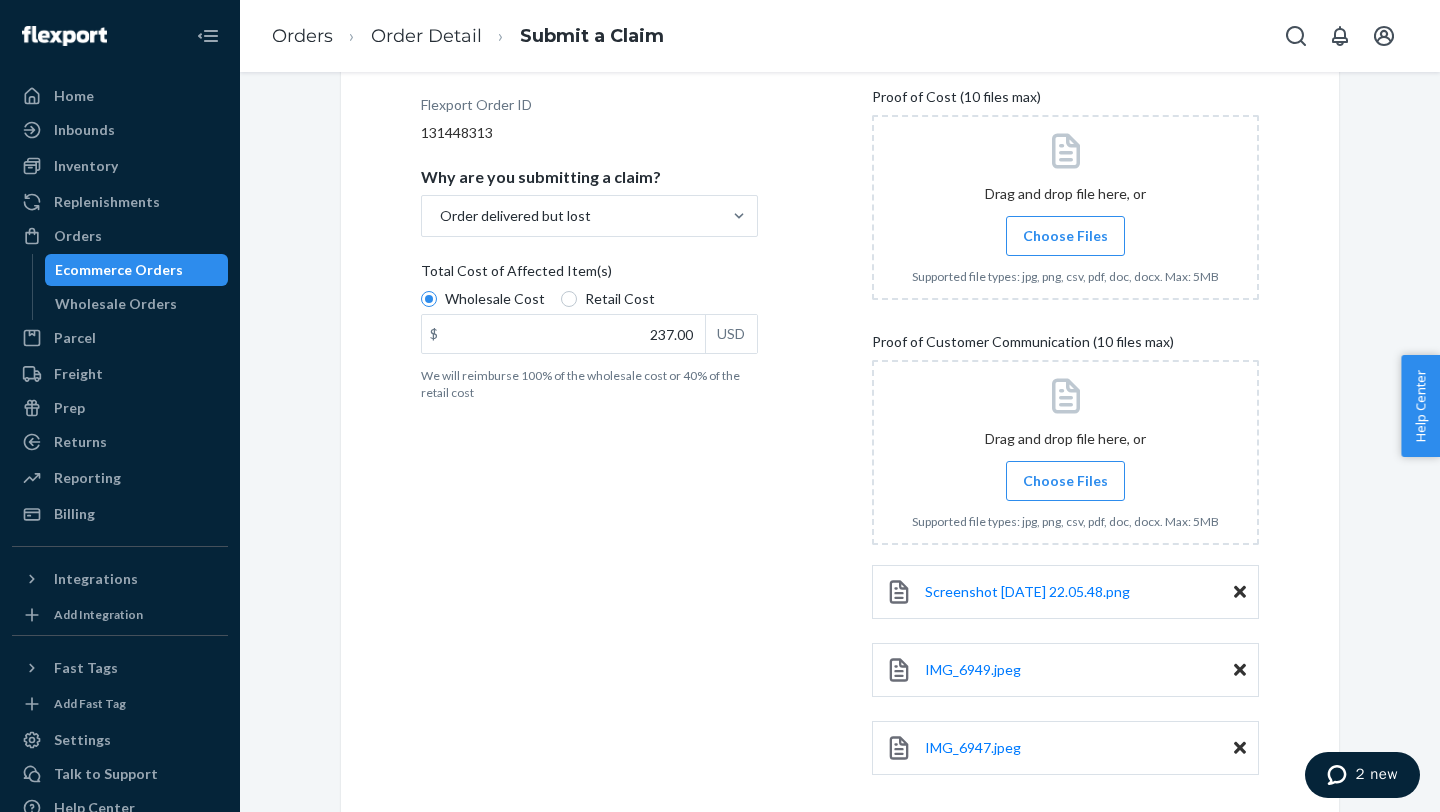 scroll, scrollTop: 386, scrollLeft: 0, axis: vertical 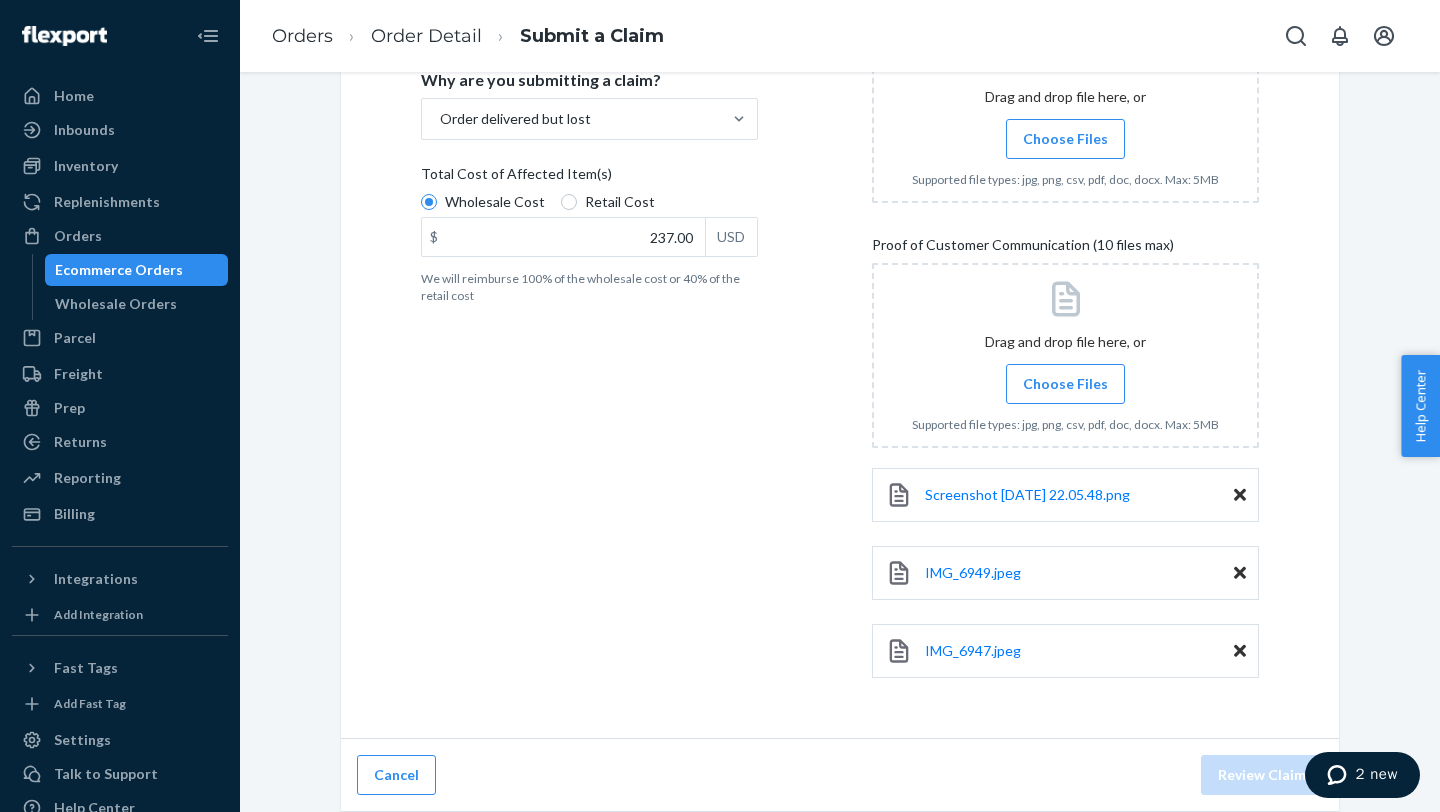 click on "Choose Files" at bounding box center [1065, 384] 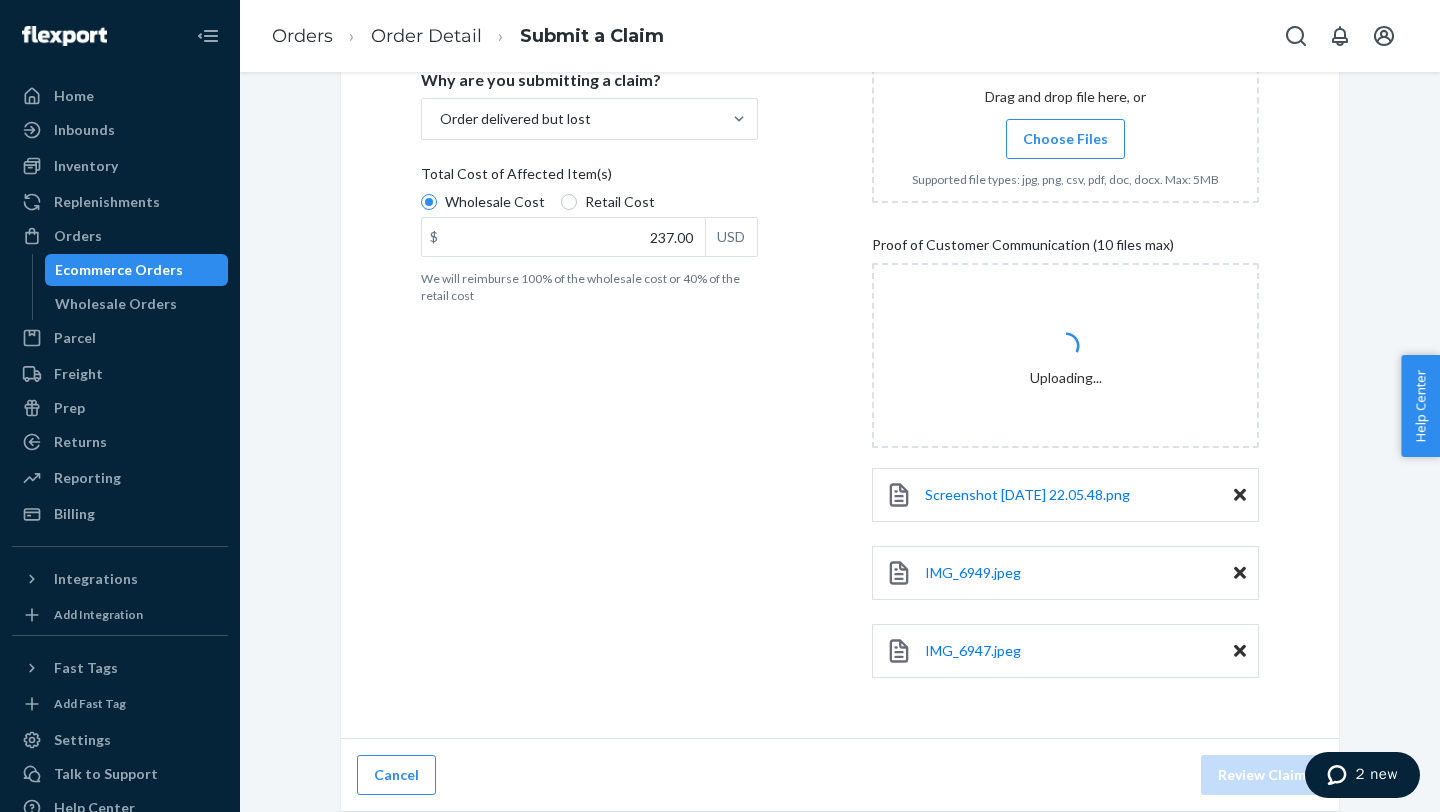 scroll, scrollTop: 277, scrollLeft: 0, axis: vertical 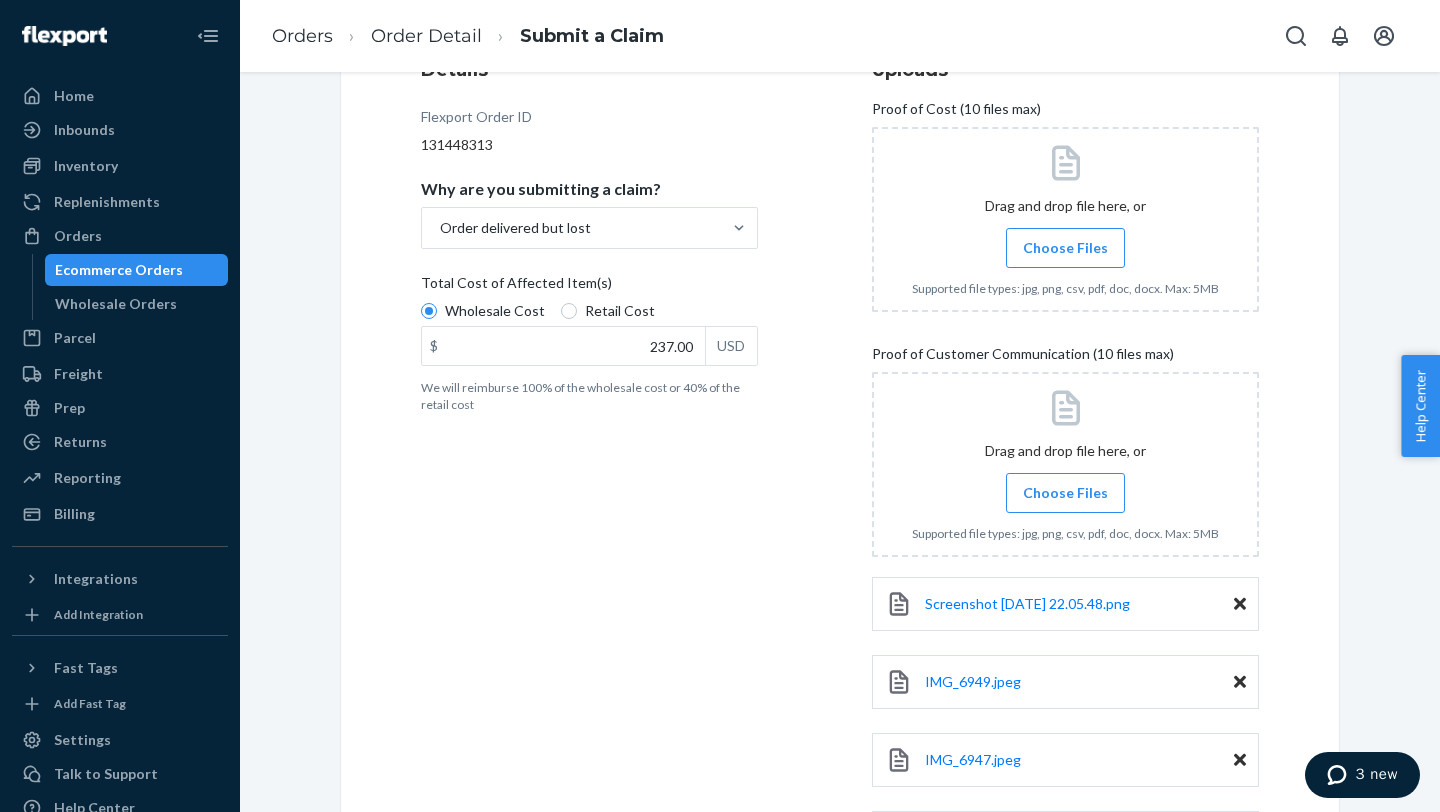 click at bounding box center (1065, 219) 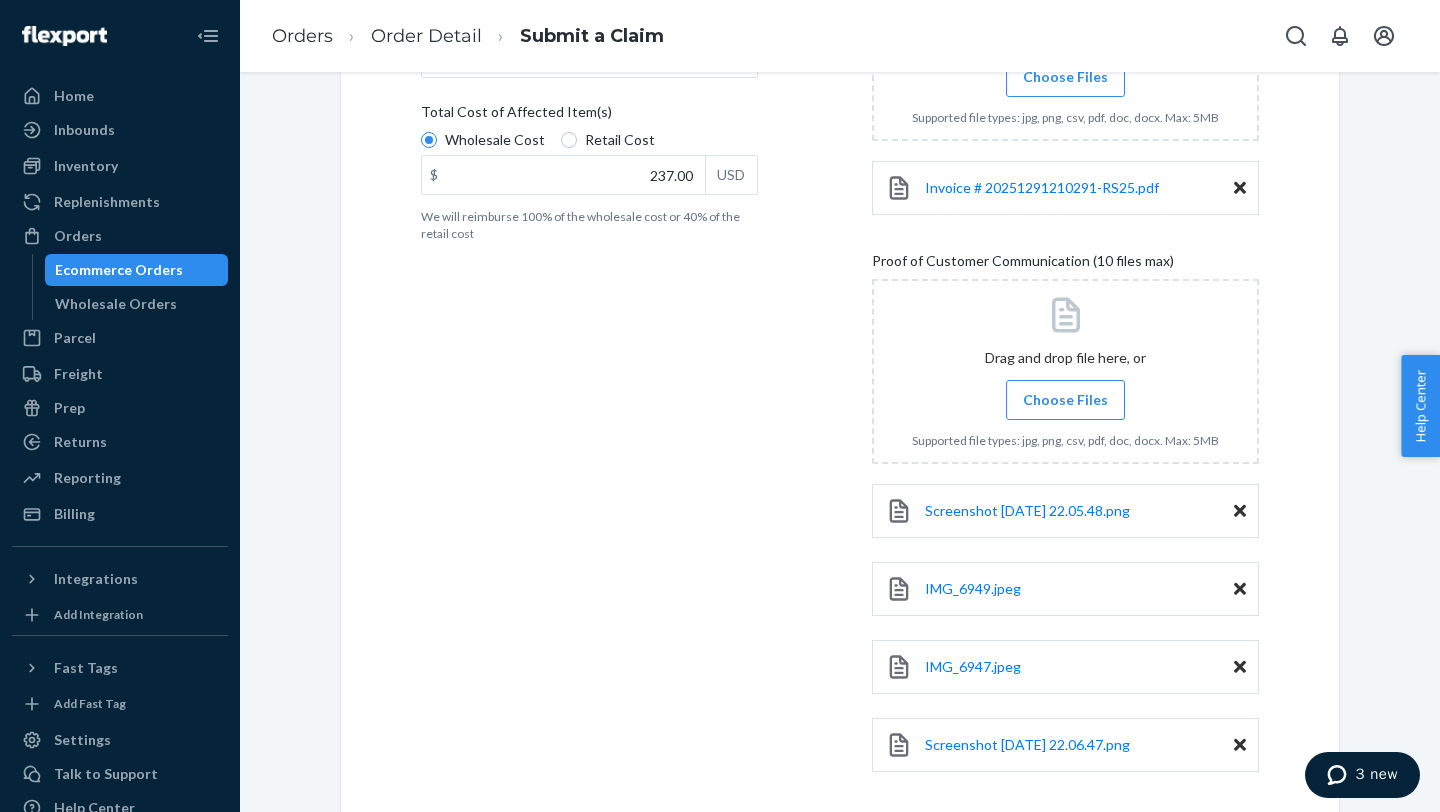 scroll, scrollTop: 542, scrollLeft: 0, axis: vertical 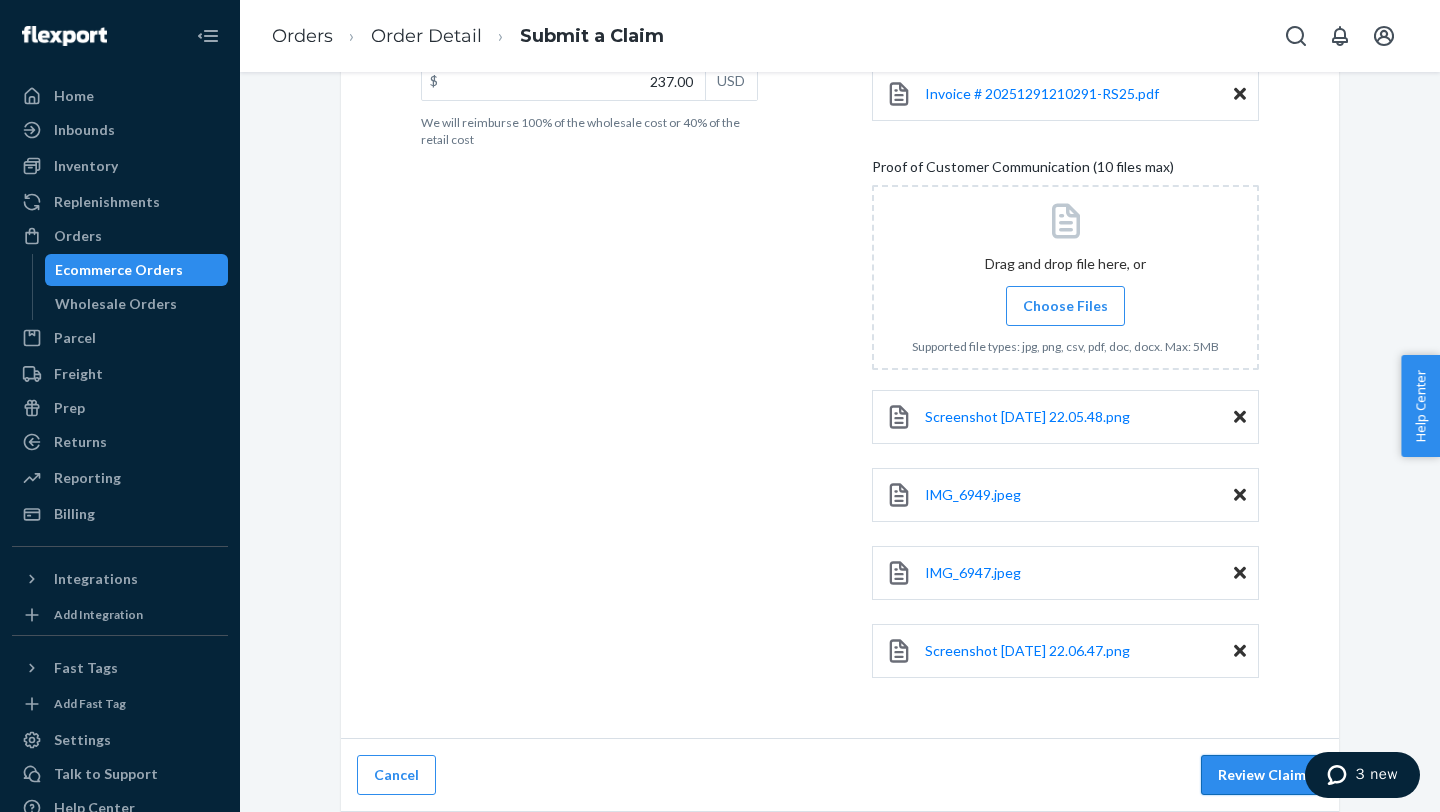 click on "Review Claim" at bounding box center [1262, 775] 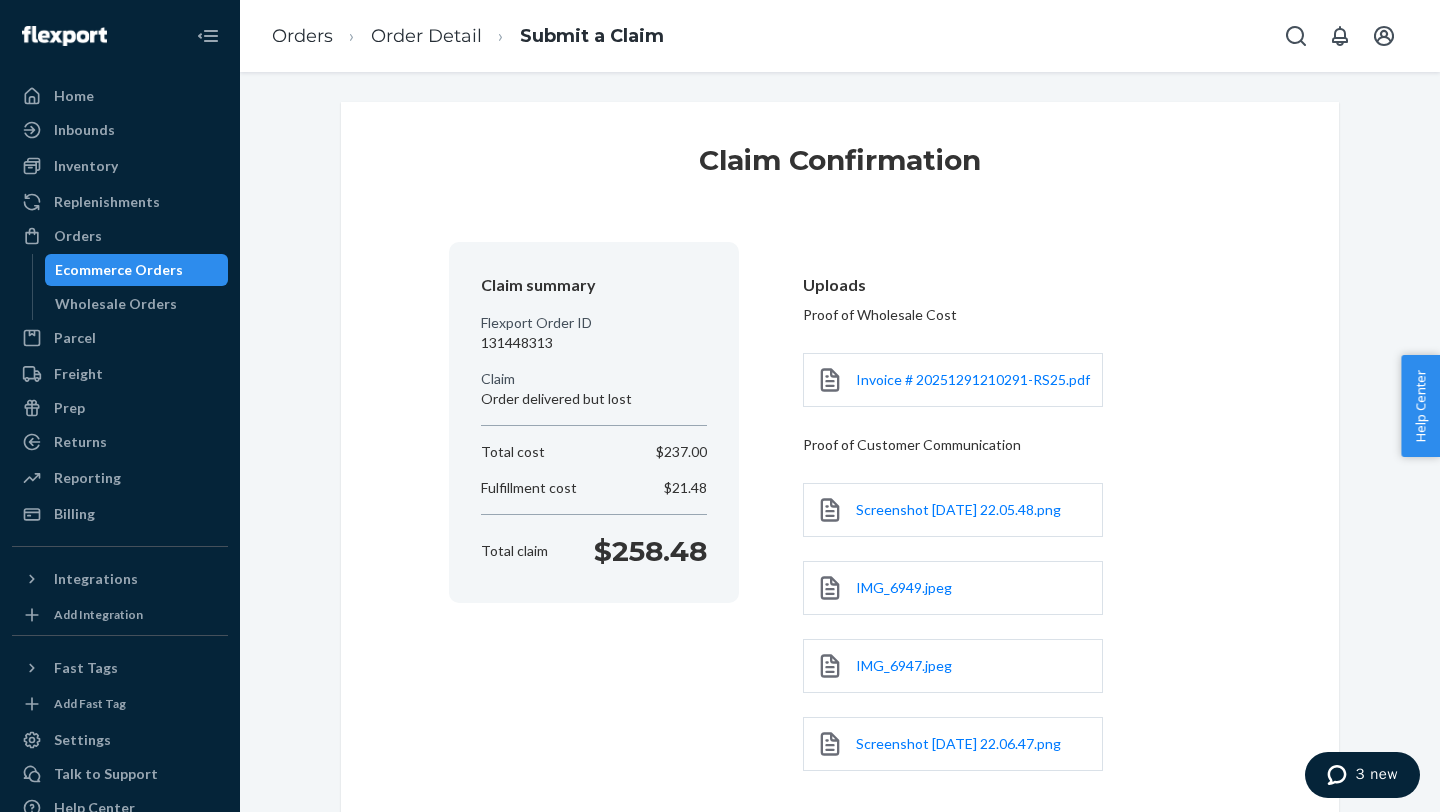 scroll, scrollTop: 197, scrollLeft: 0, axis: vertical 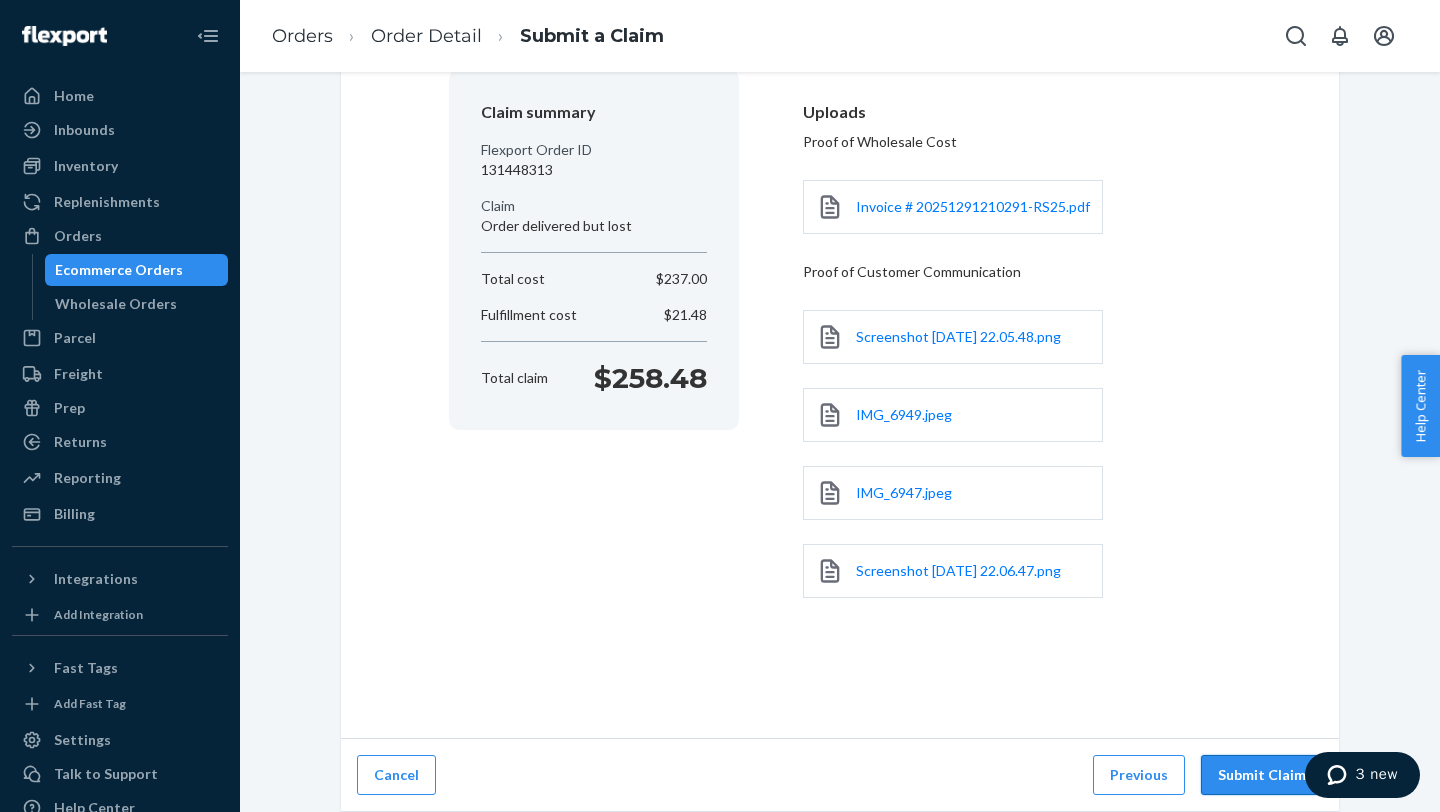 click on "Submit Claim" at bounding box center [1262, 775] 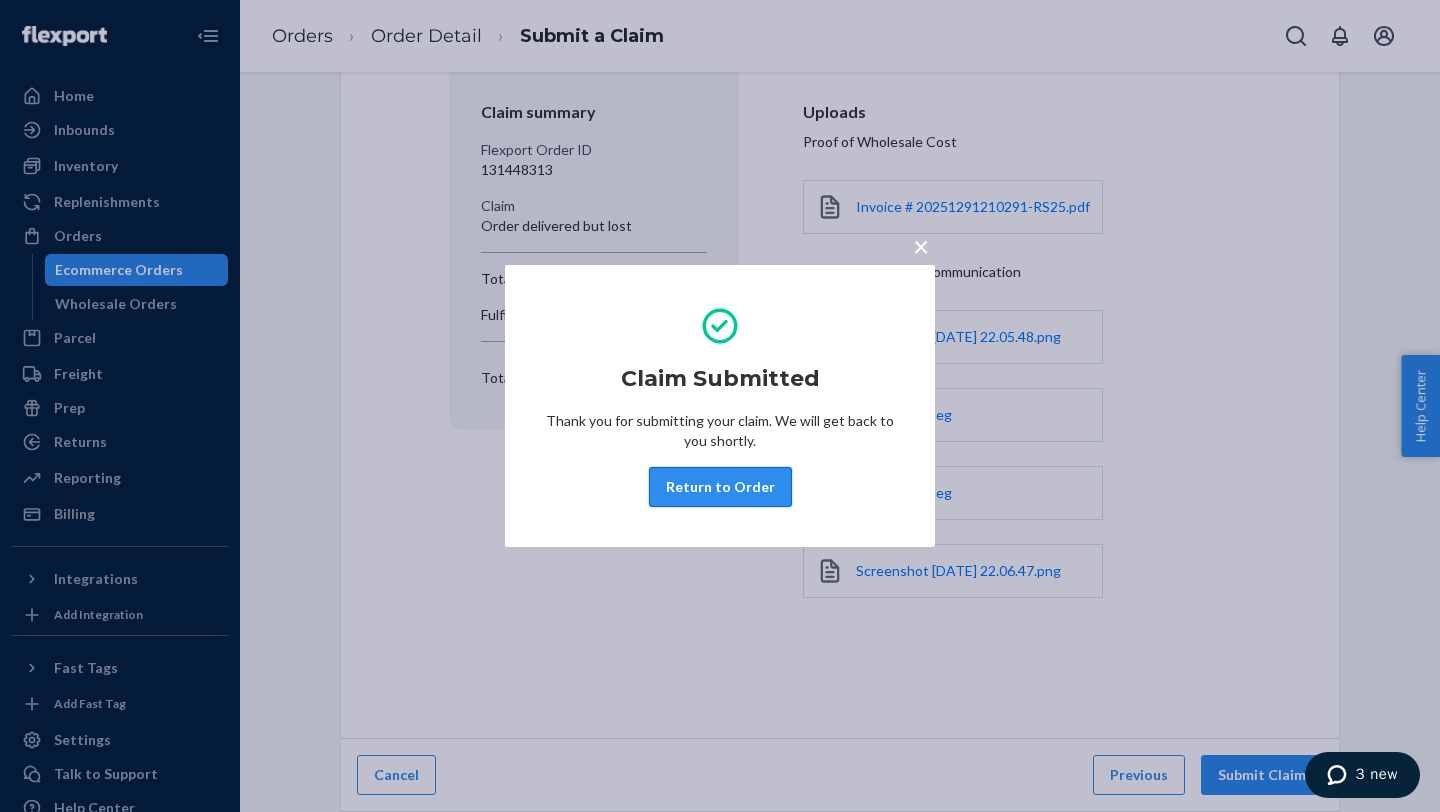 click on "Return to Order" at bounding box center (720, 487) 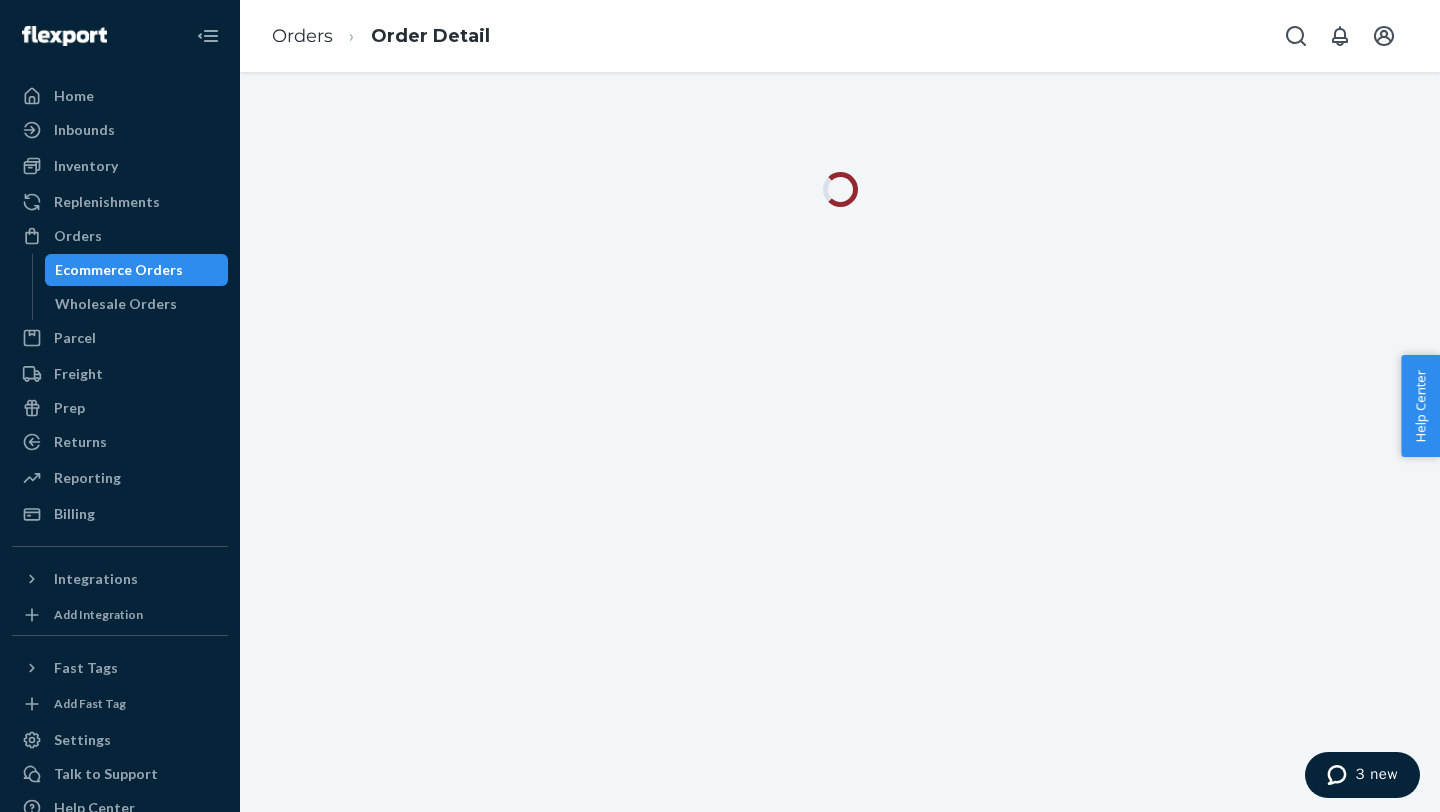 scroll, scrollTop: 0, scrollLeft: 0, axis: both 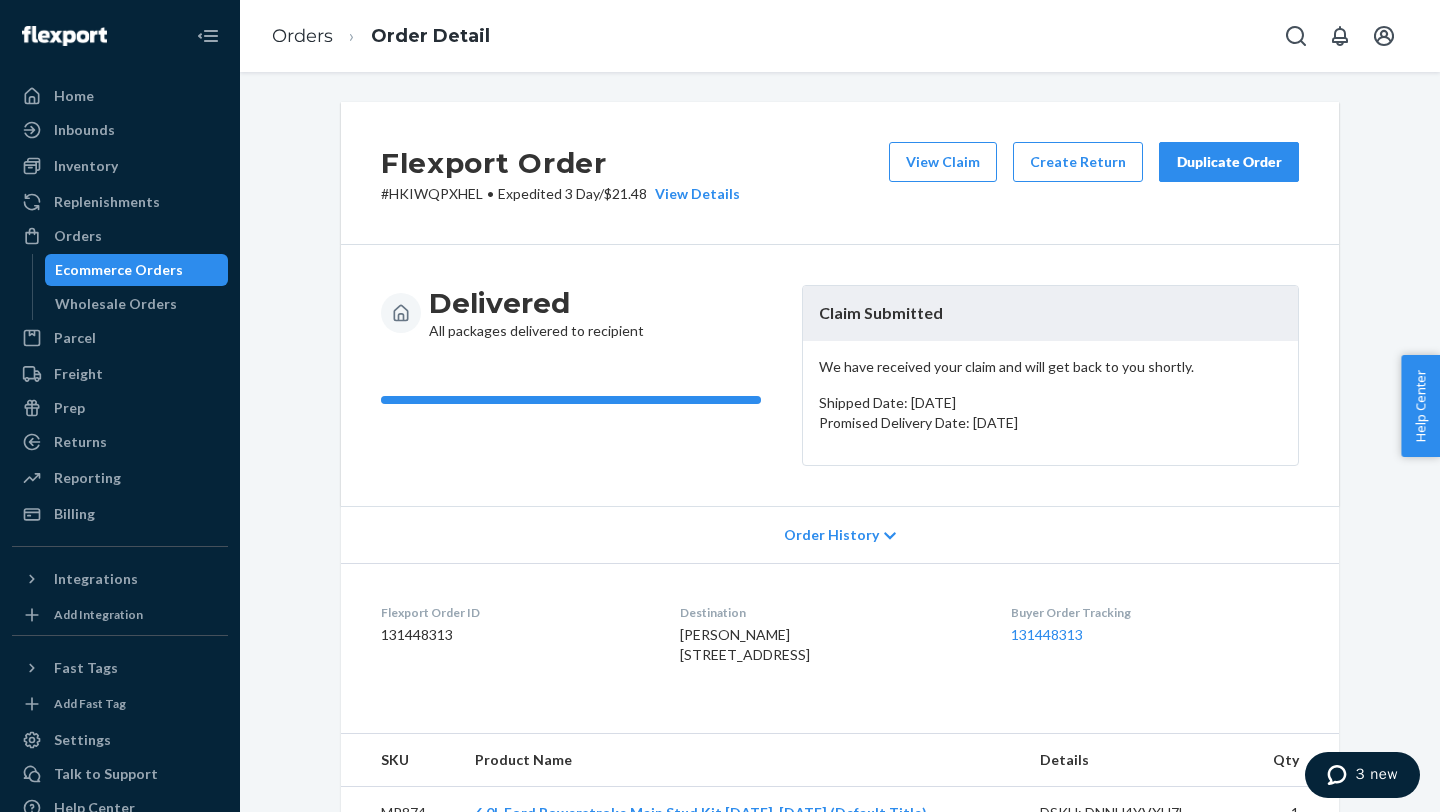 click on "# HKIWQPXHEL • Expedited 3 Day  /  $21.48 View Details" at bounding box center [560, 194] 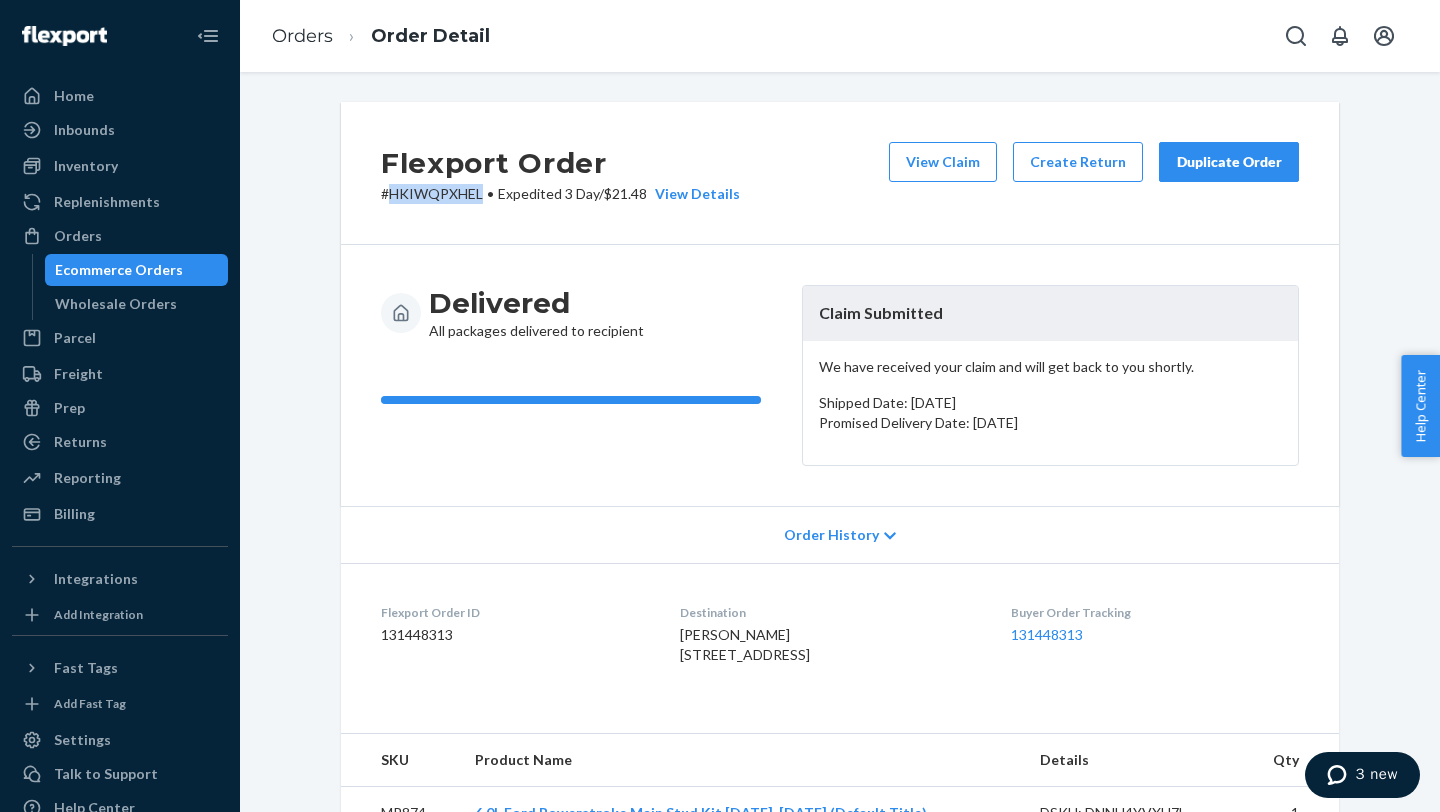 click on "# HKIWQPXHEL • Expedited 3 Day  /  $21.48 View Details" at bounding box center (560, 194) 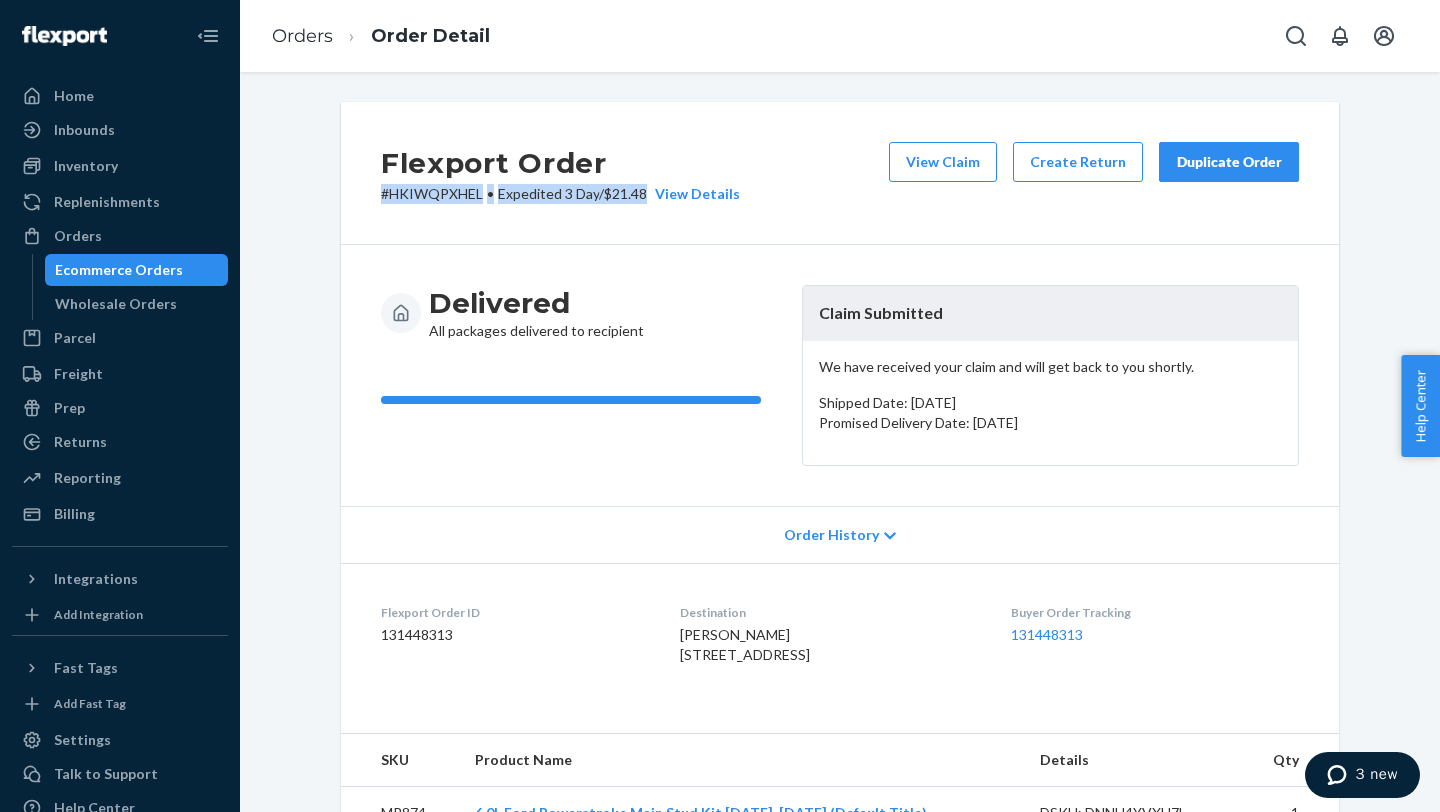 click on "# HKIWQPXHEL • Expedited 3 Day  /  $21.48 View Details" at bounding box center [560, 194] 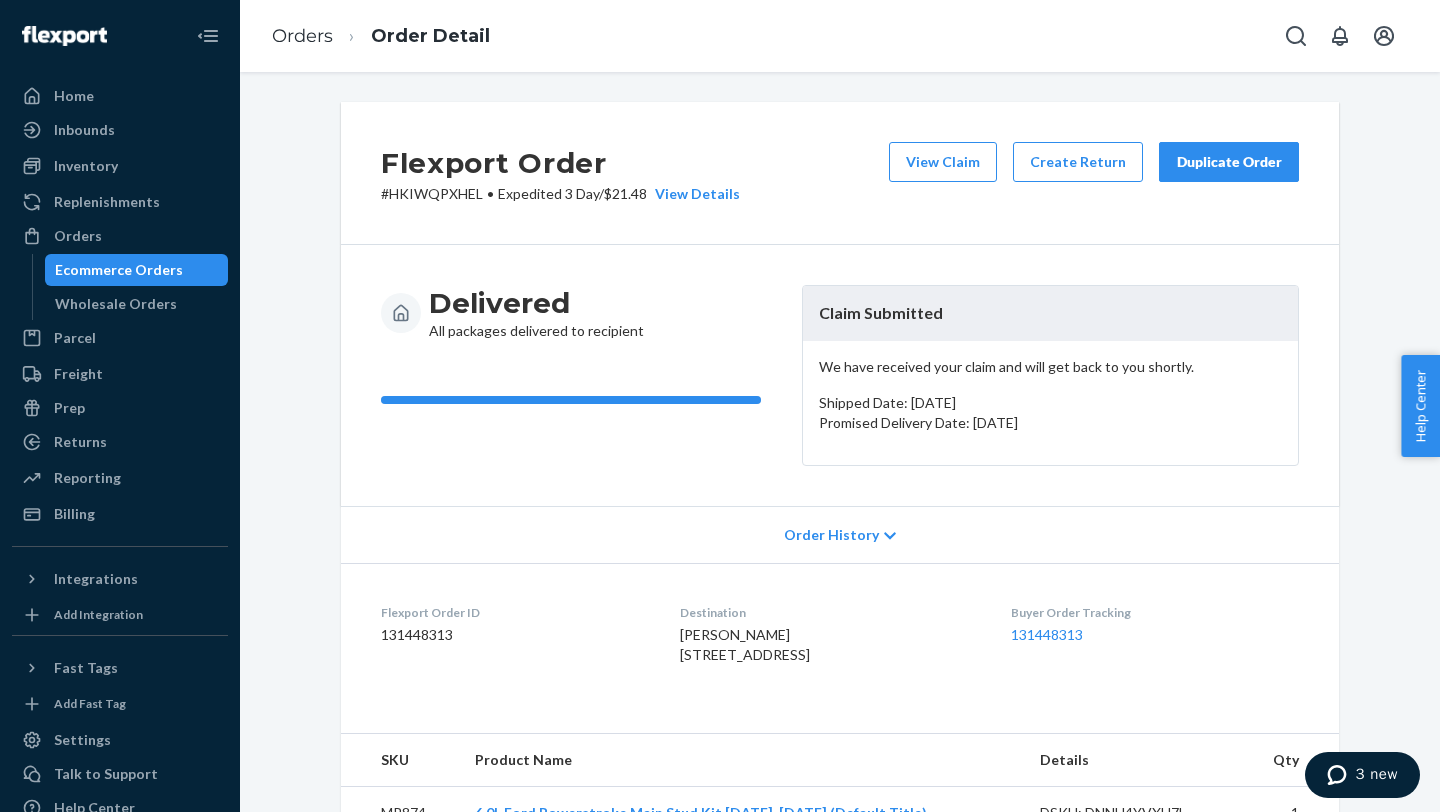 click on "Flexport Order # HKIWQPXHEL • Expedited 3 Day  /  $21.48 View Details View Claim Create Return Duplicate Order" at bounding box center (840, 173) 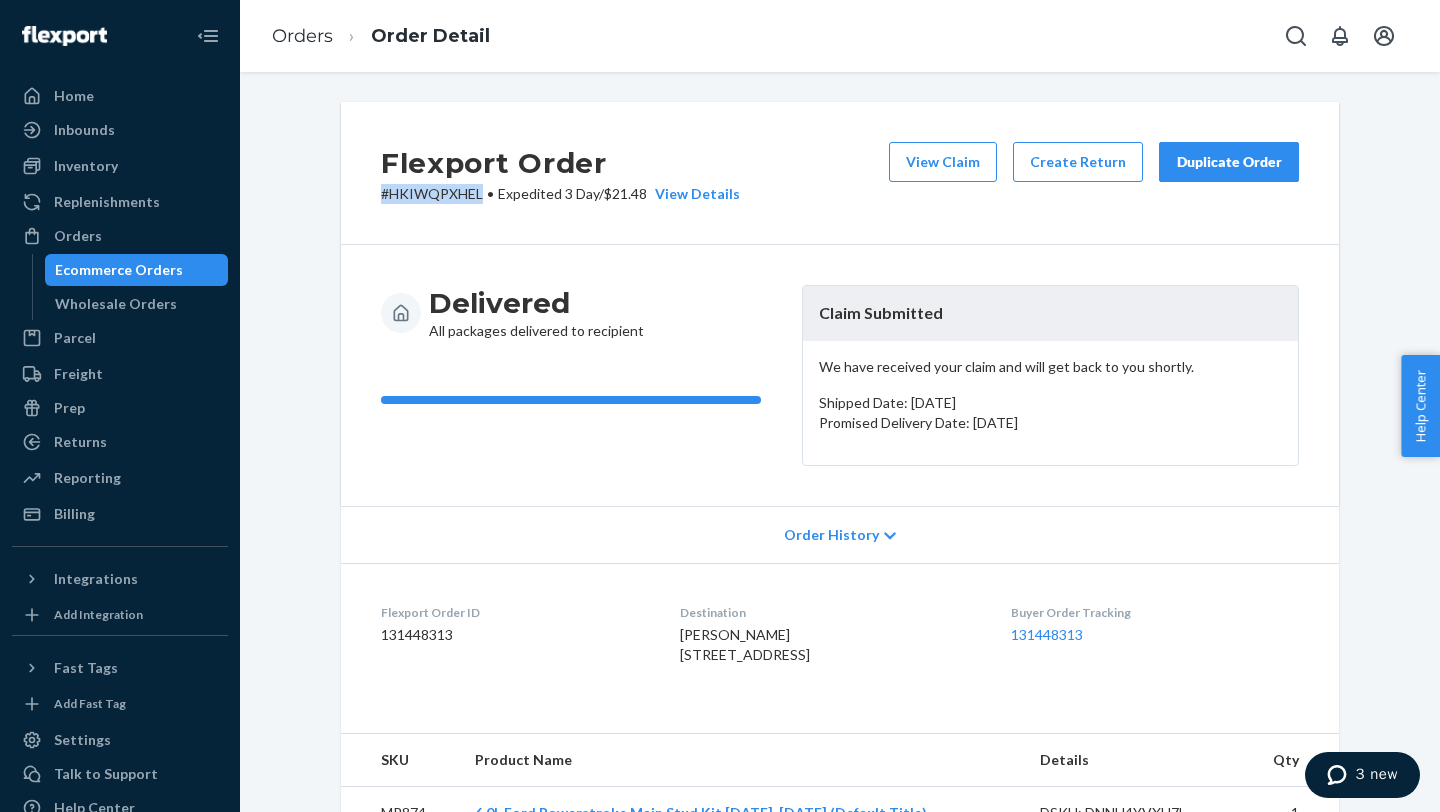drag, startPoint x: 480, startPoint y: 197, endPoint x: 368, endPoint y: 194, distance: 112.04017 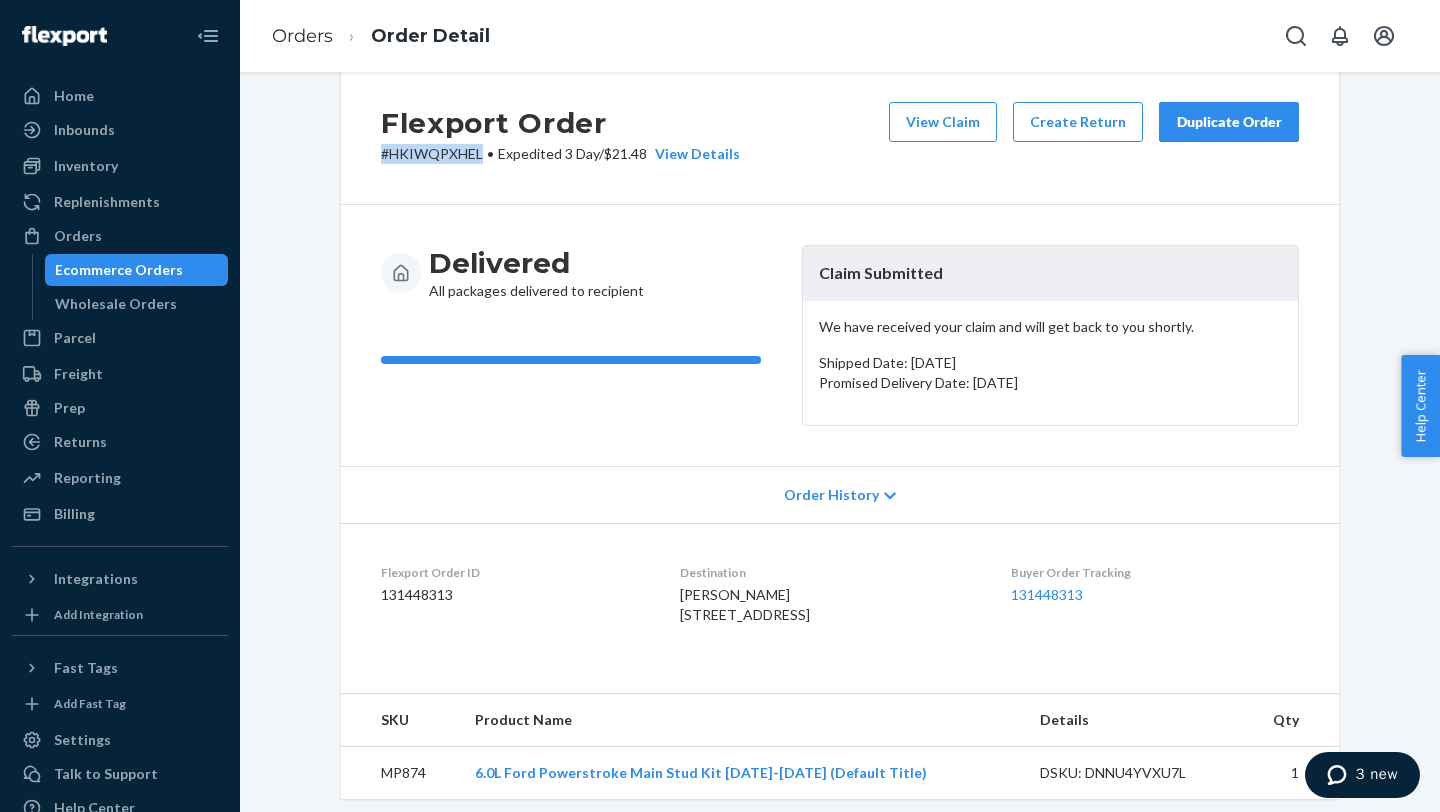 scroll, scrollTop: 43, scrollLeft: 0, axis: vertical 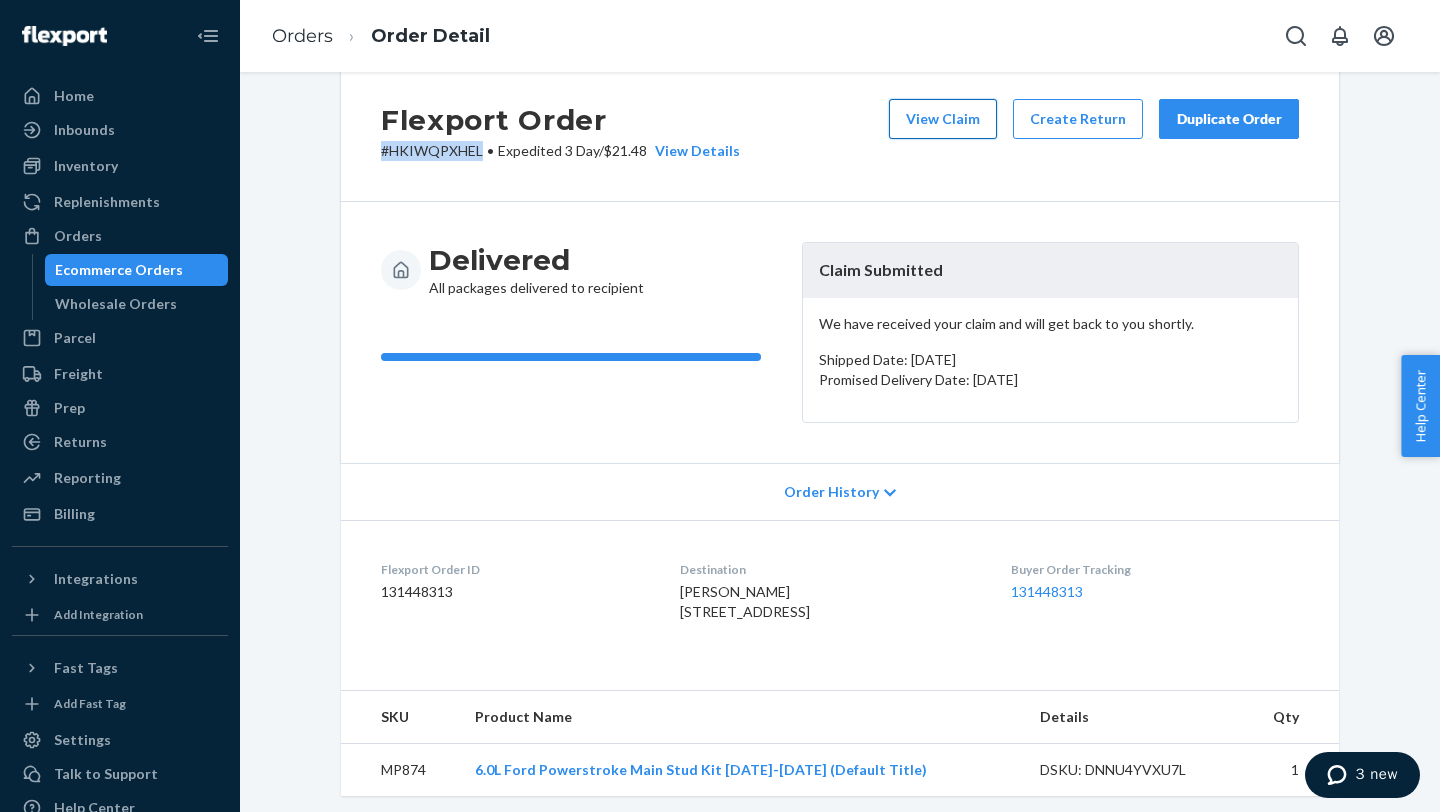 click on "View Claim" at bounding box center (943, 119) 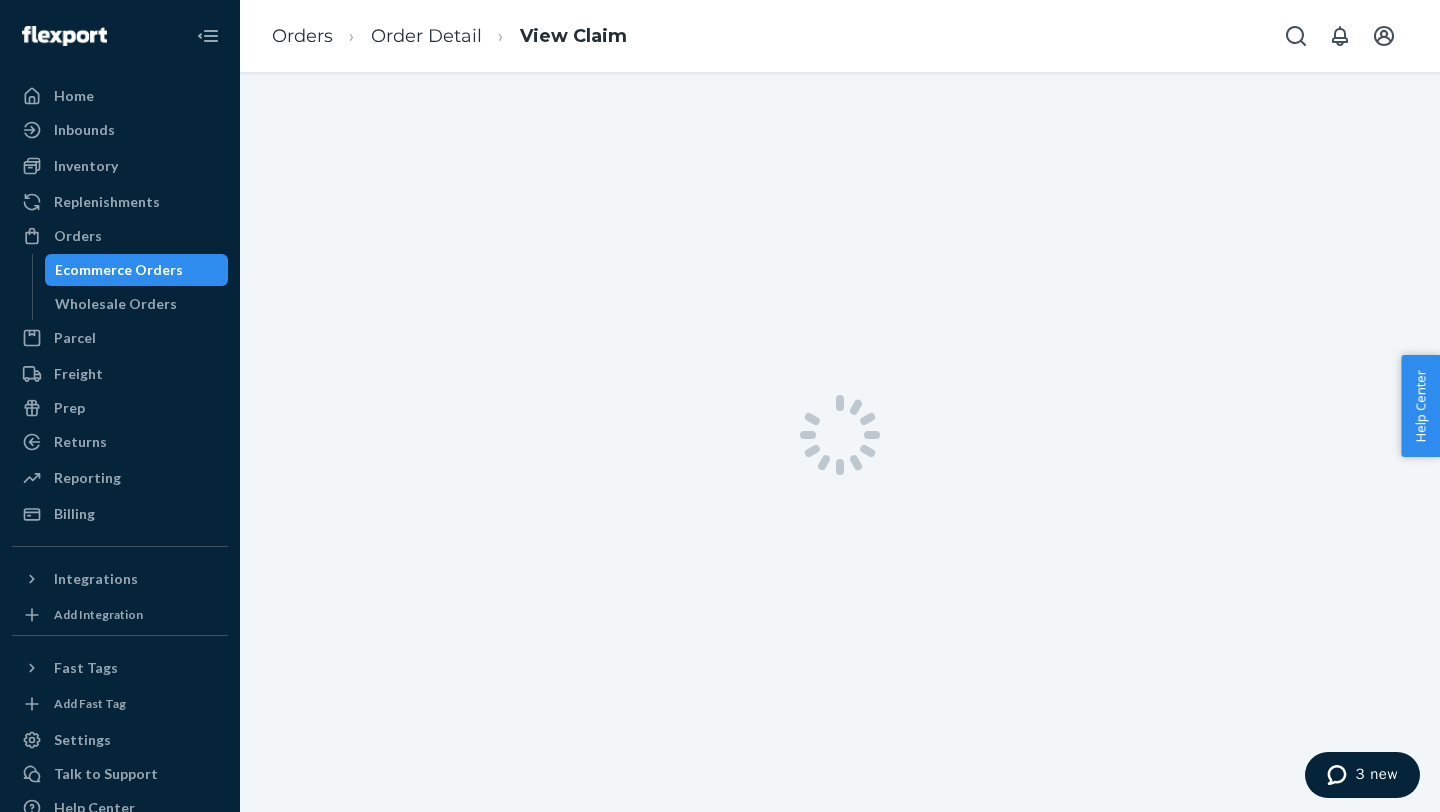 scroll, scrollTop: 0, scrollLeft: 0, axis: both 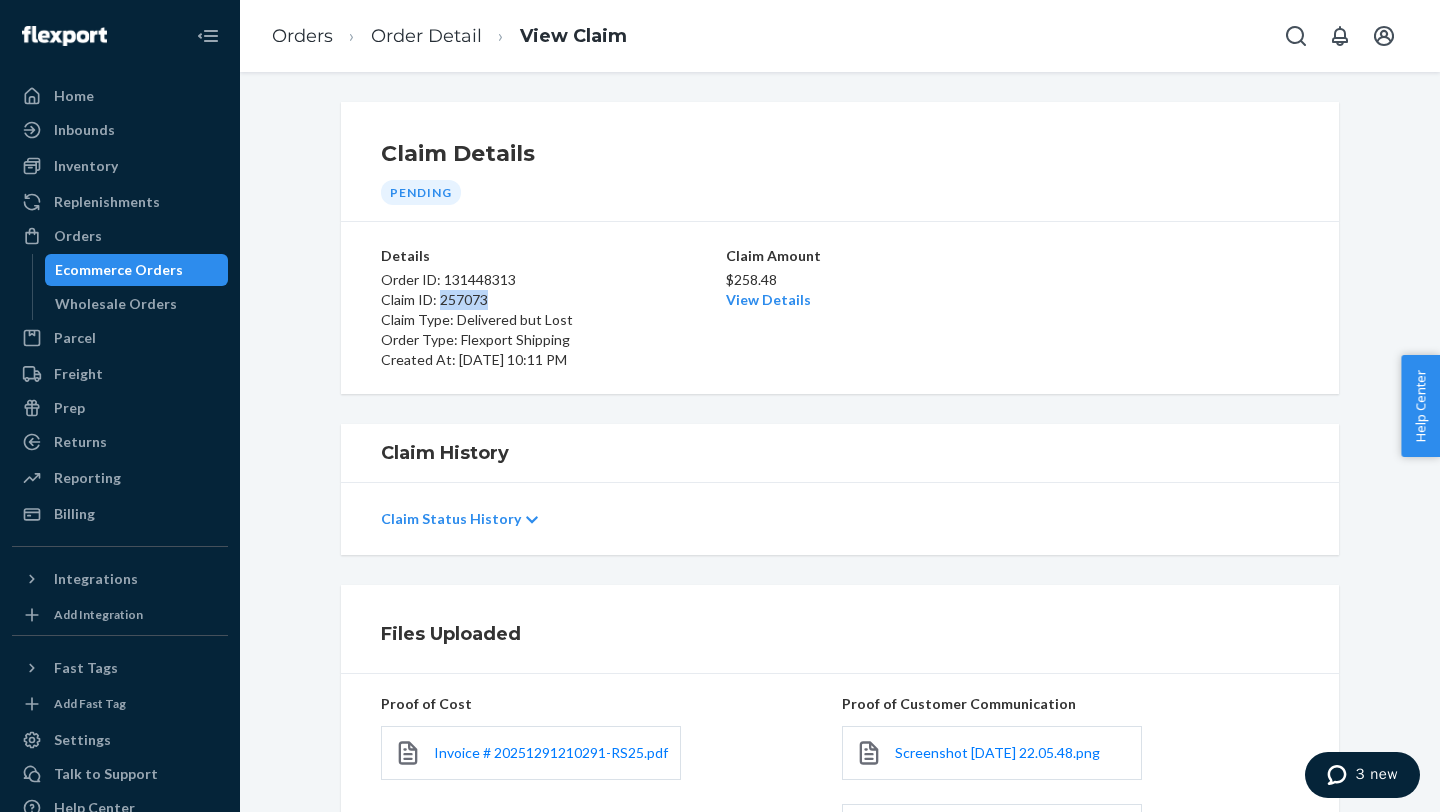 drag, startPoint x: 509, startPoint y: 294, endPoint x: 443, endPoint y: 293, distance: 66.007576 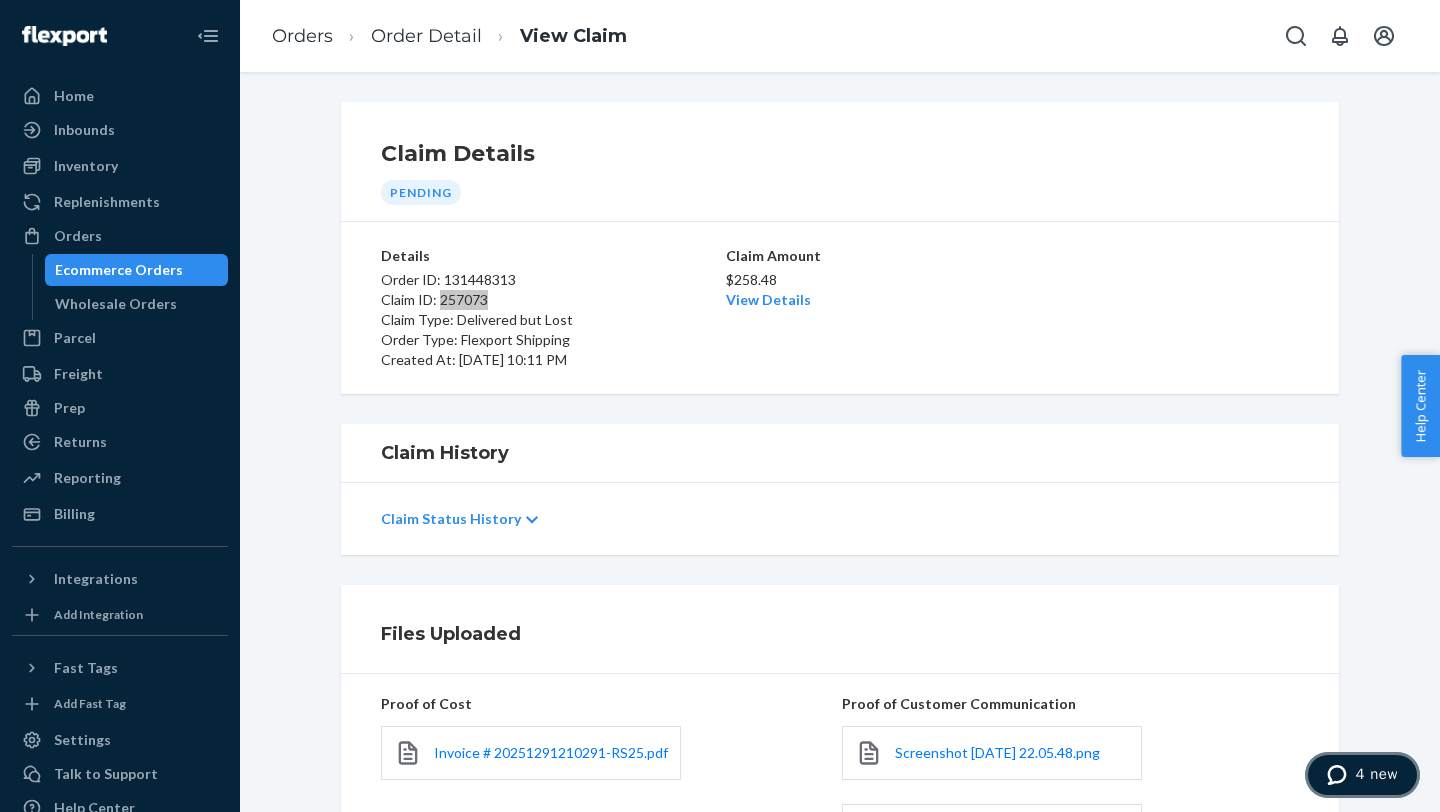 click on "4 new" at bounding box center [1362, 775] 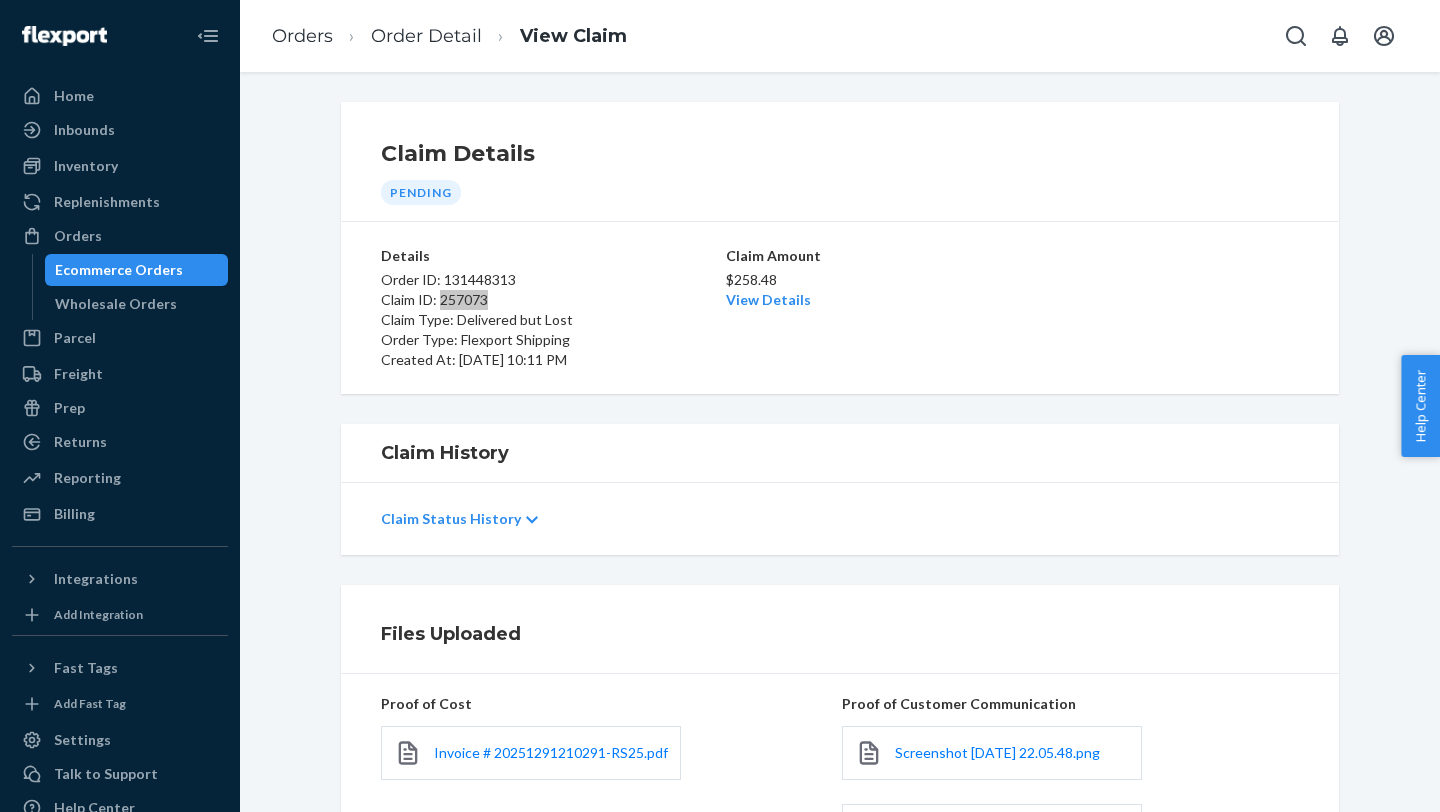 scroll, scrollTop: 0, scrollLeft: 0, axis: both 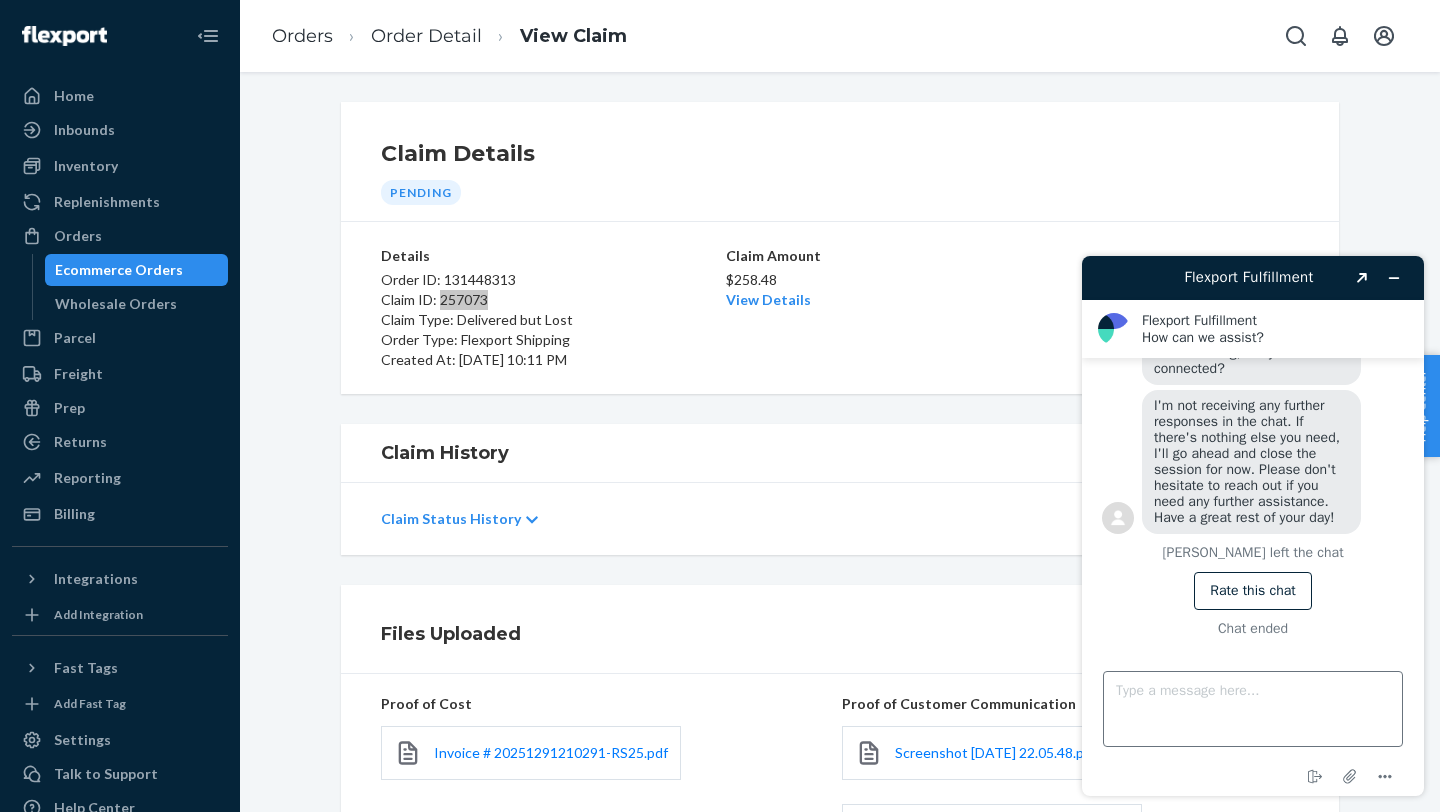 click on "Type a message here..." at bounding box center [1253, 709] 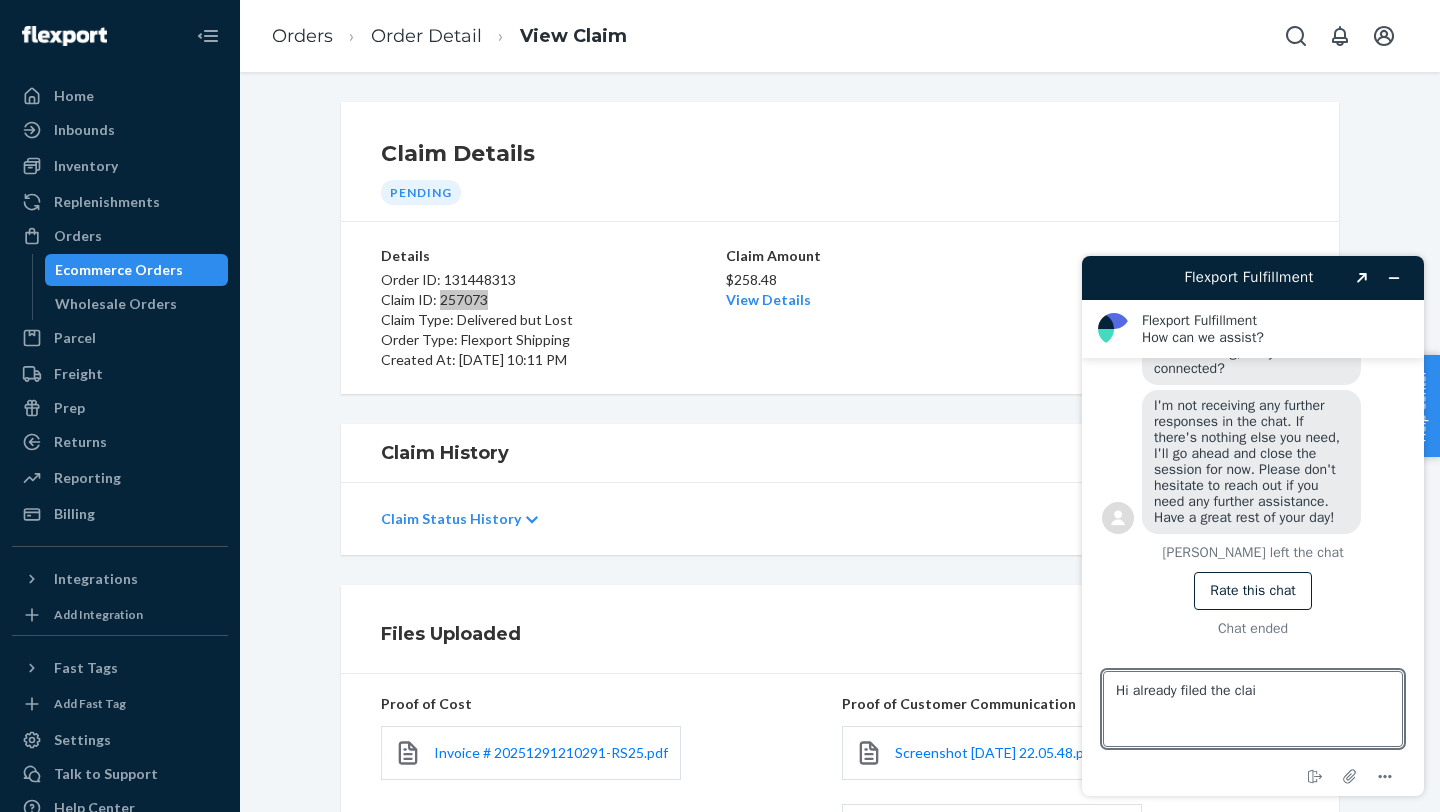 type on "Hi already filed the claim" 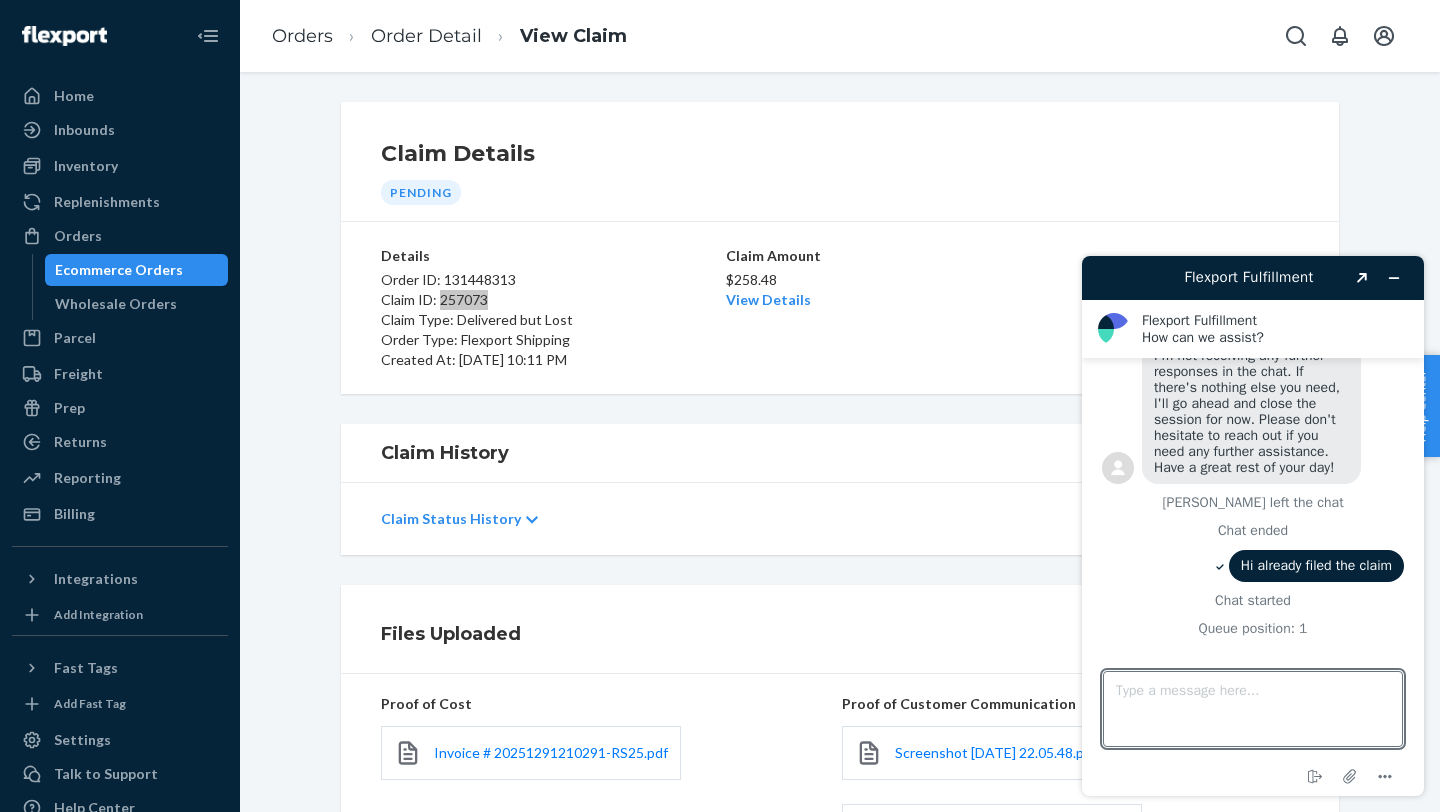 scroll, scrollTop: 1075, scrollLeft: 0, axis: vertical 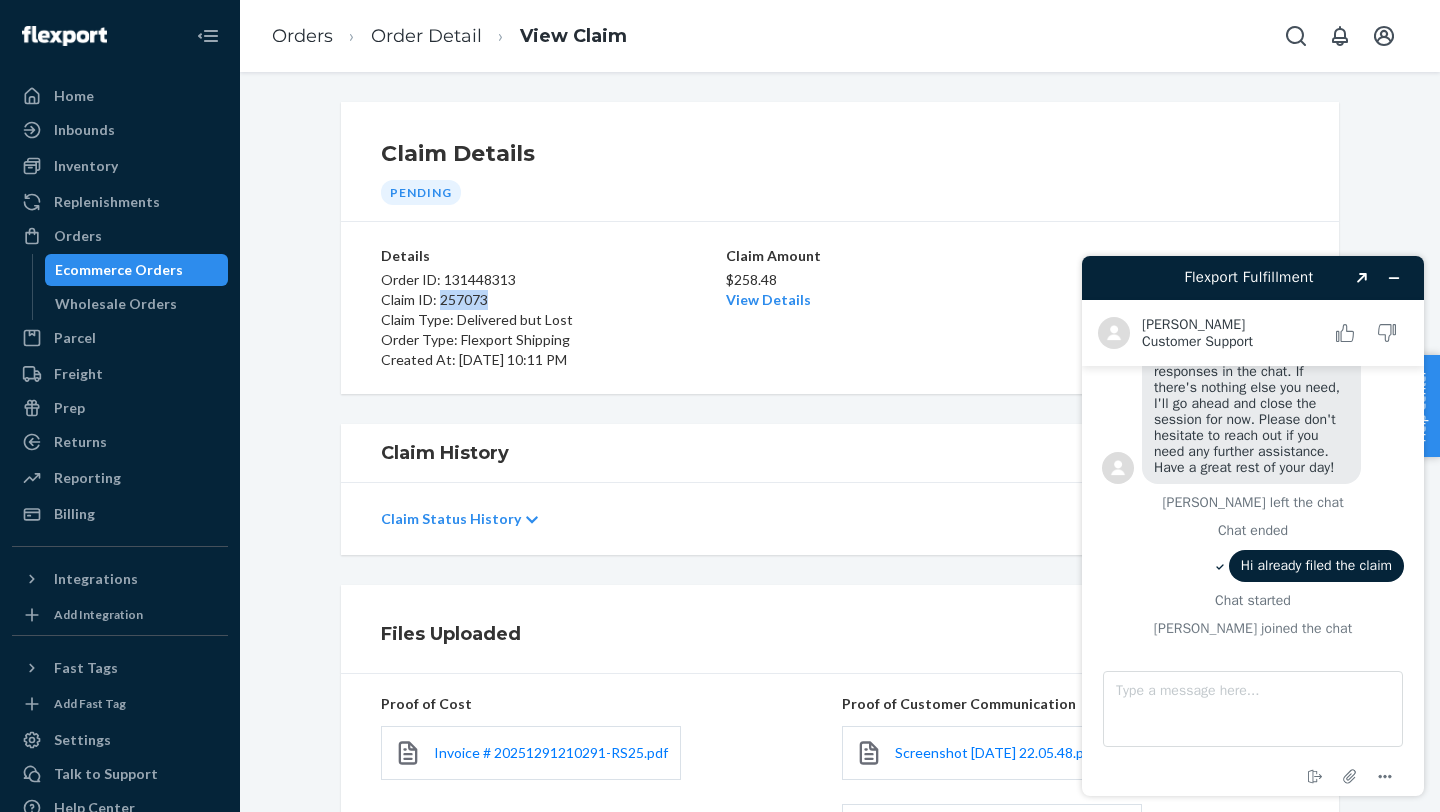 click on "Claim ID:  257073" at bounding box center [551, 300] 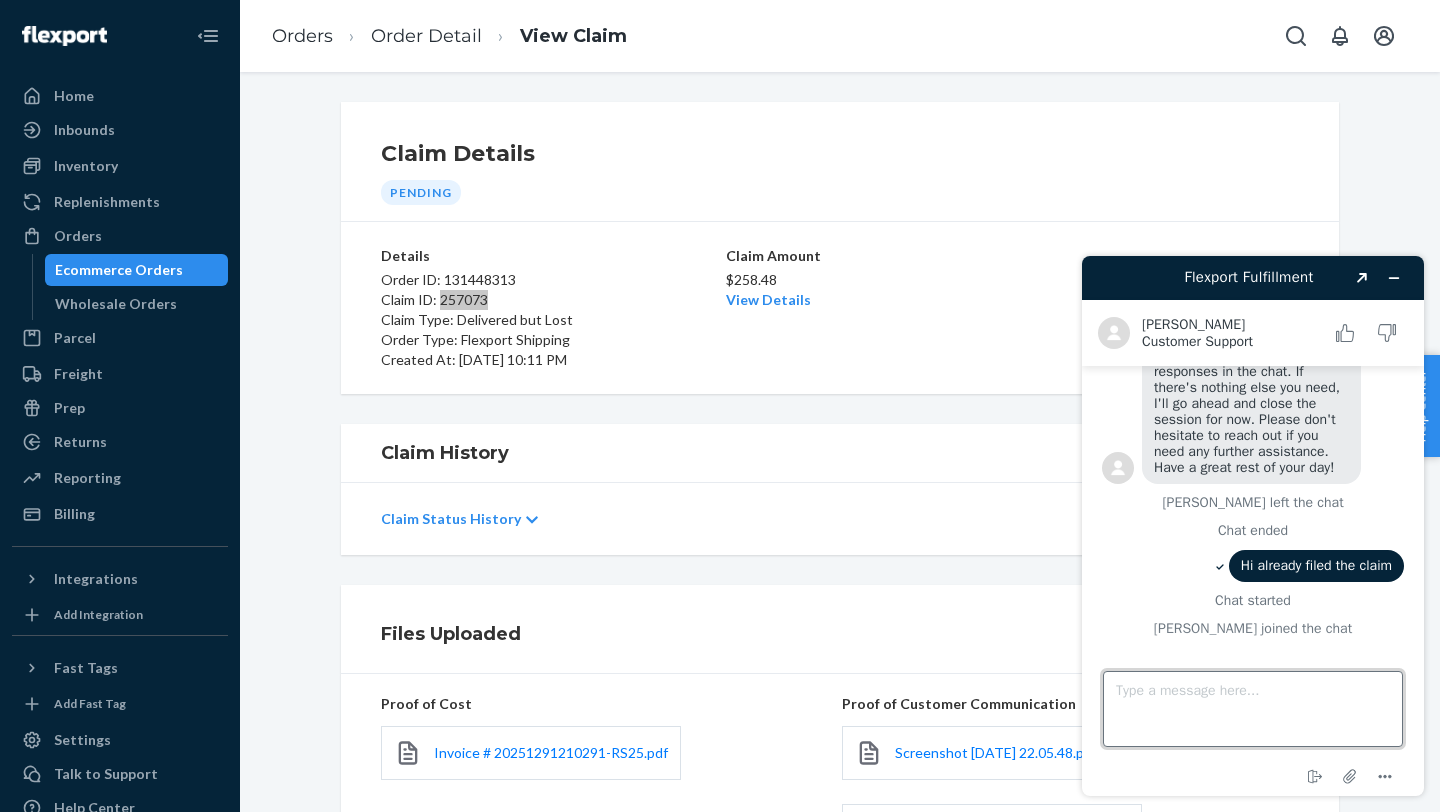 click on "Type a message here..." at bounding box center [1253, 709] 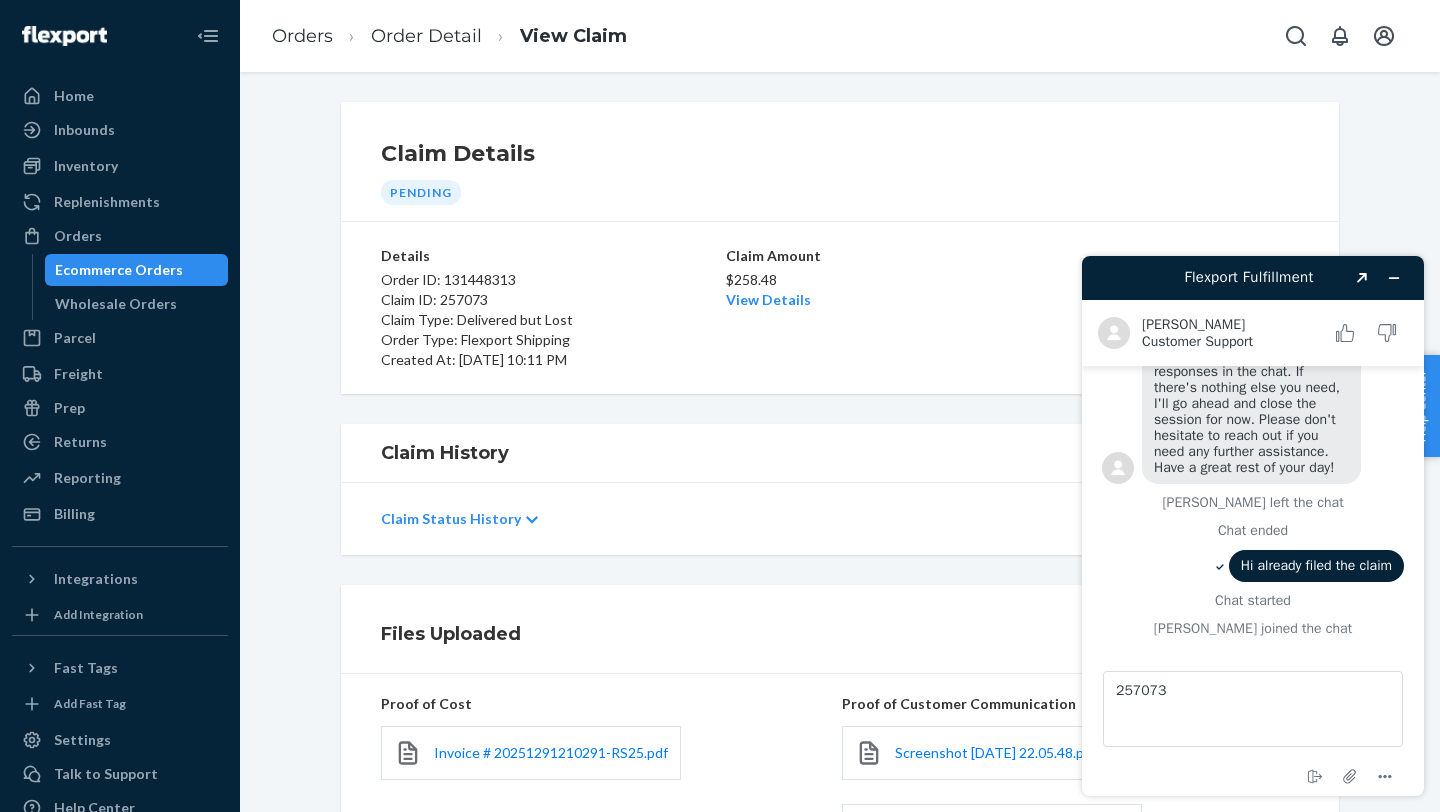 click on "Claim ID:  257073" at bounding box center [551, 300] 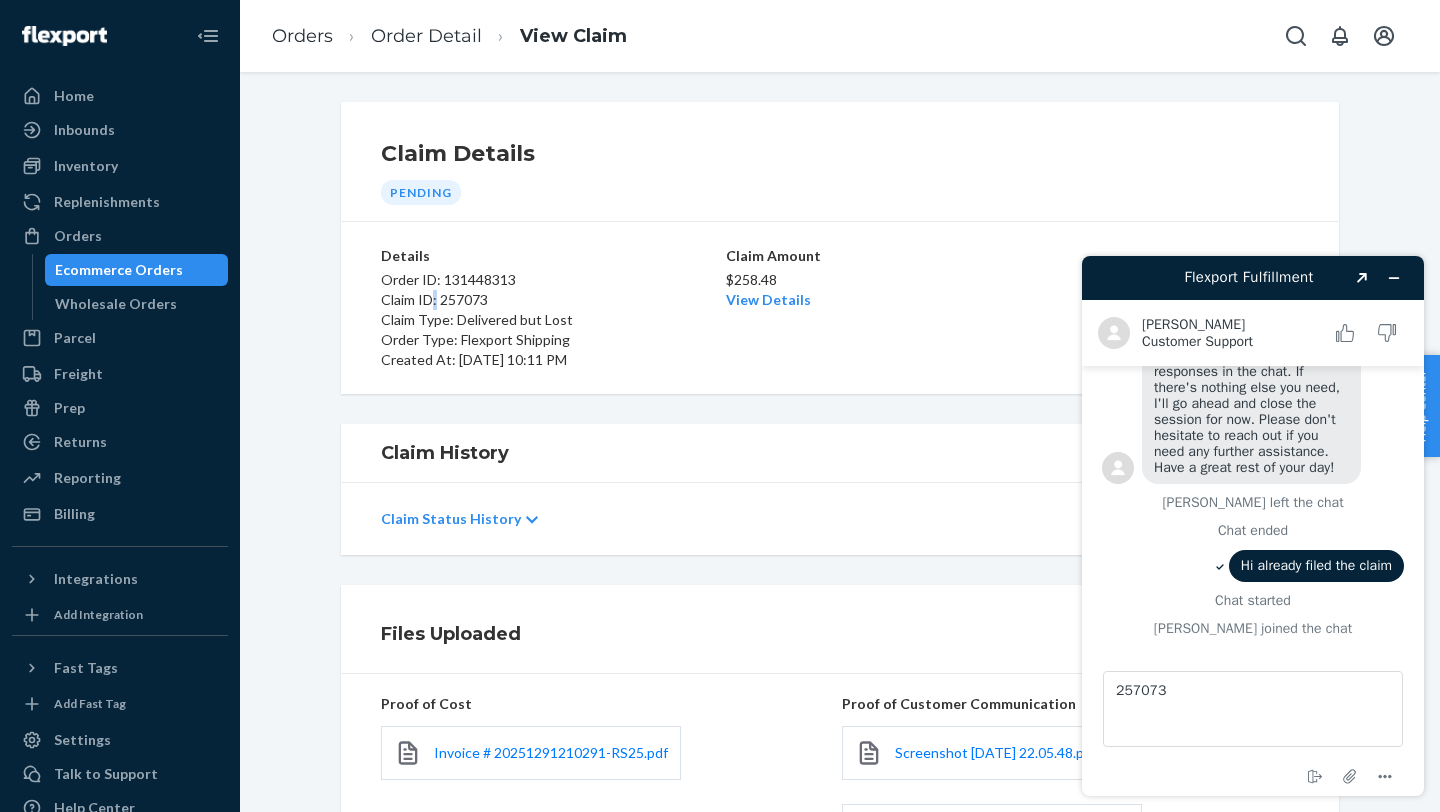 click on "Claim ID:  257073" at bounding box center (551, 300) 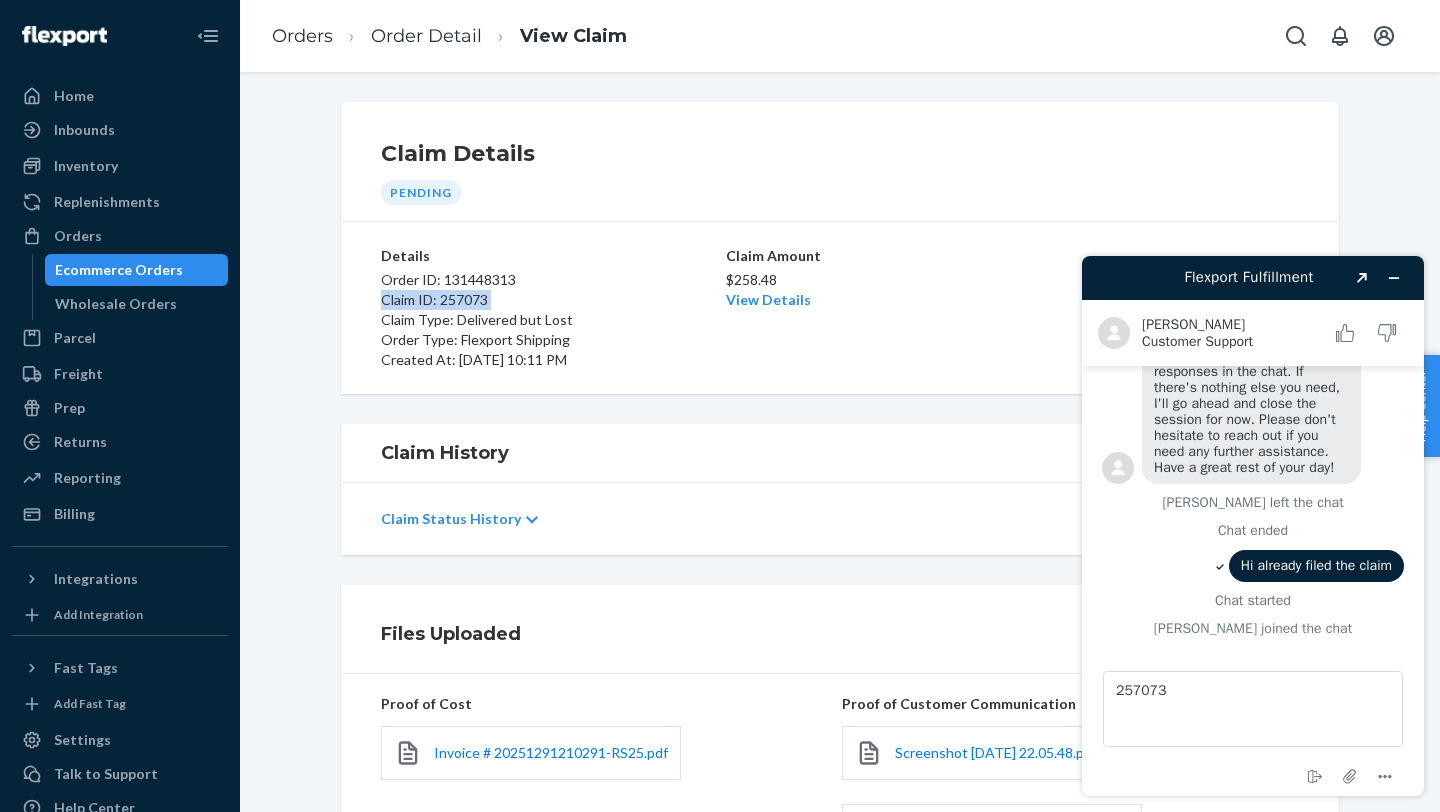 click on "Claim ID:  257073" at bounding box center (551, 300) 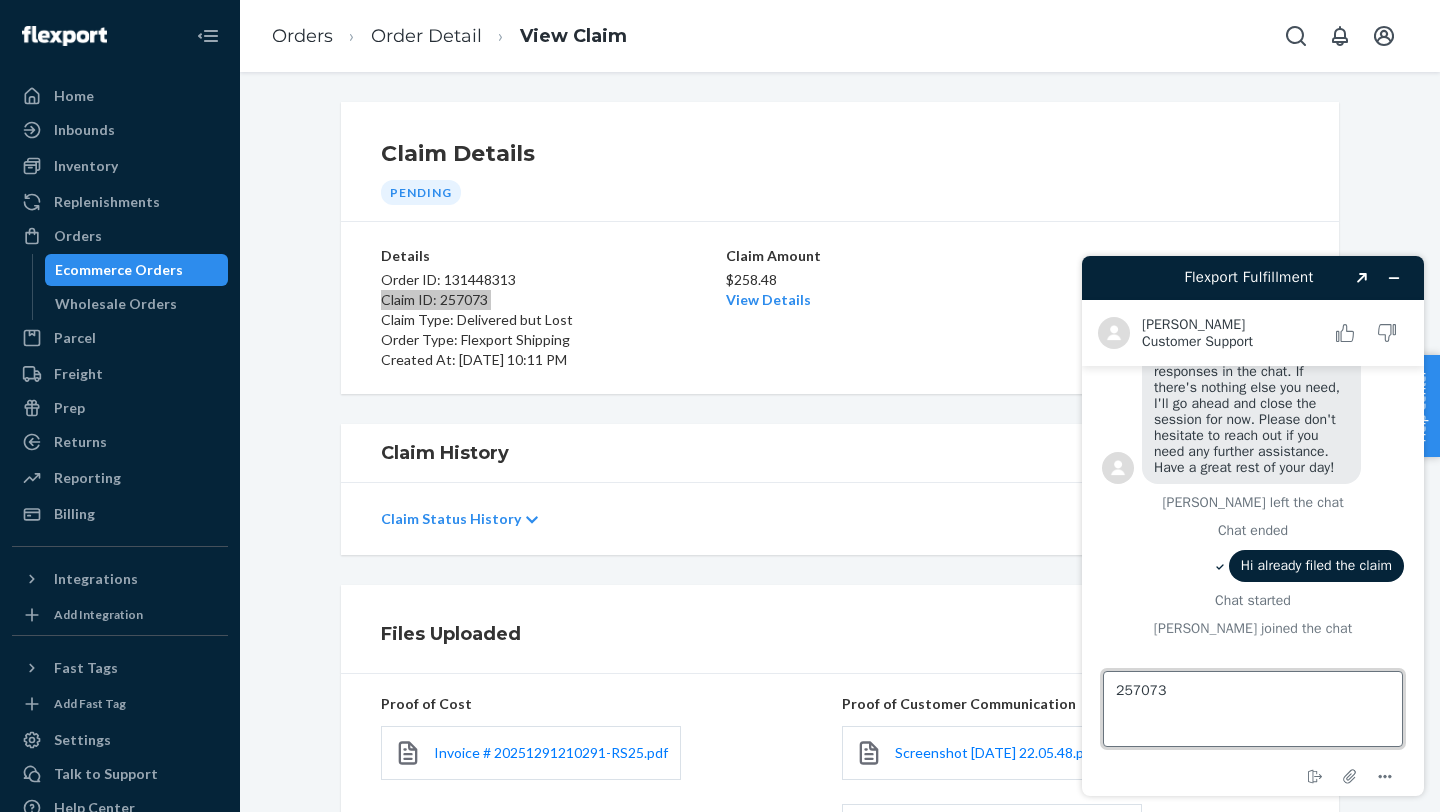click on "257073" at bounding box center [1253, 709] 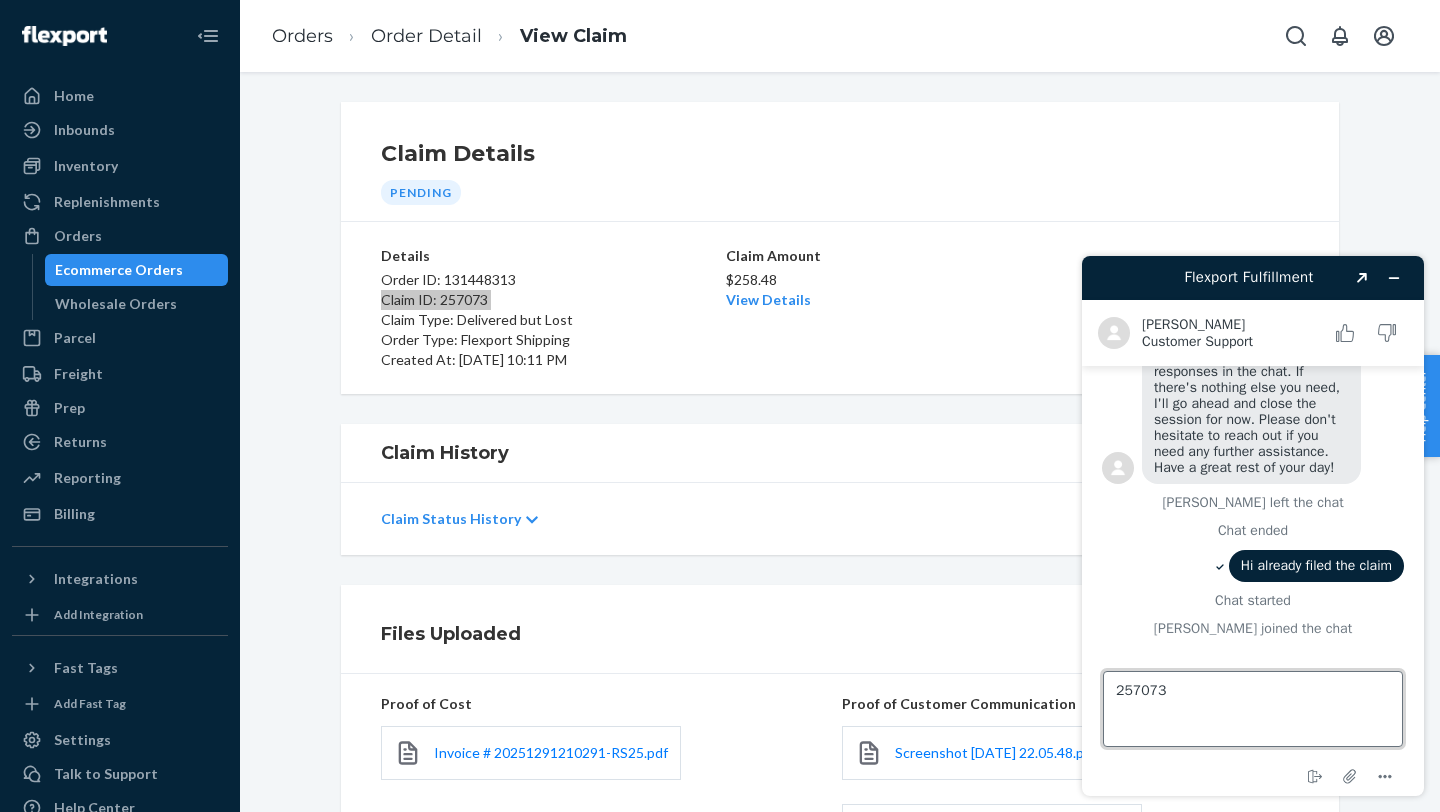 paste on "Claim ID: 257073" 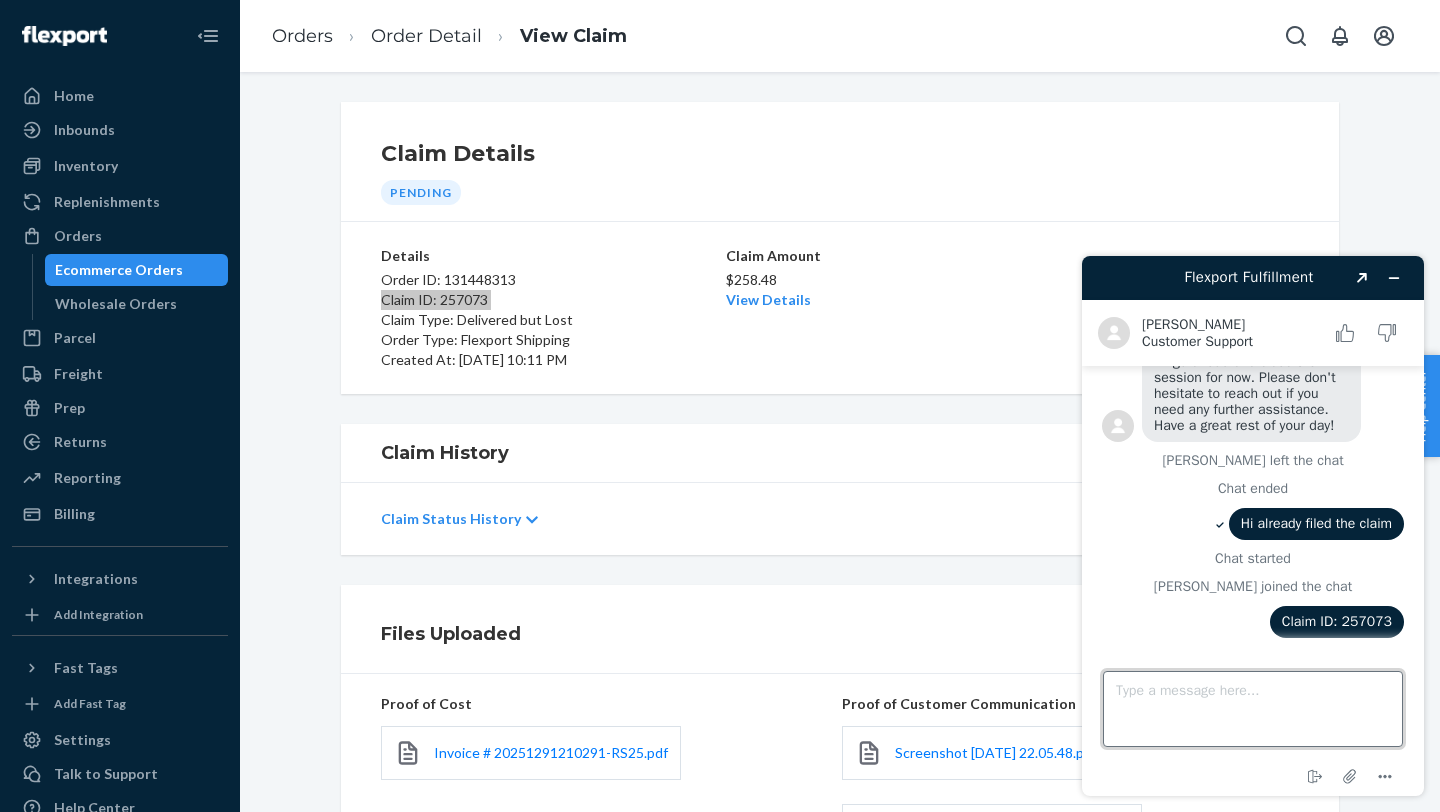 scroll, scrollTop: 1133, scrollLeft: 0, axis: vertical 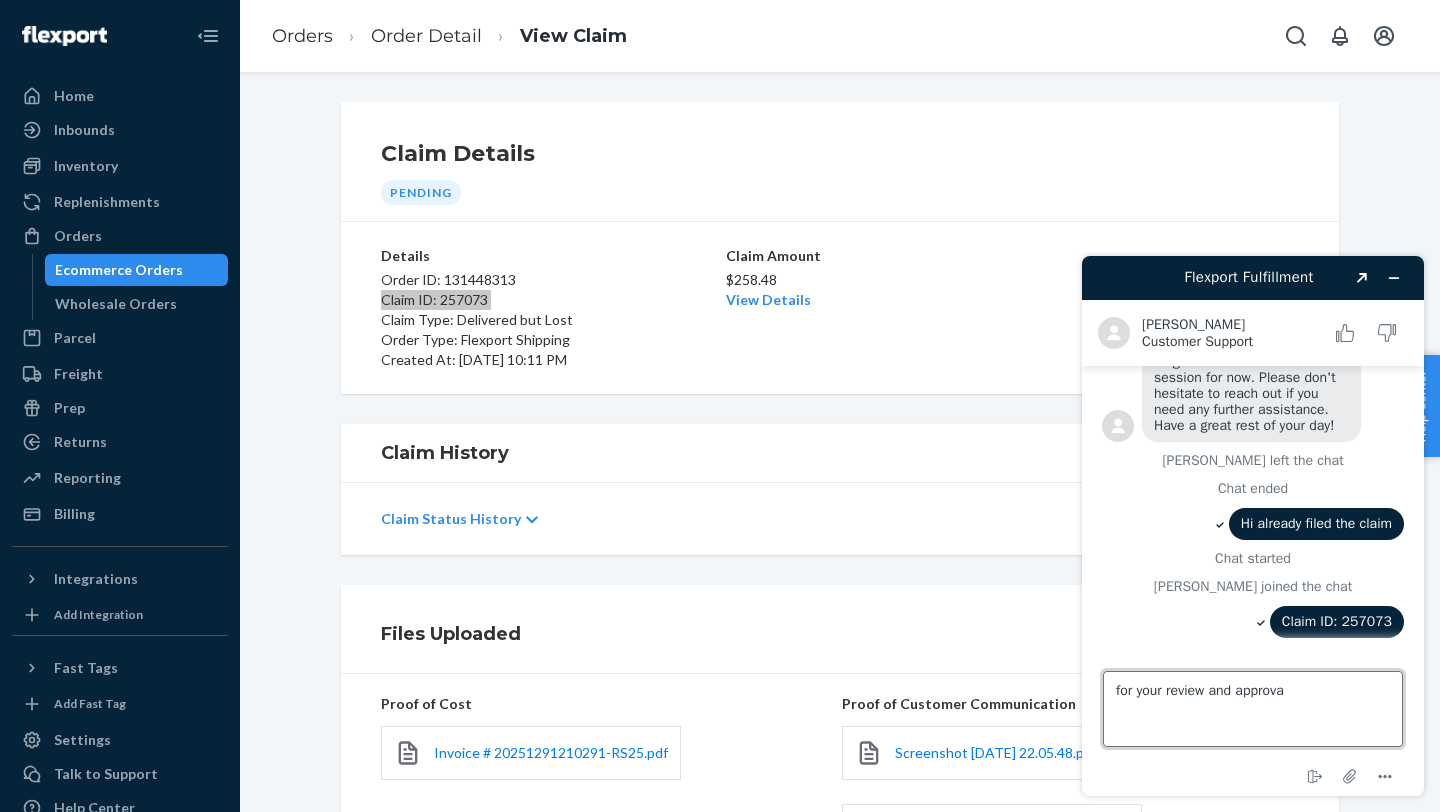 type on "for your review and approval" 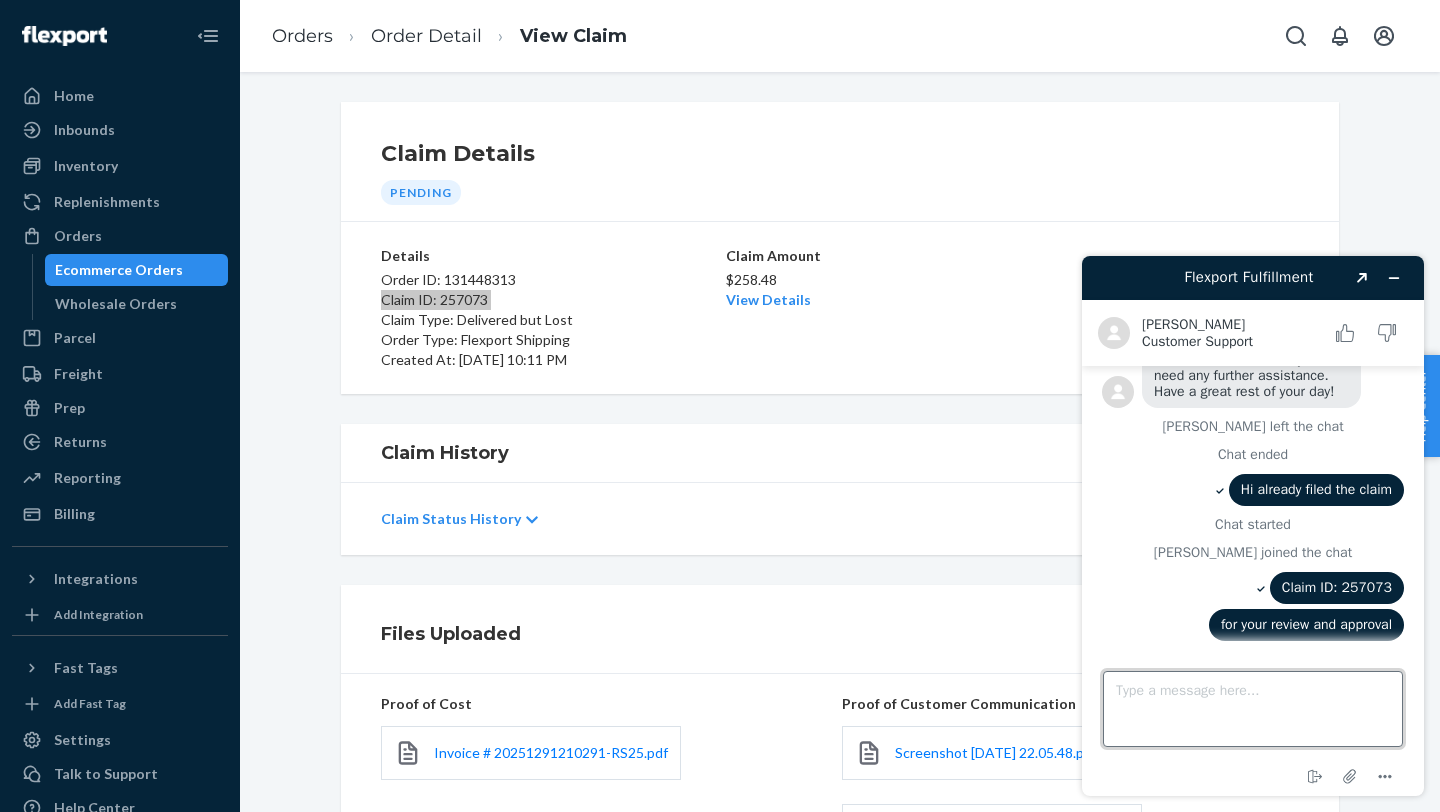 scroll, scrollTop: 1170, scrollLeft: 0, axis: vertical 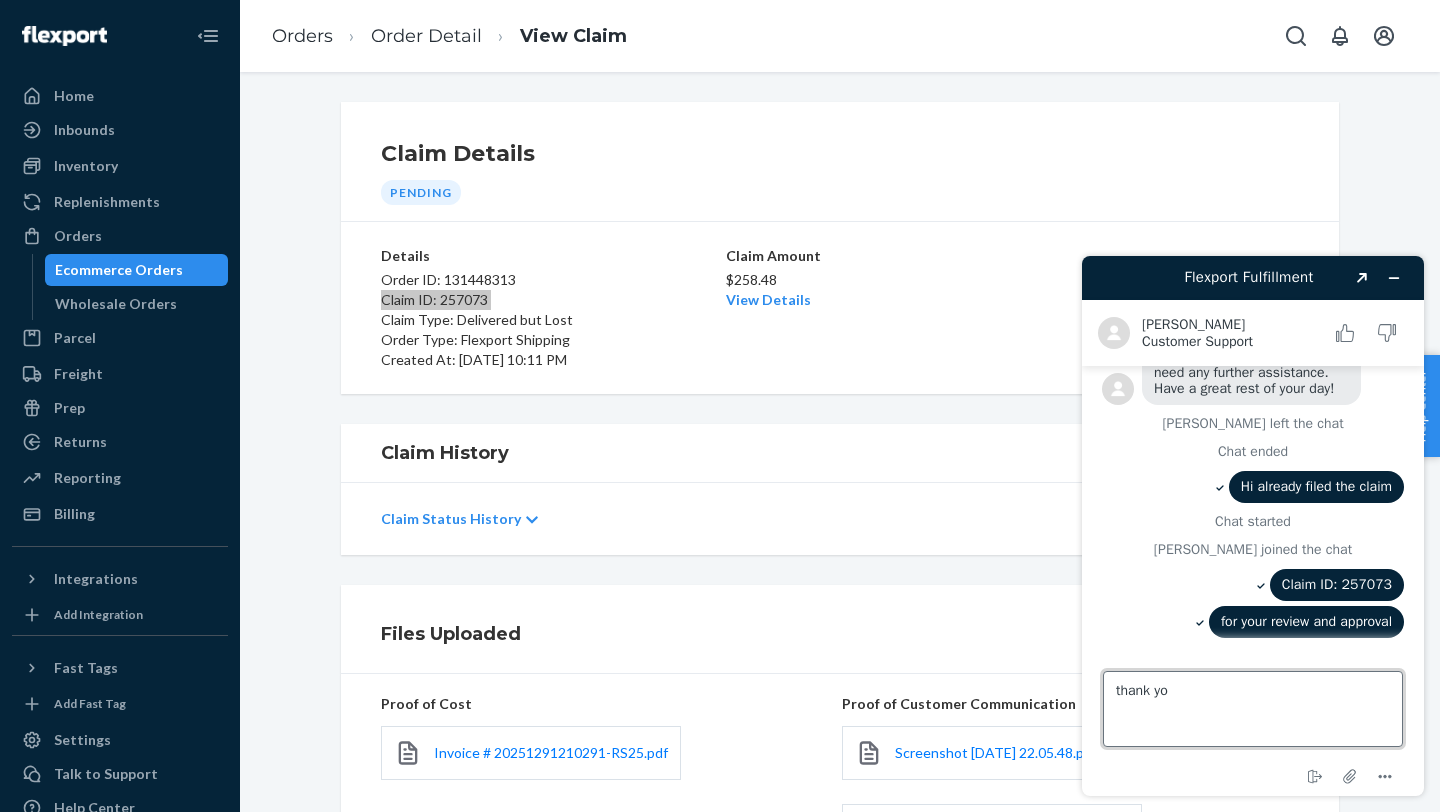 type on "thank you" 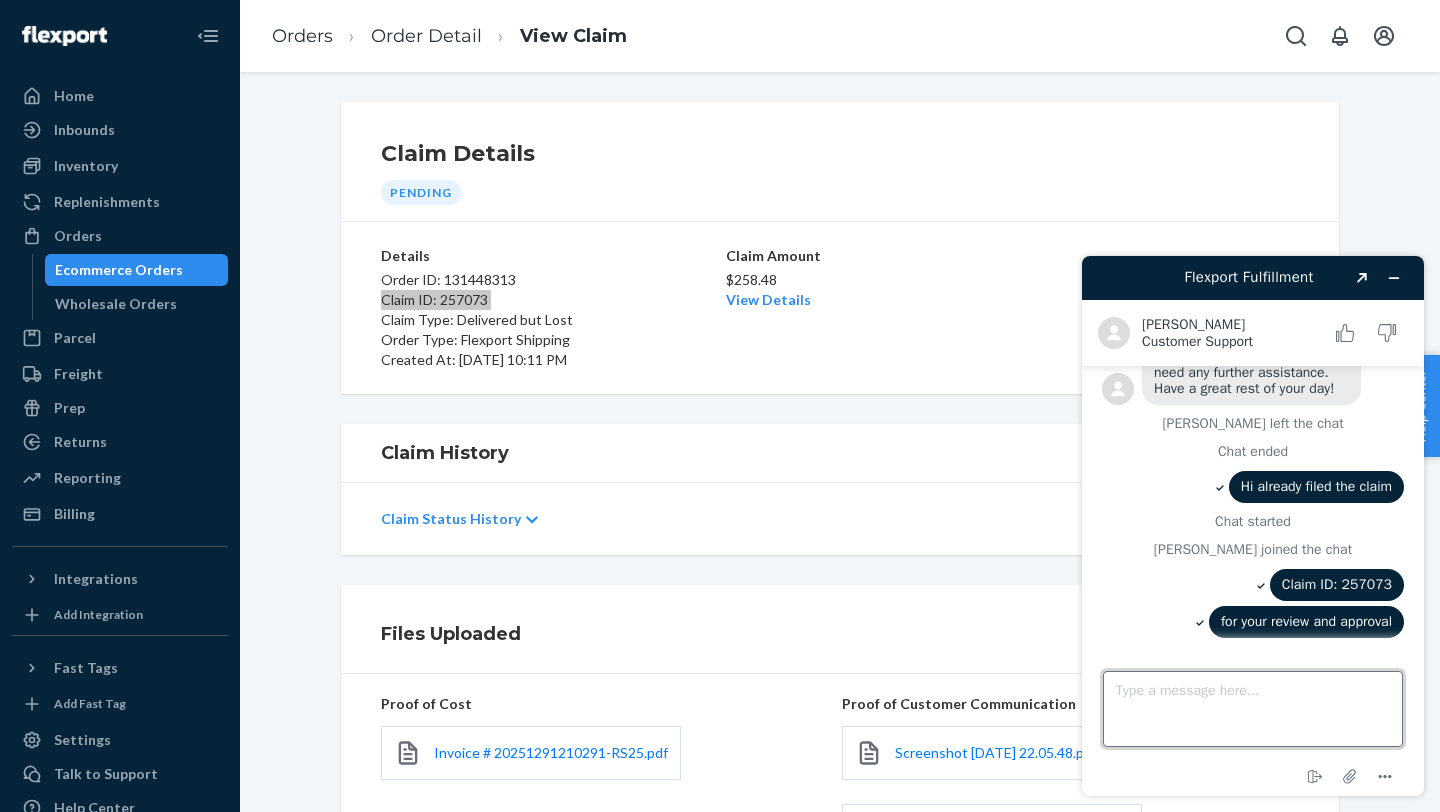 scroll, scrollTop: 1207, scrollLeft: 0, axis: vertical 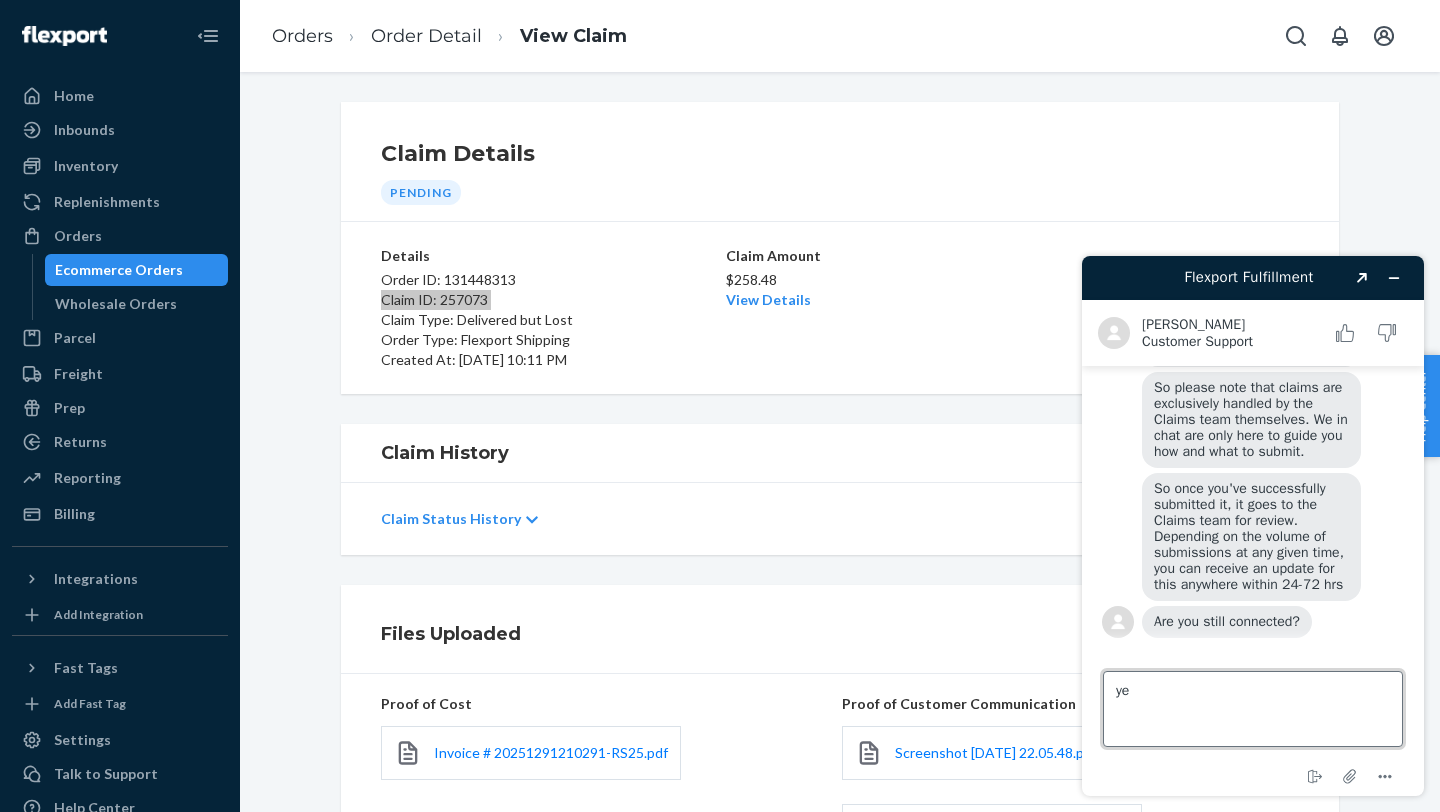 type on "yes" 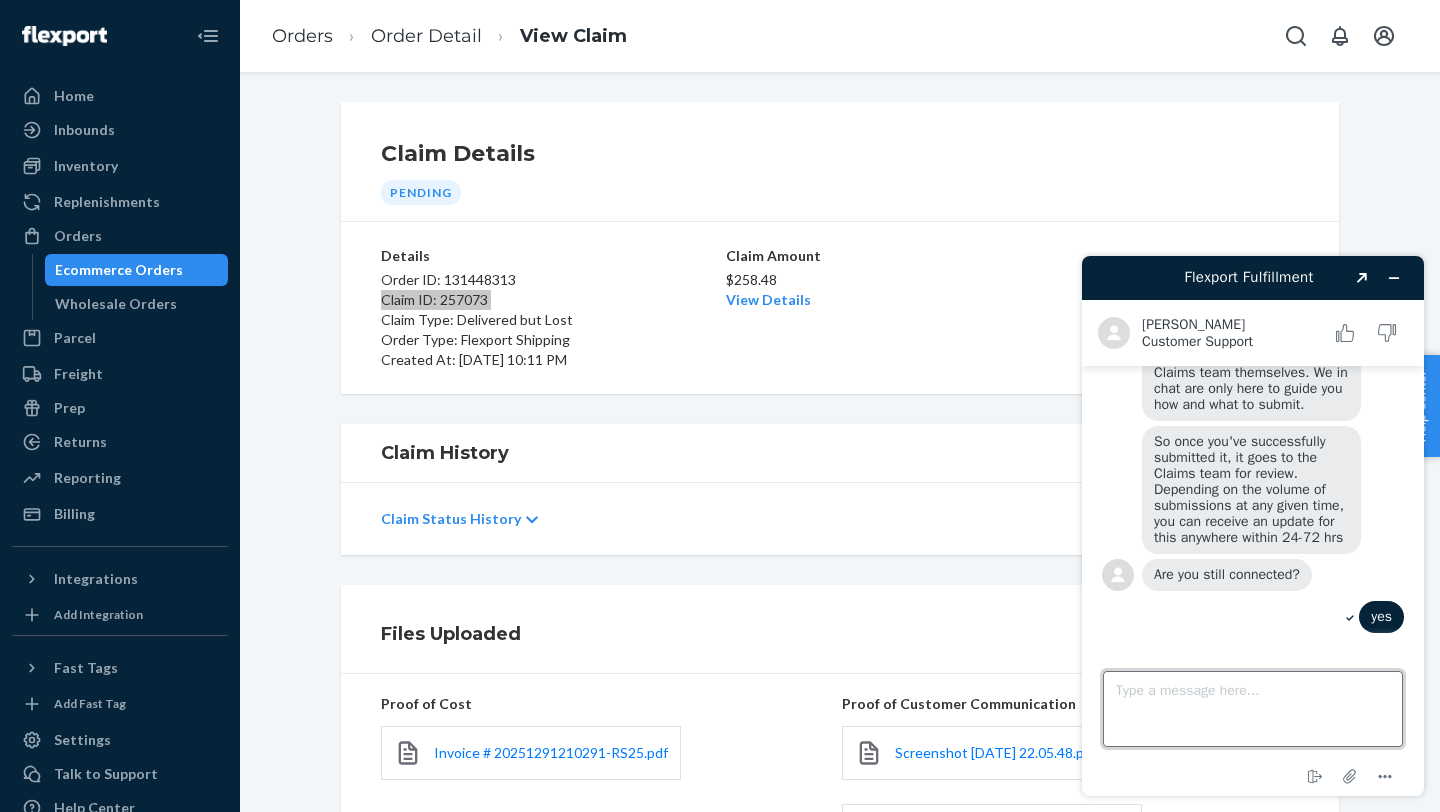 scroll, scrollTop: 1707, scrollLeft: 0, axis: vertical 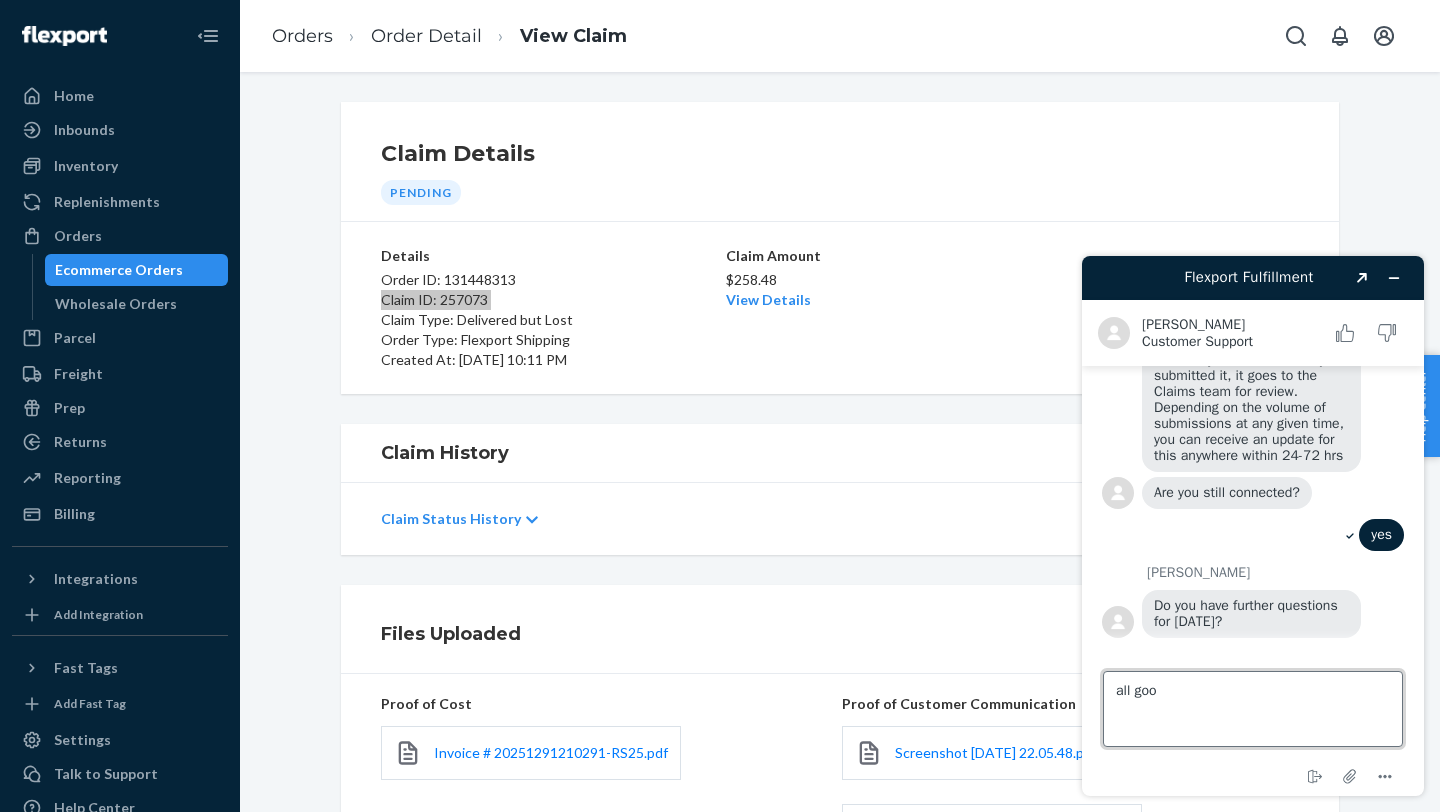 type on "all good" 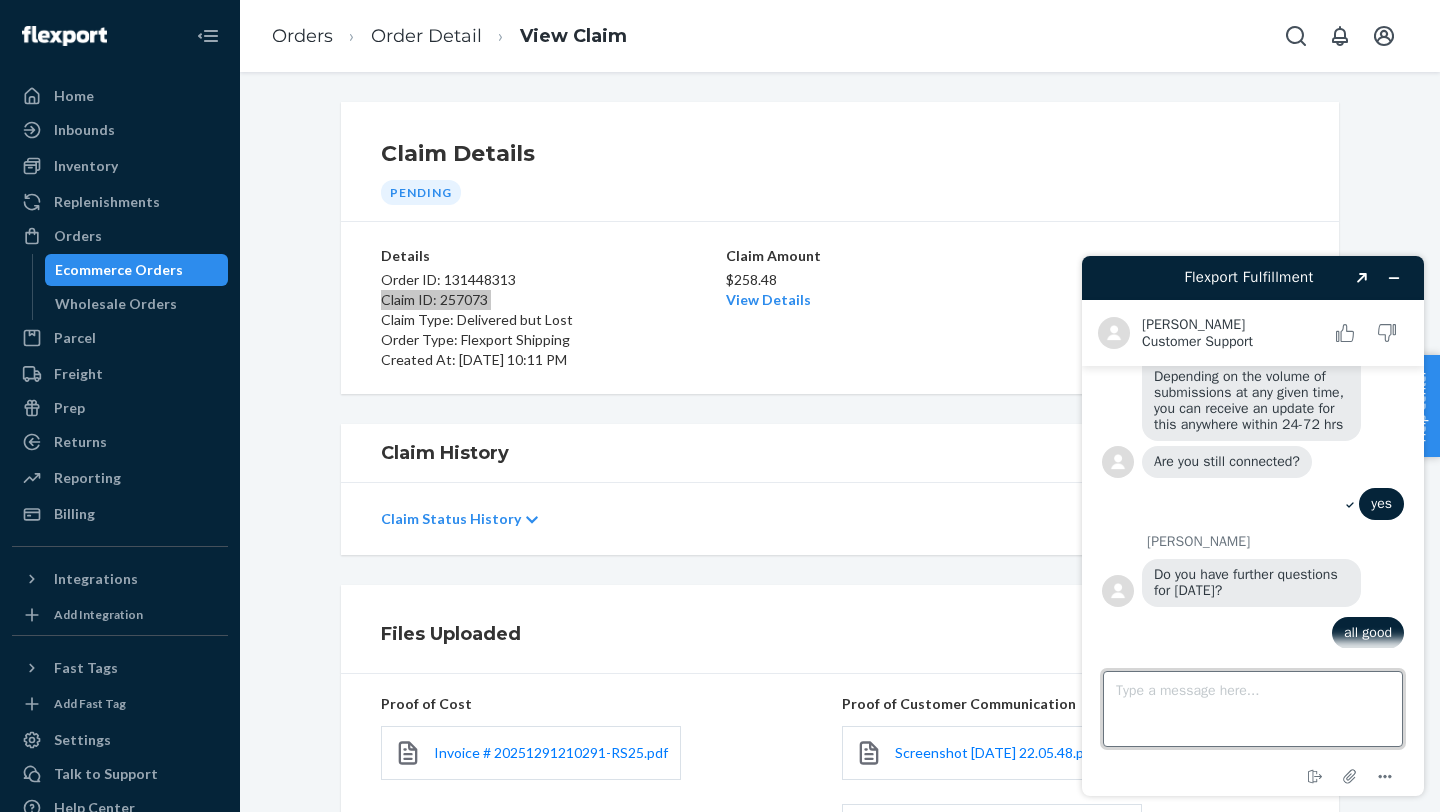 scroll, scrollTop: 1749, scrollLeft: 0, axis: vertical 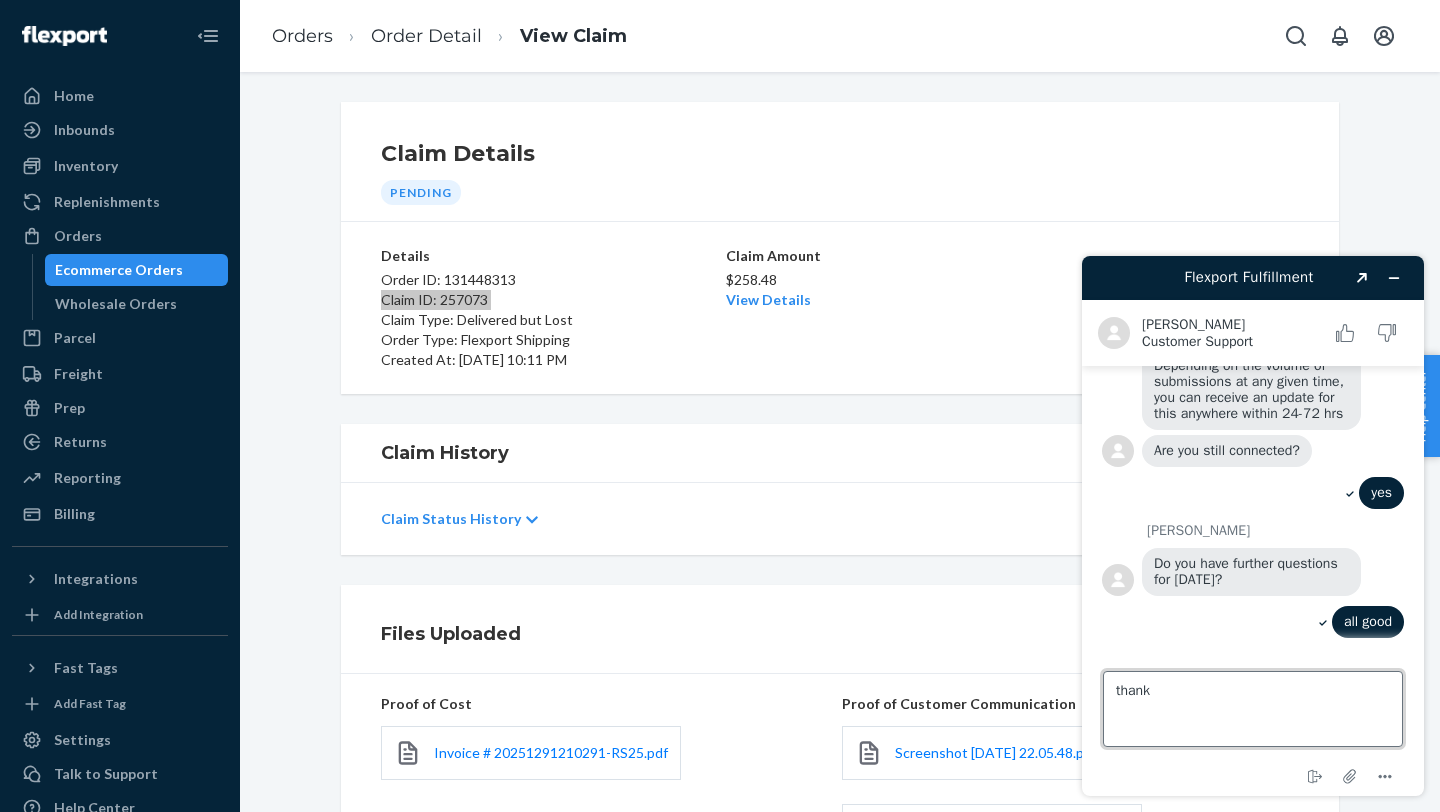 type on "thanks" 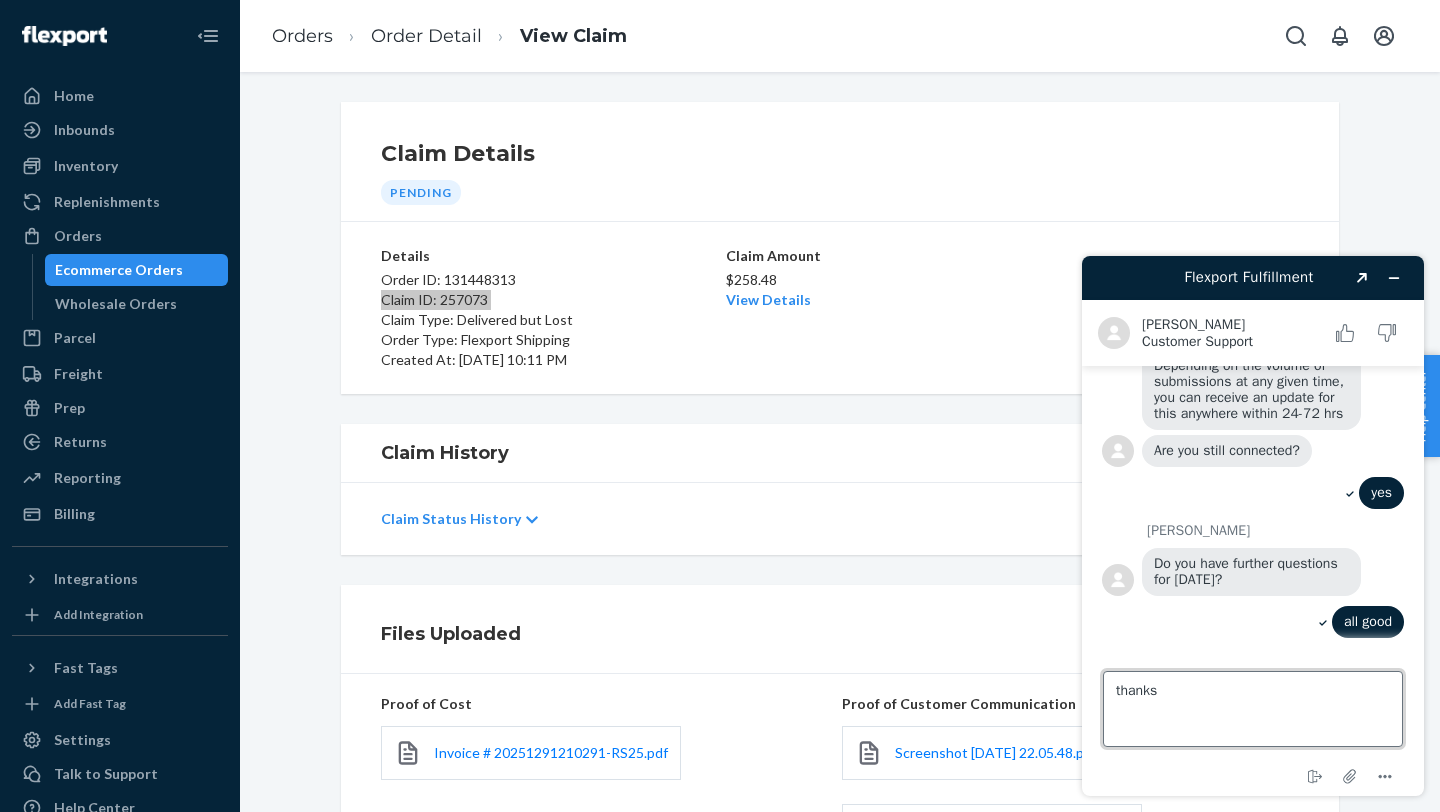 type 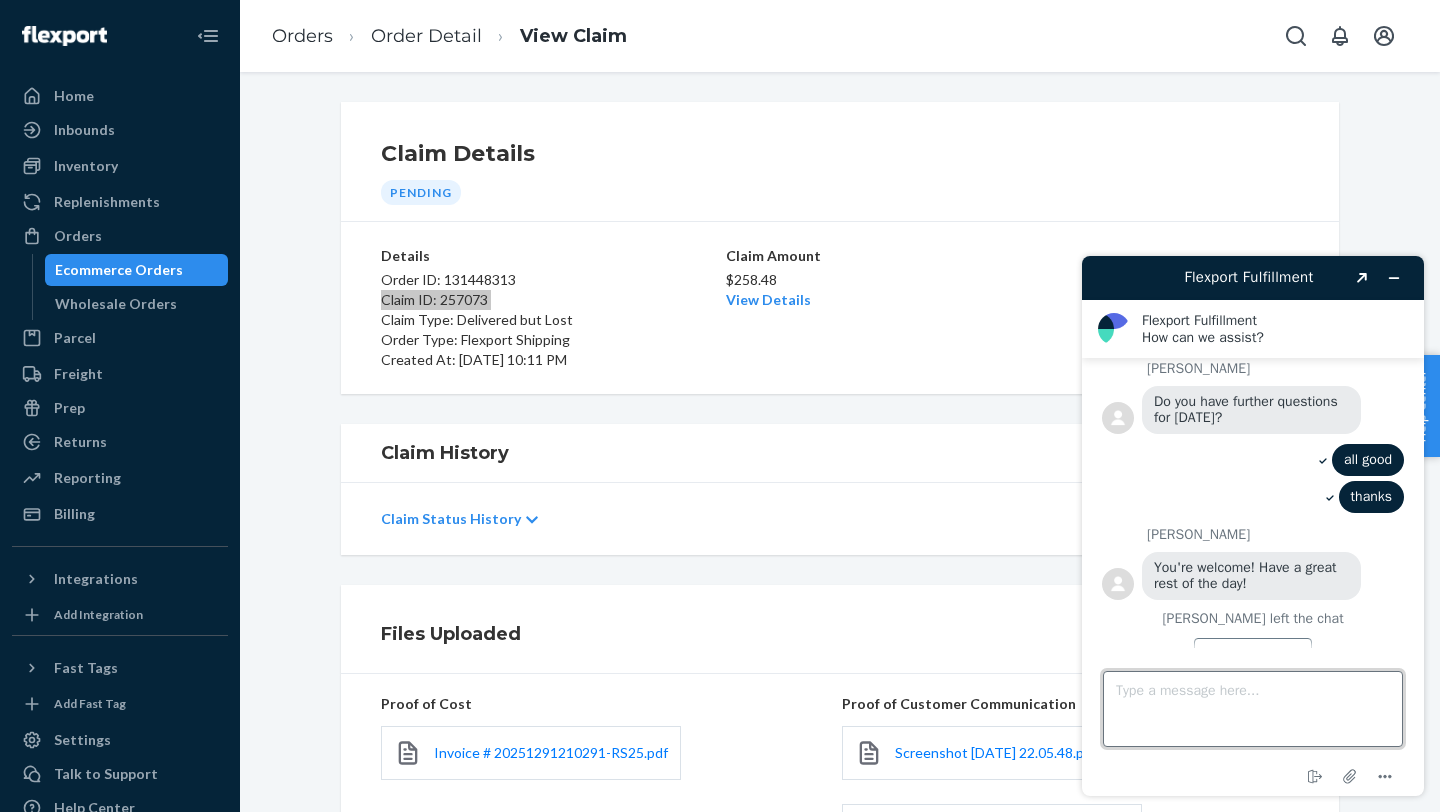 scroll, scrollTop: 1965, scrollLeft: 0, axis: vertical 